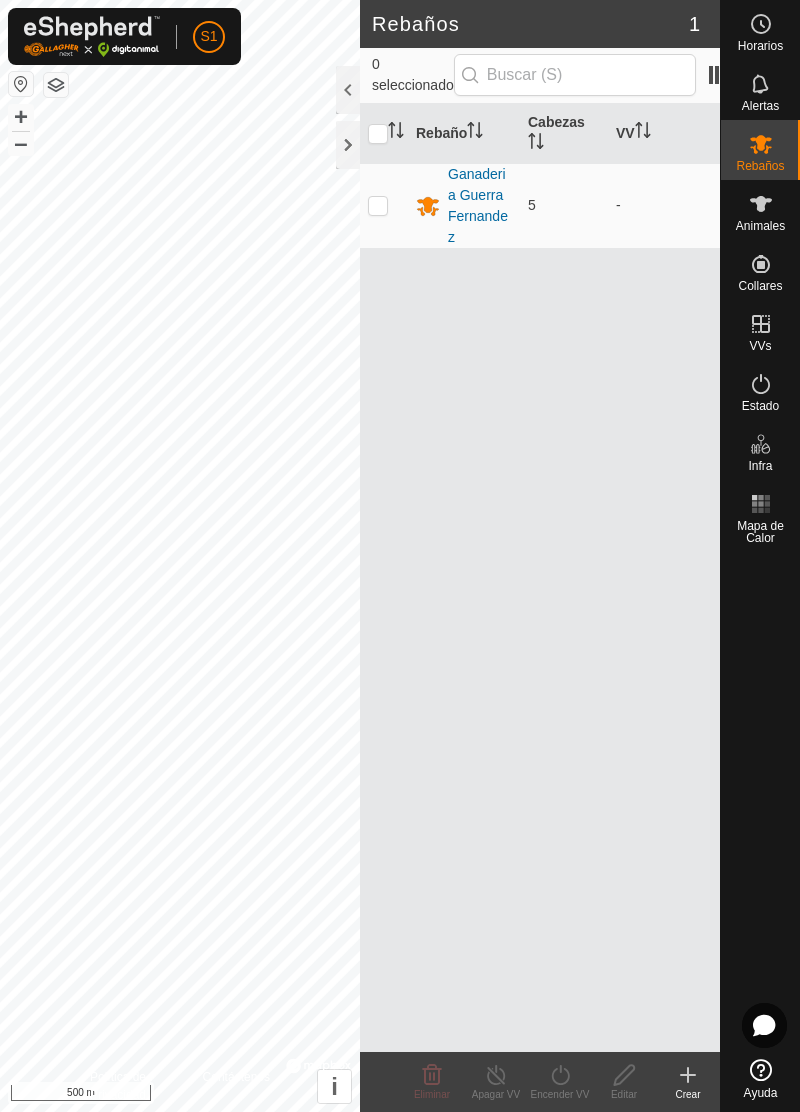 scroll, scrollTop: 0, scrollLeft: 0, axis: both 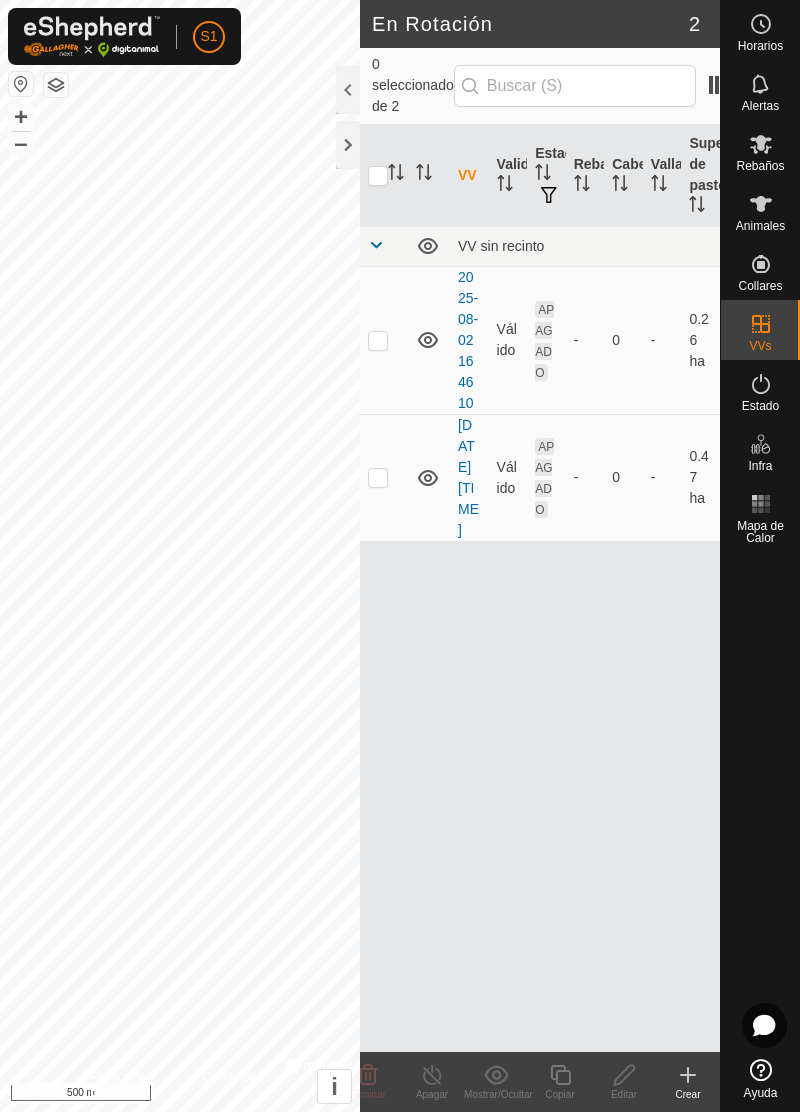 click on "[DATE] [TIME]" at bounding box center [468, 477] 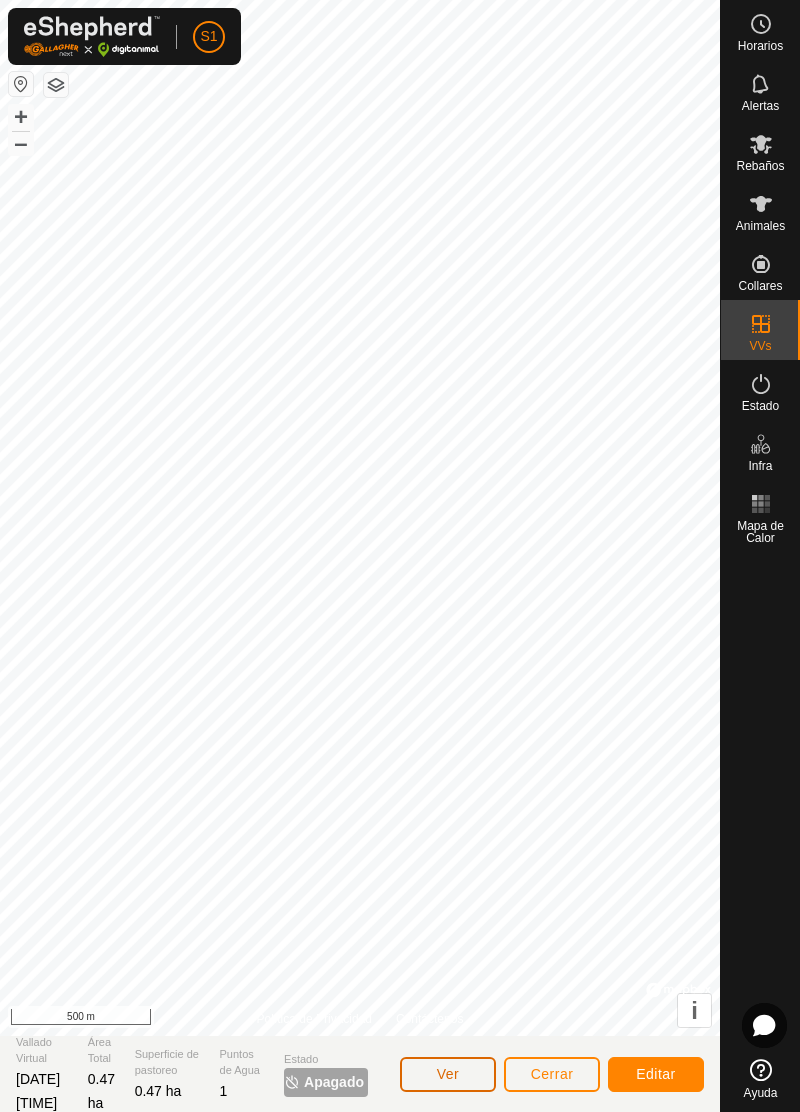click on "Ver" 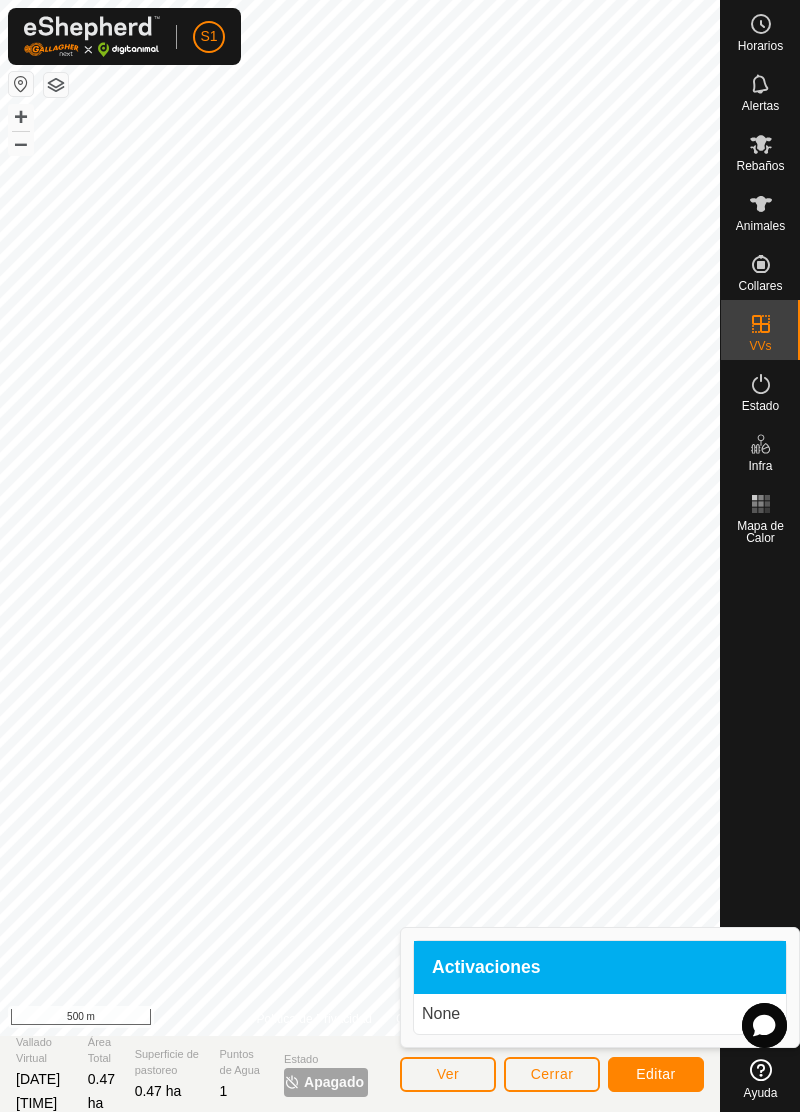 click on "None" at bounding box center [600, 1014] 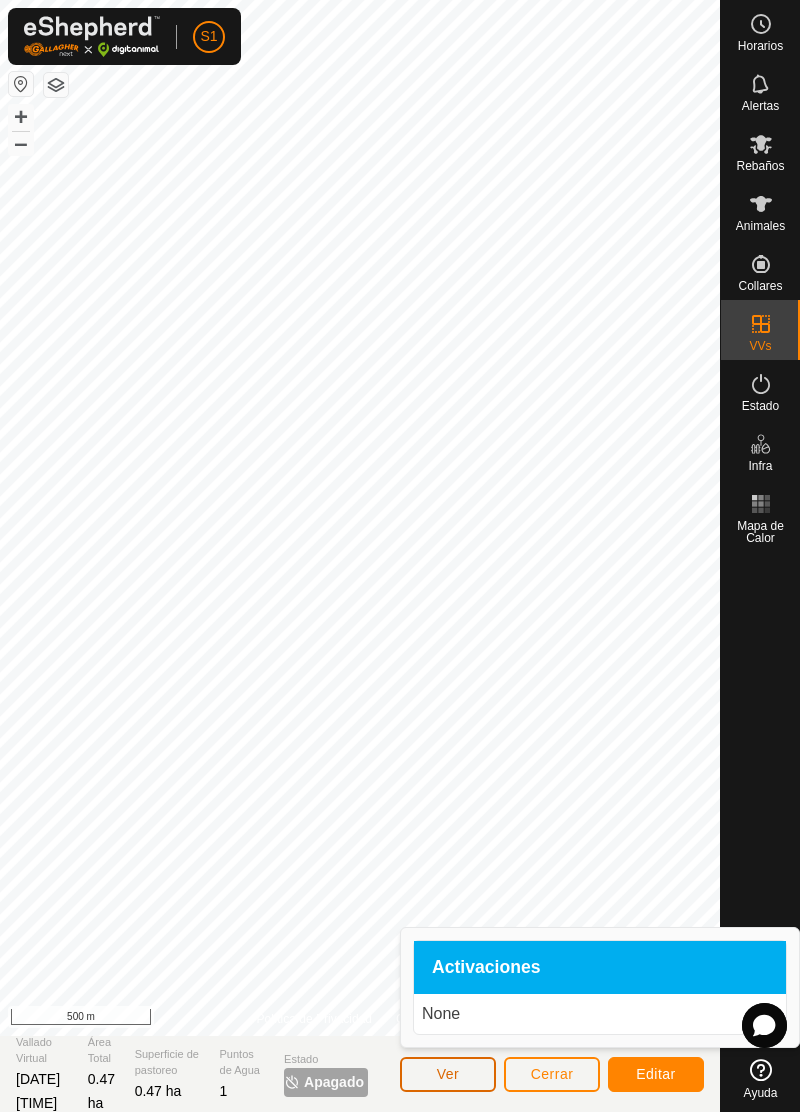 click on "Ver" 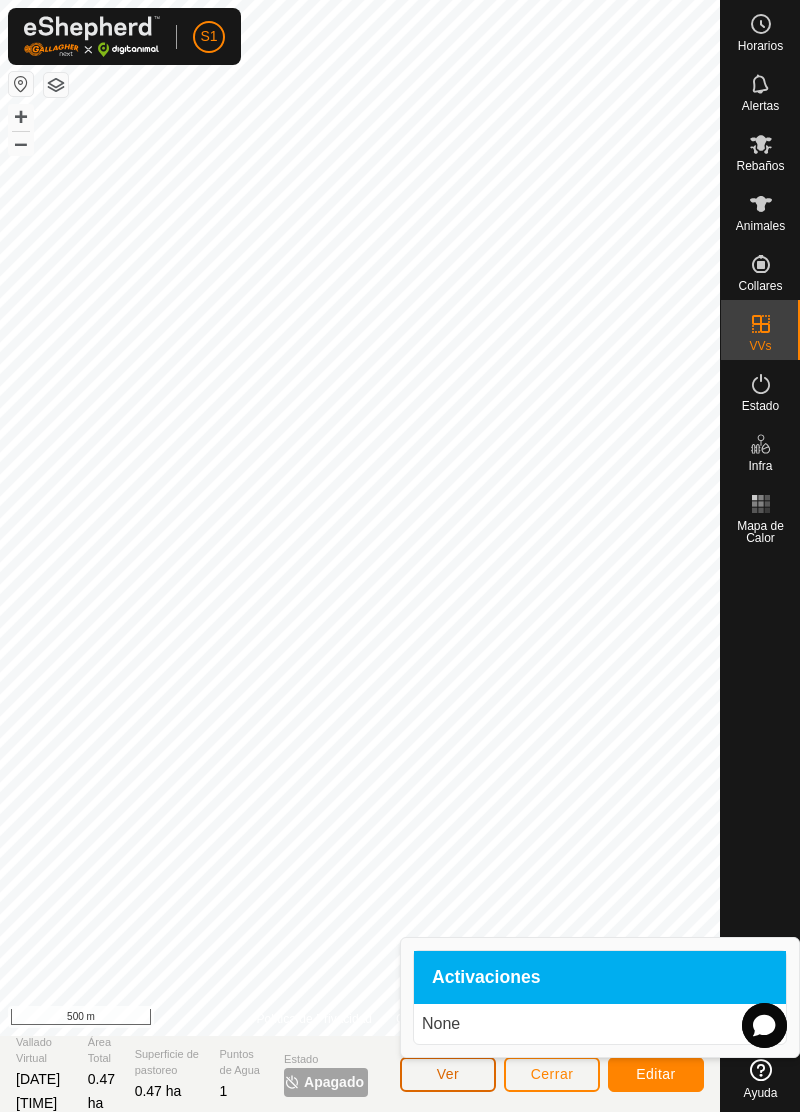 click on "Ver" 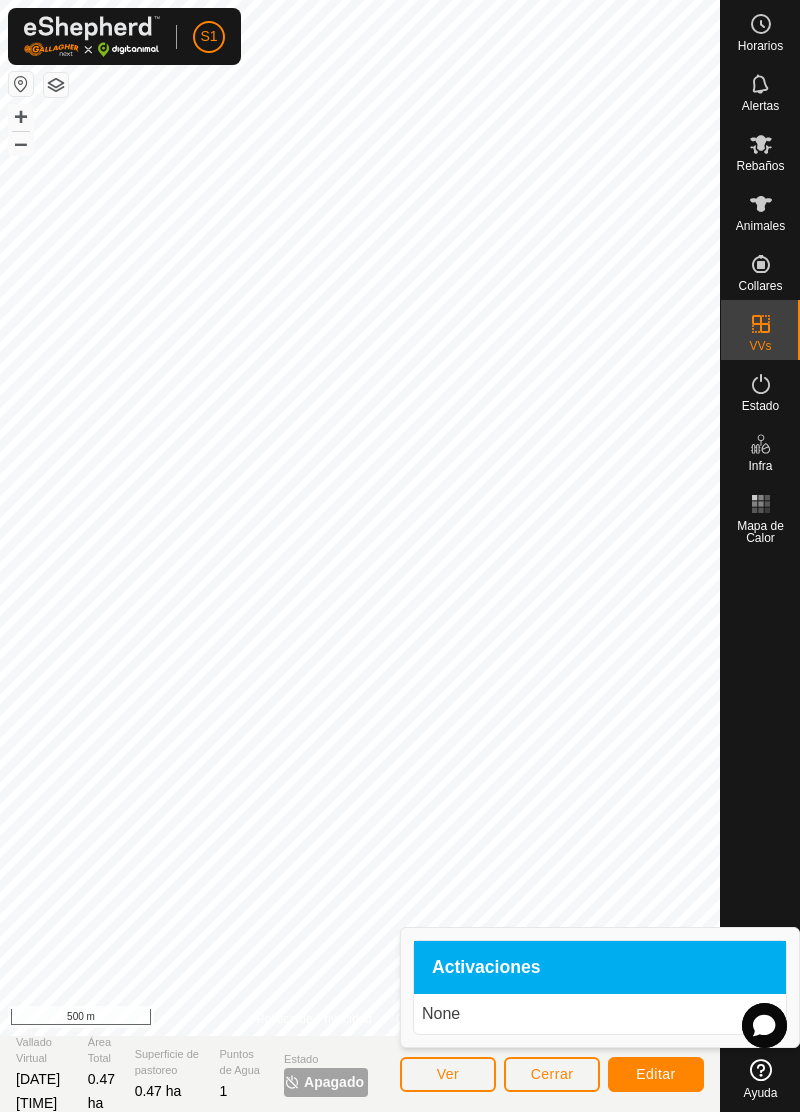 click on "Activaciones None" at bounding box center (600, 988) 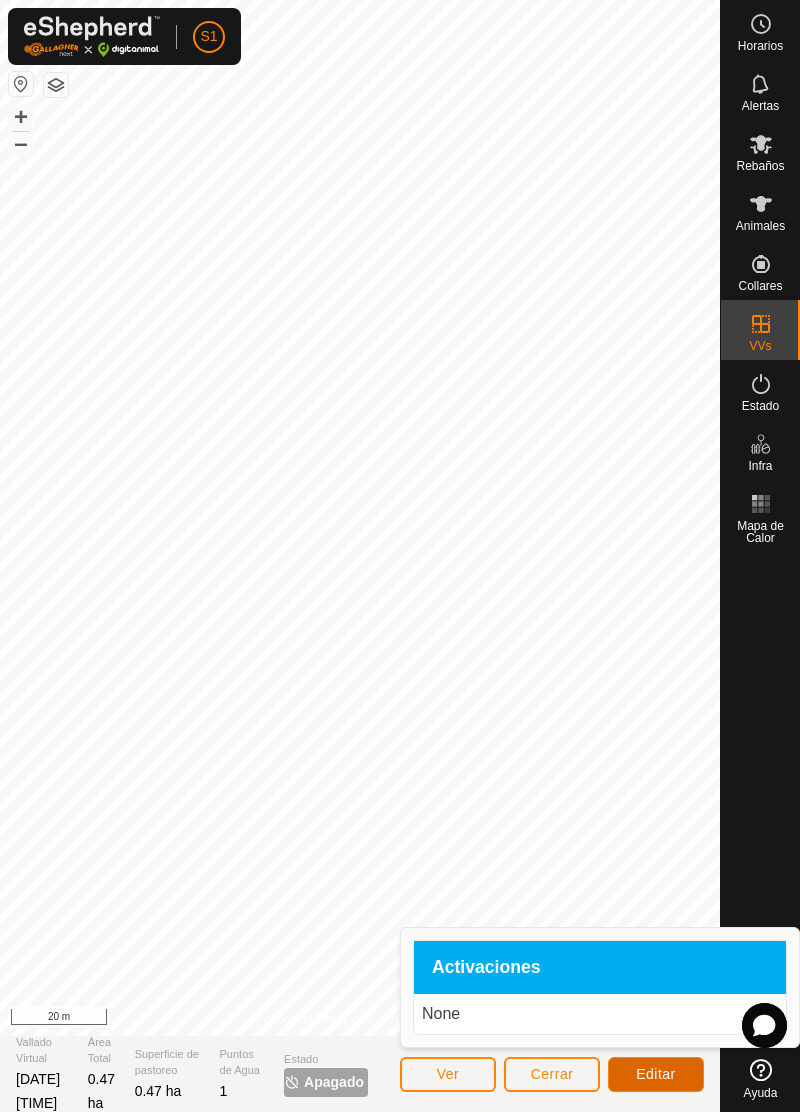 click on "Editar" 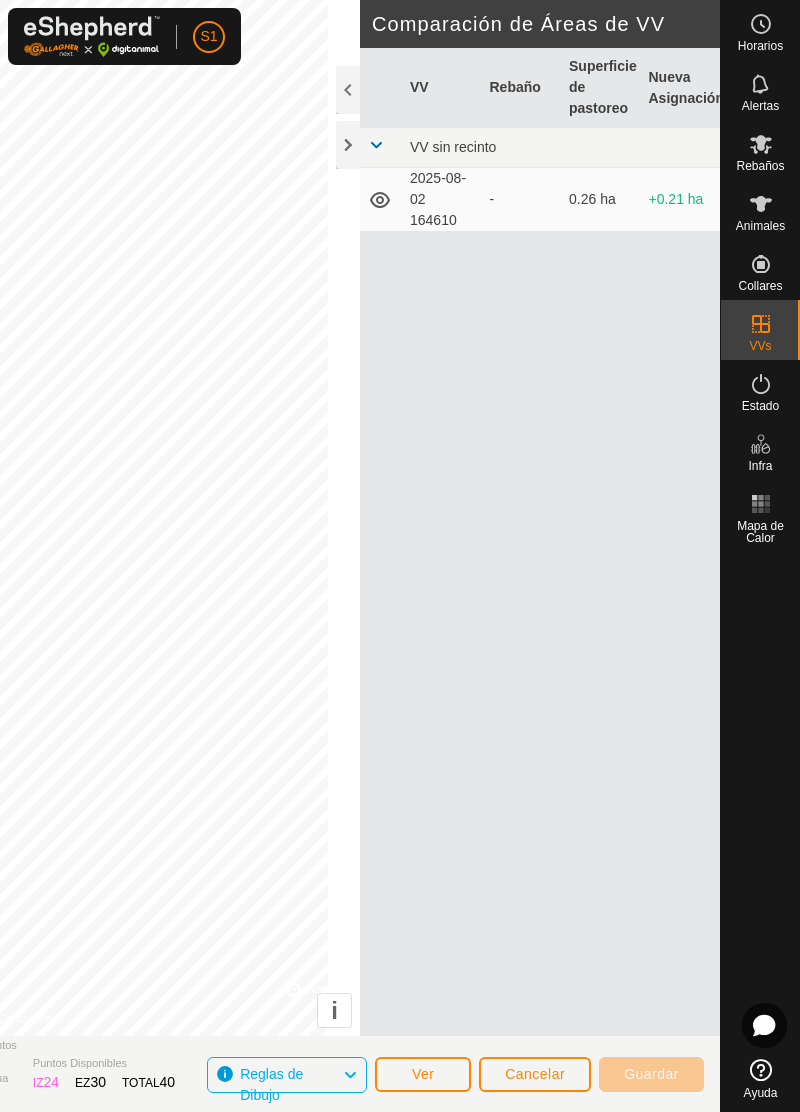 click 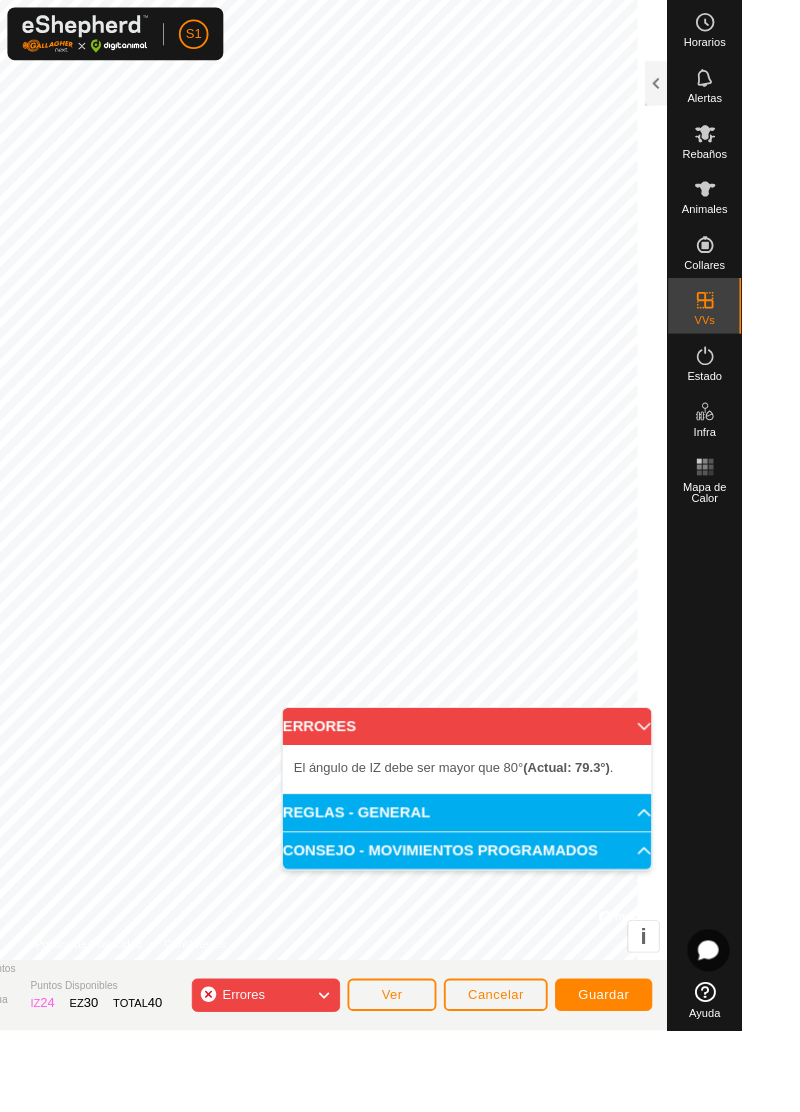 click on "ERRORES" at bounding box center [504, 784] 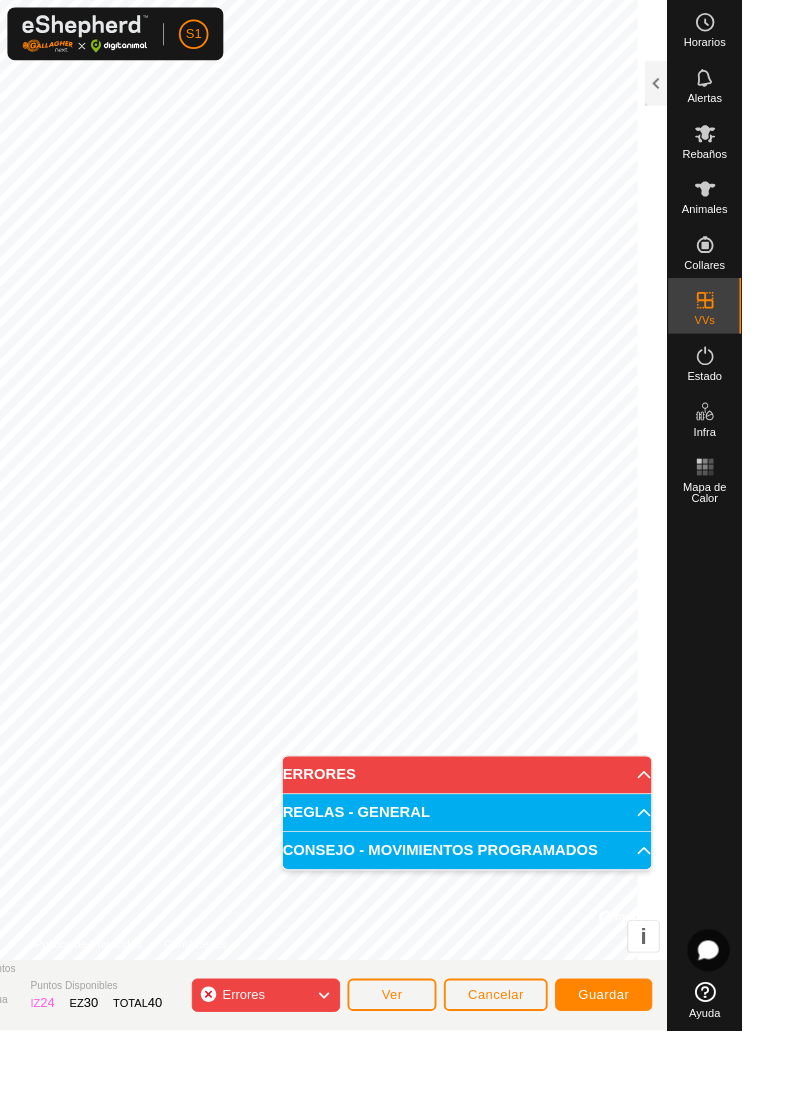click 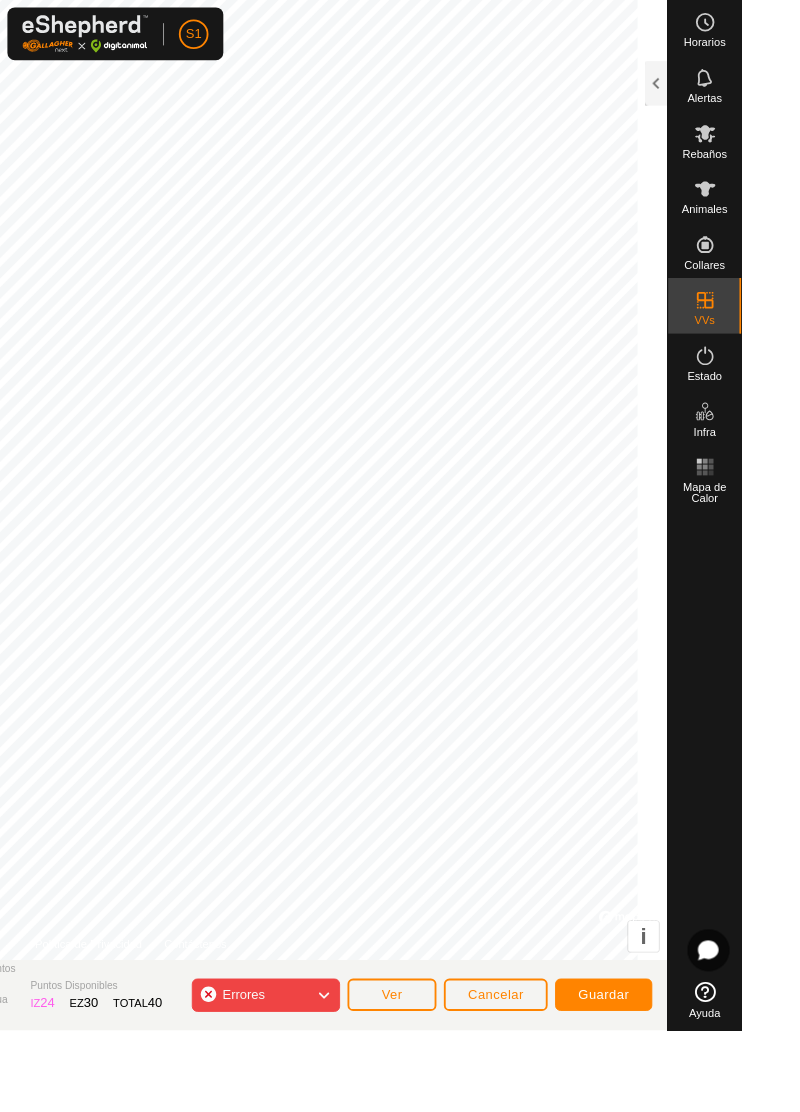 click on "Errores" 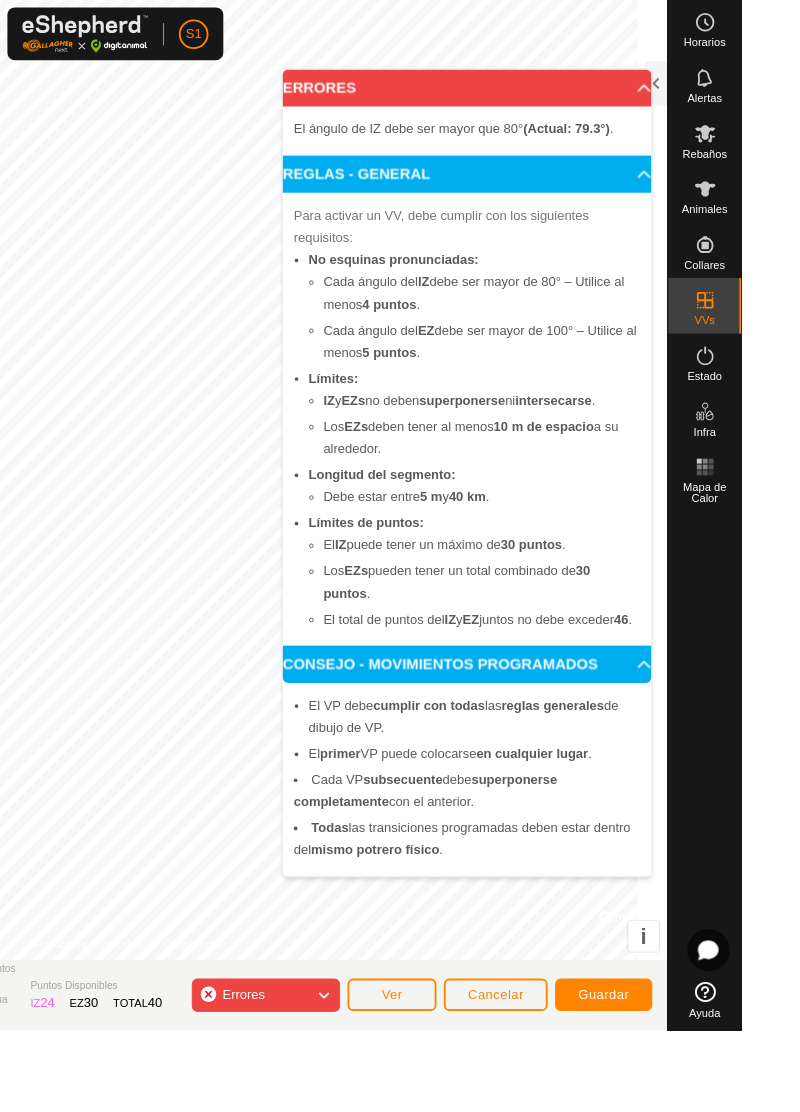 click on "Errores" 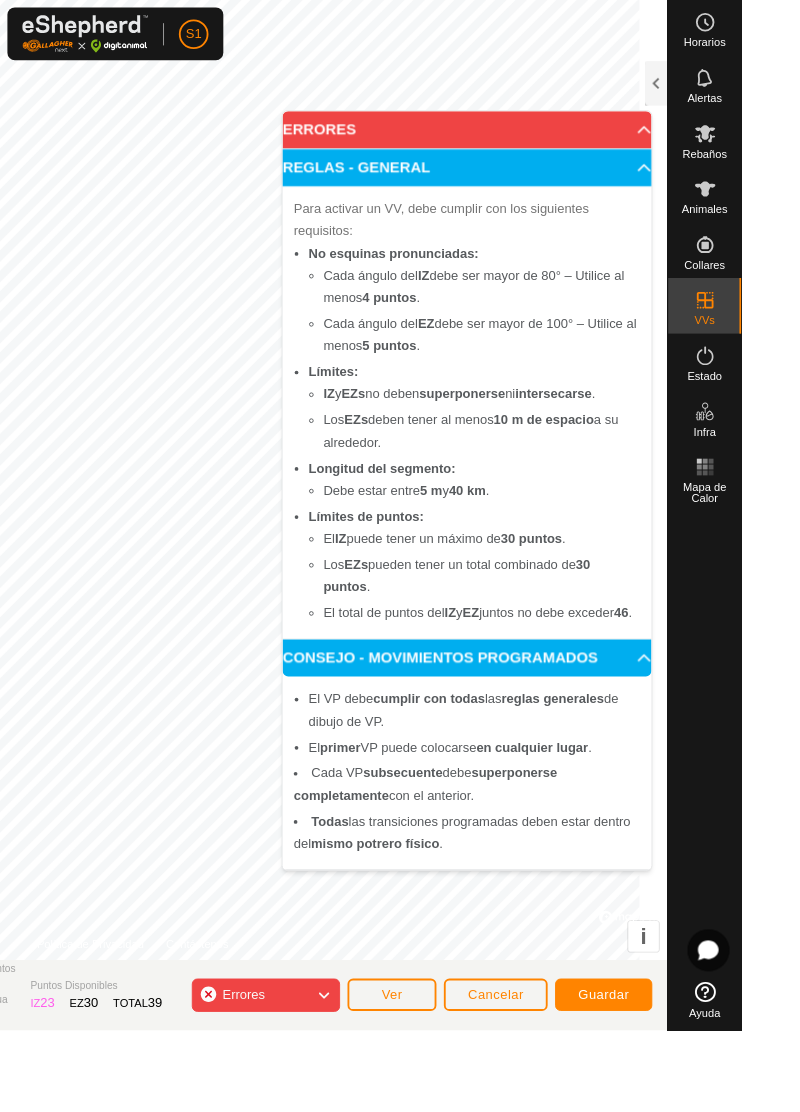 click on "Vallado Virtual 2025-08-02 163821 Área Total 0.4 ha Superficie de pastoreo 0.4 ha Puntos de Agua 1 Puntos Disponibles  IZ   23  EZ  30  TOTAL   39 Errores Ver Cancelar Guardar" 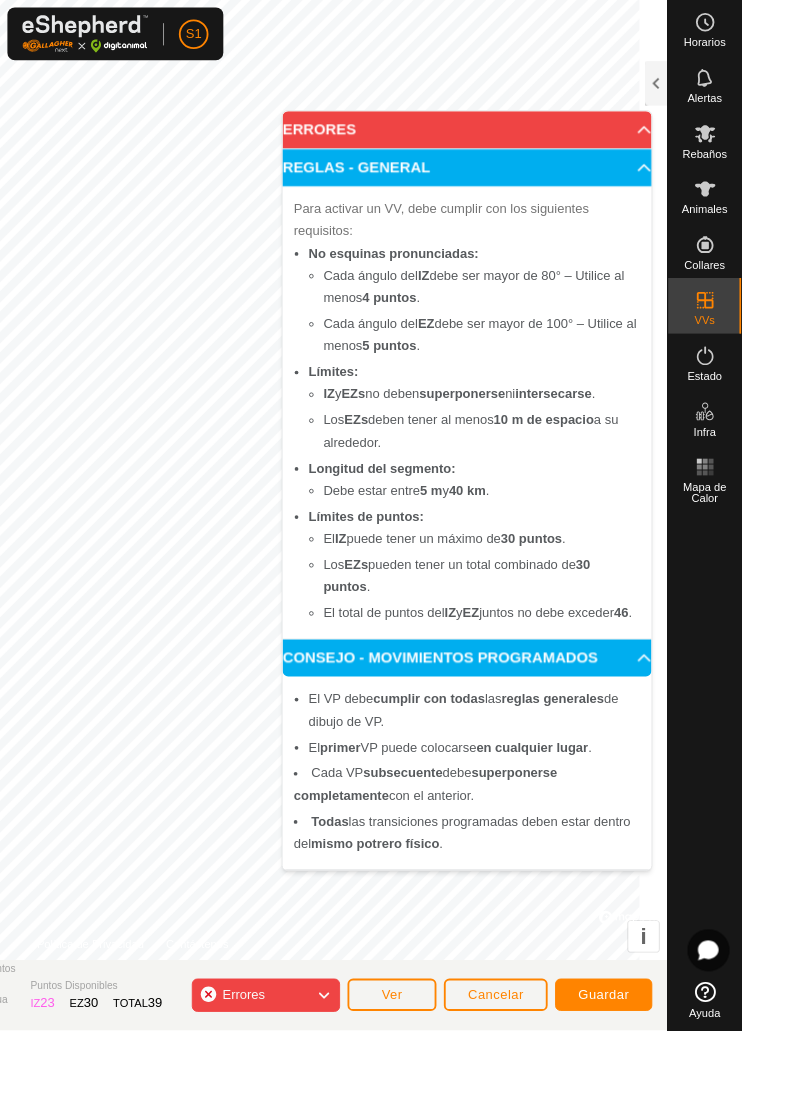 click on "Errores" 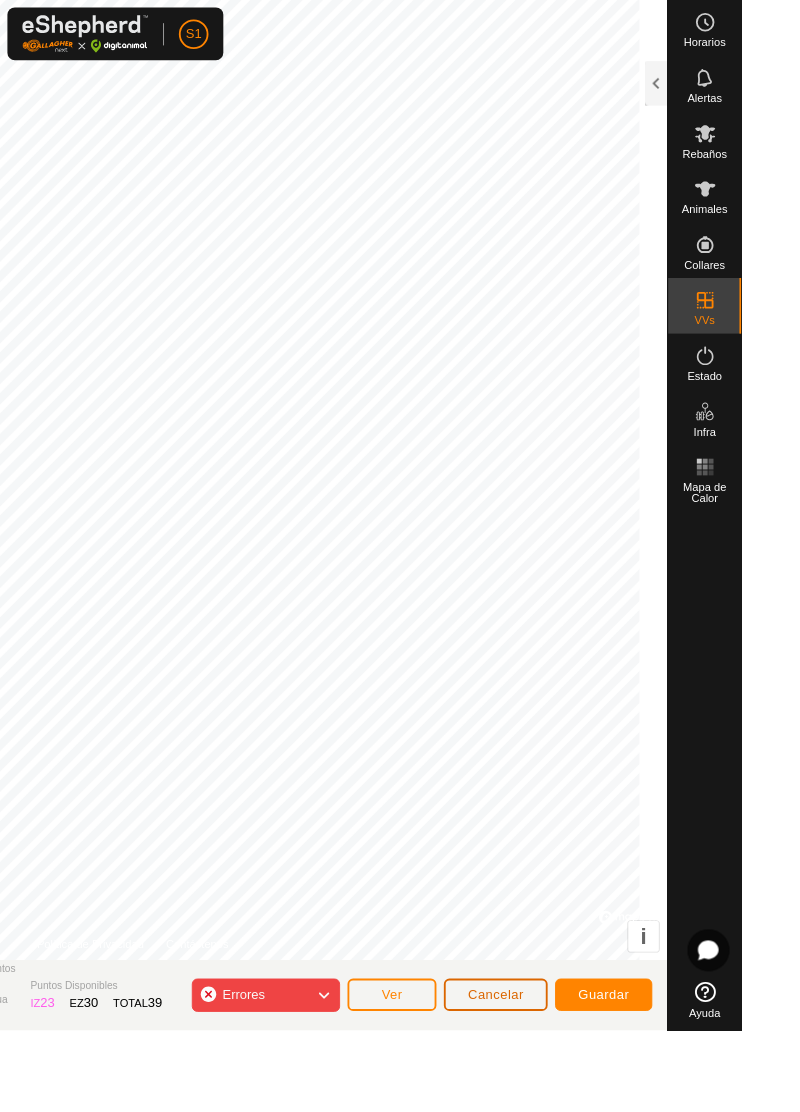 click on "Cancelar" 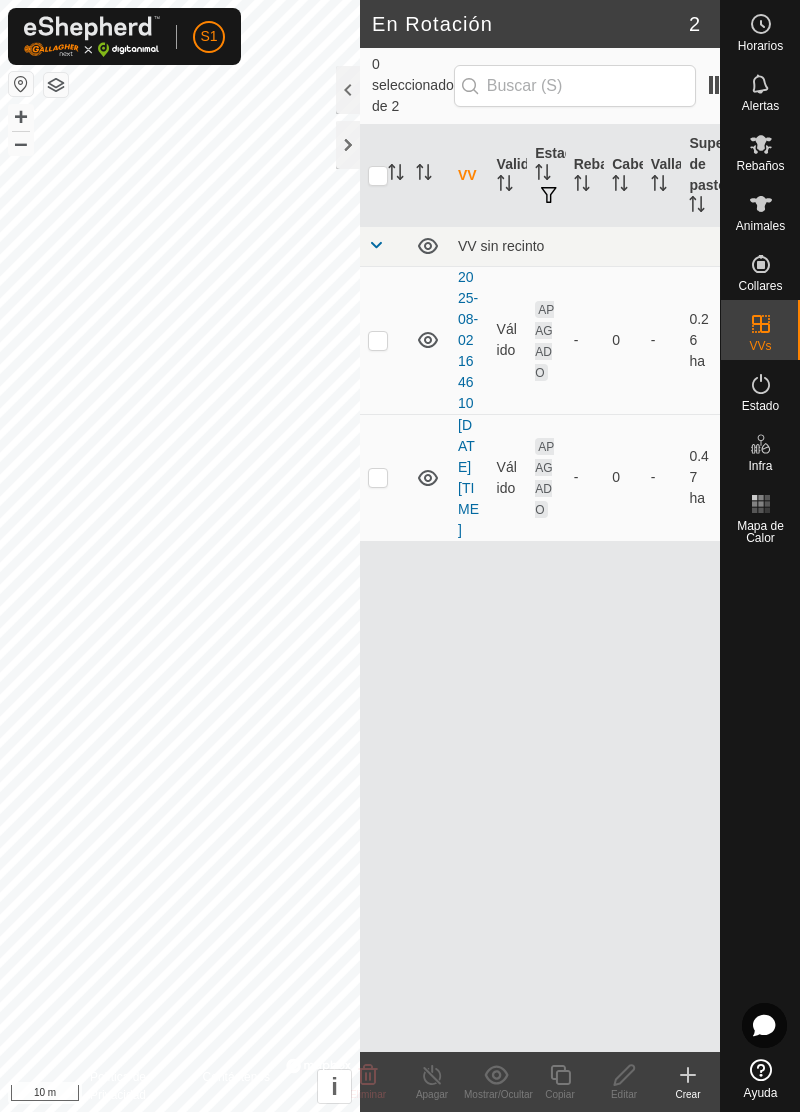 click at bounding box center (384, 477) 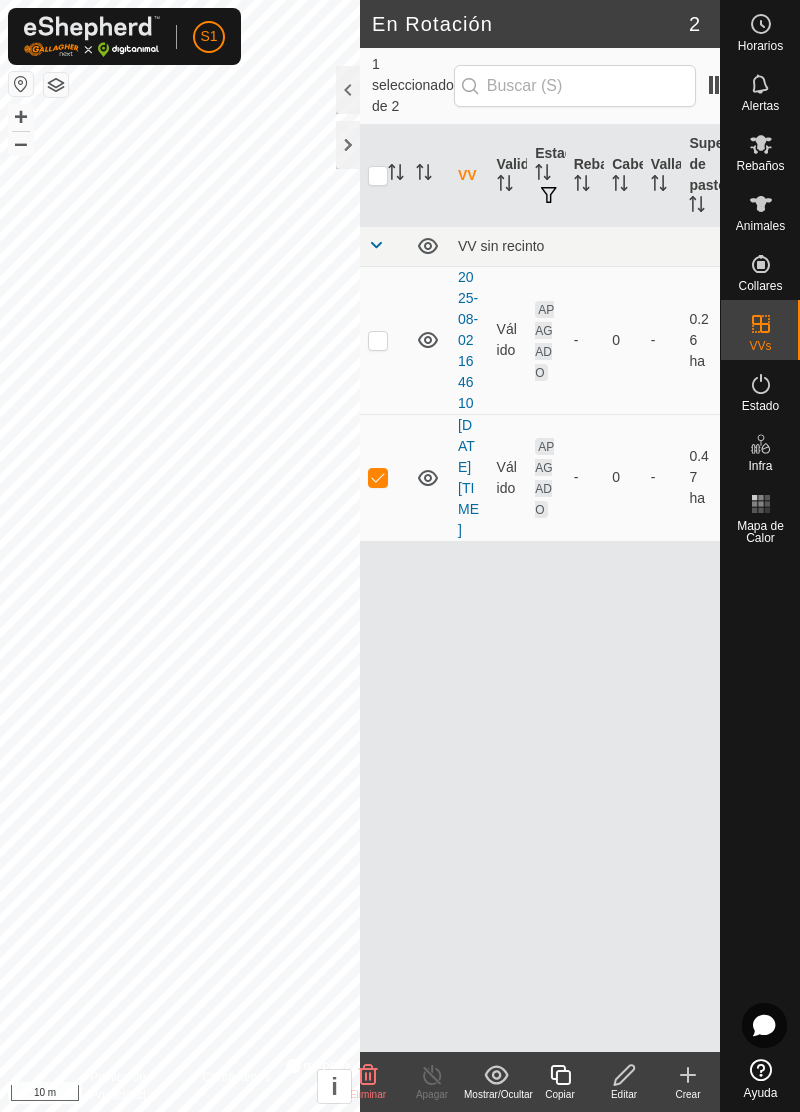 click 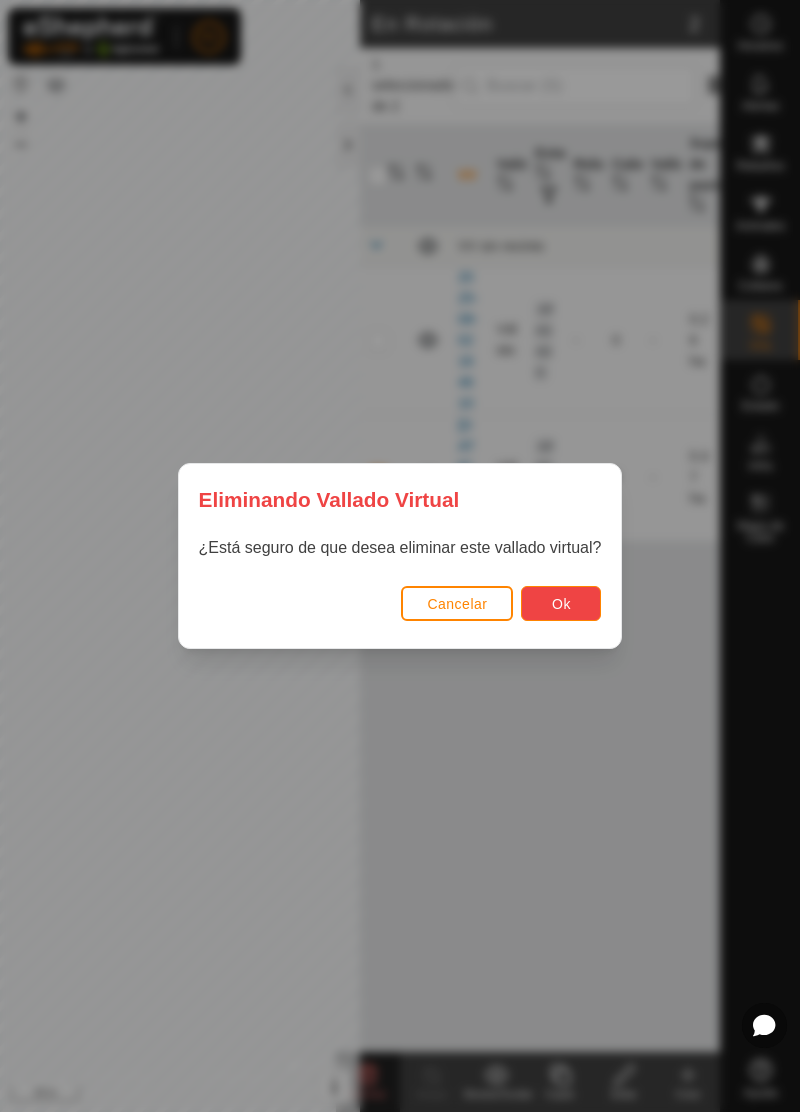 click on "Ok" at bounding box center [561, 603] 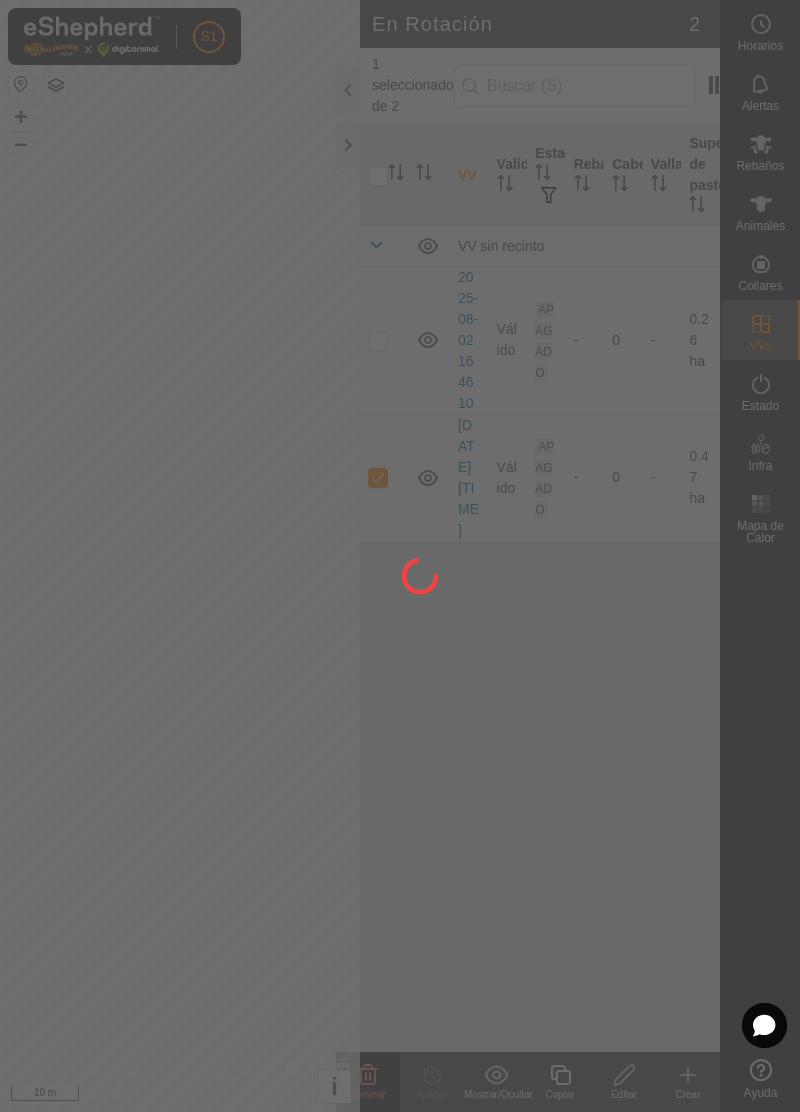 checkbox on "false" 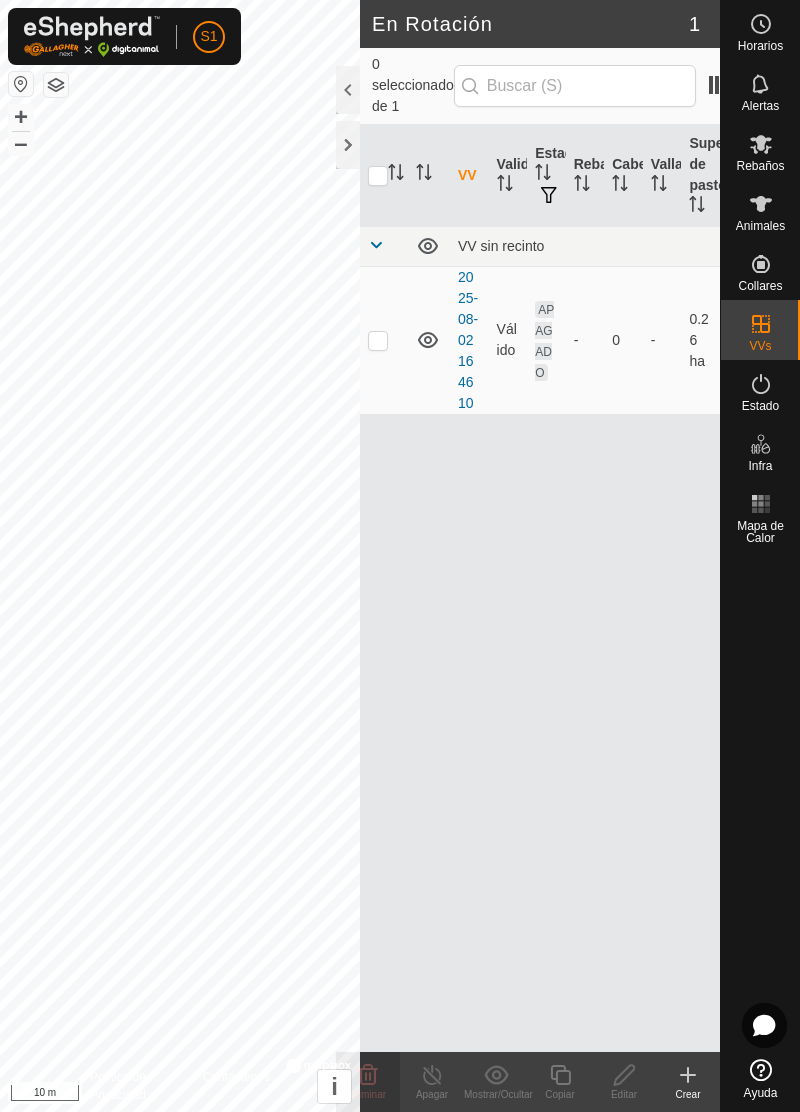 click 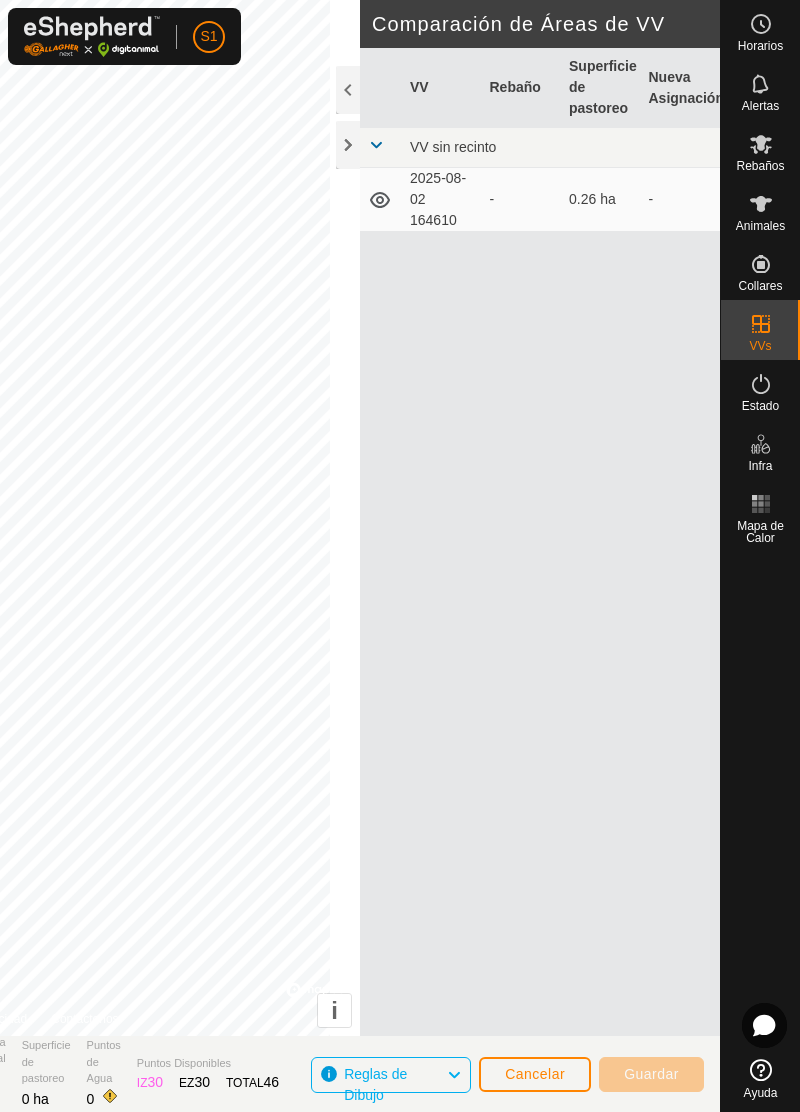 click 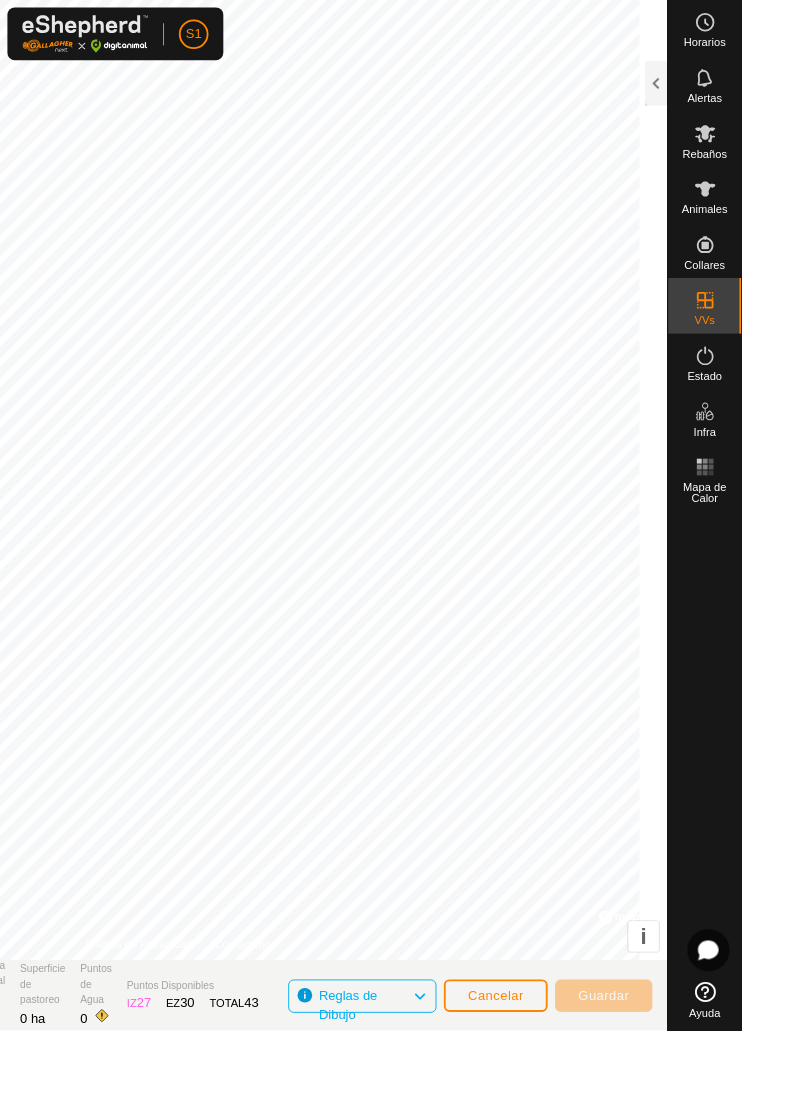 click 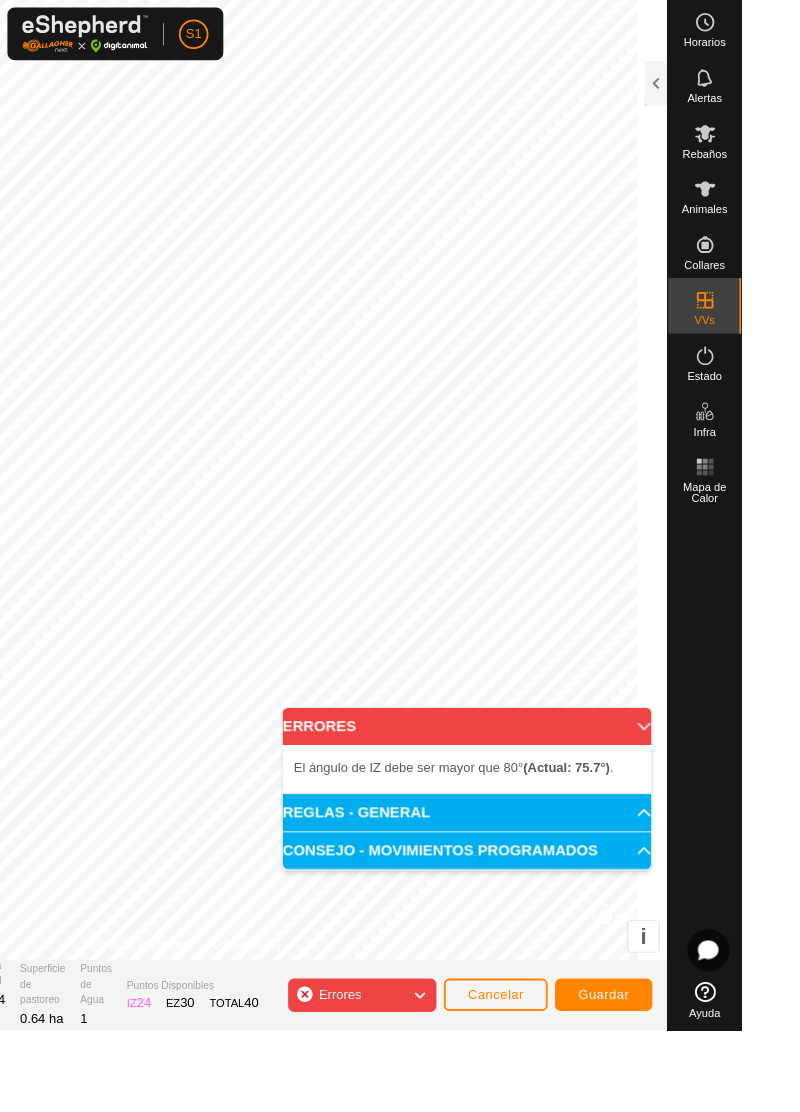 click on "ERRORES" at bounding box center [504, 784] 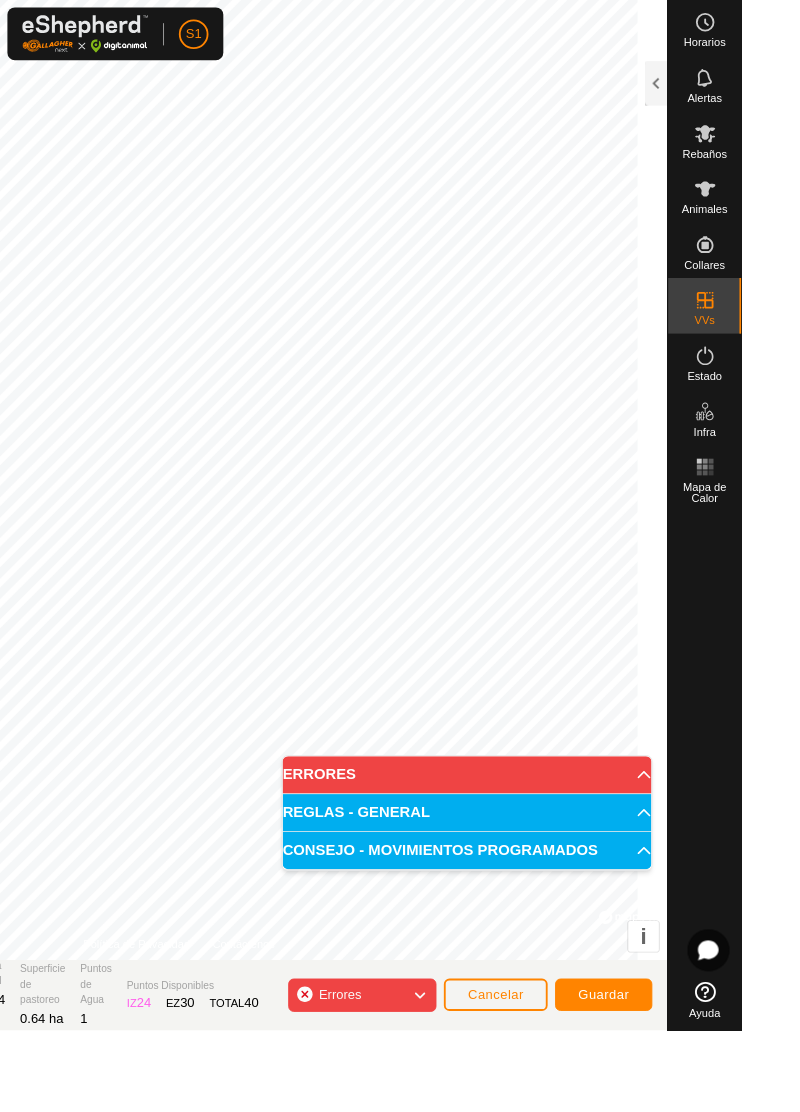 click on "Errores" 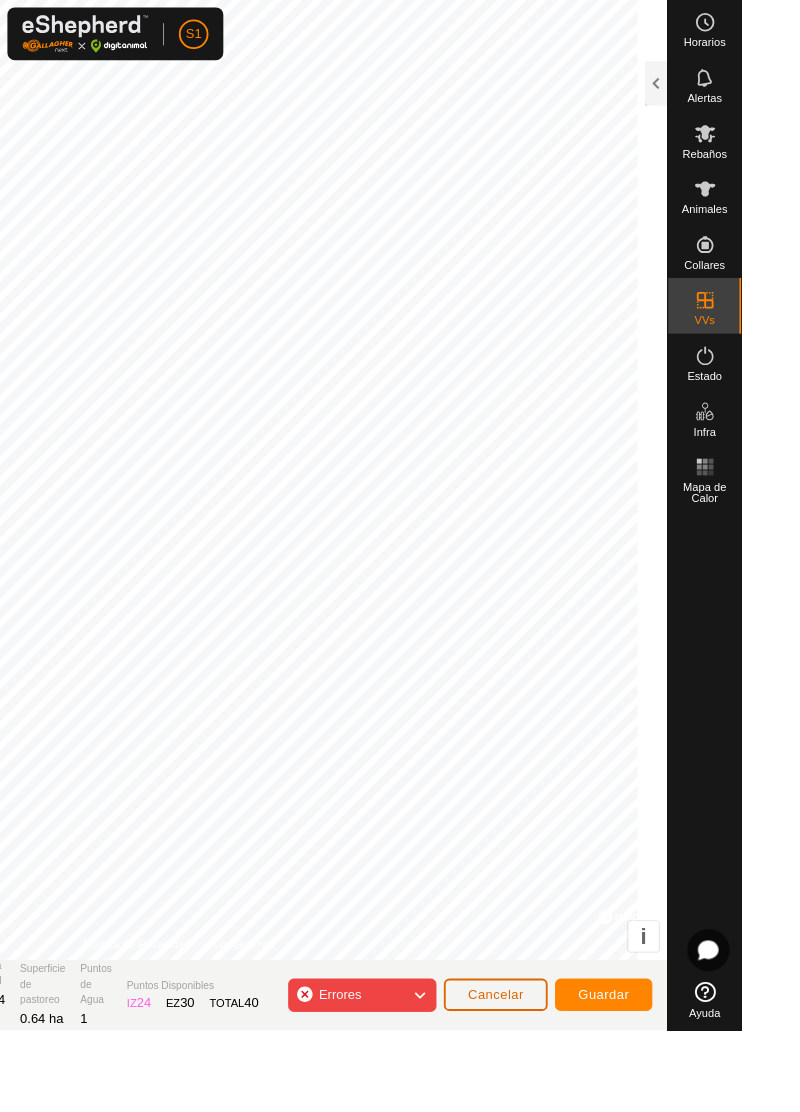 click on "Cancelar" 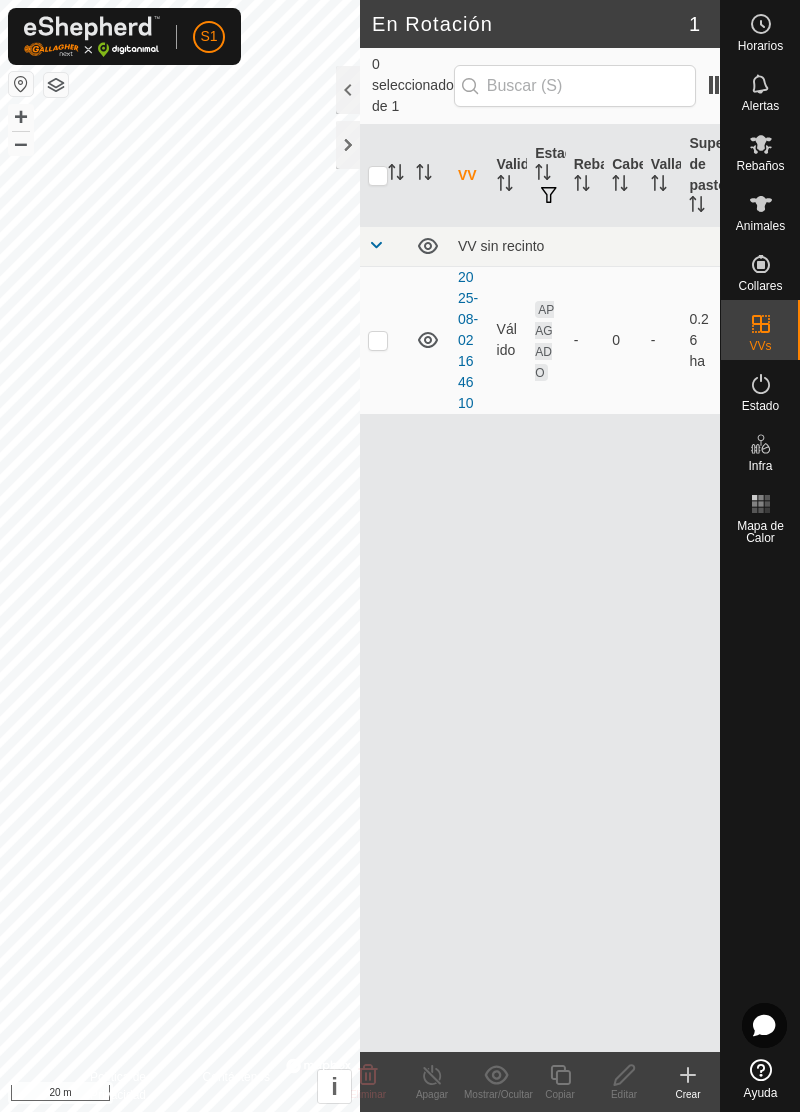 click 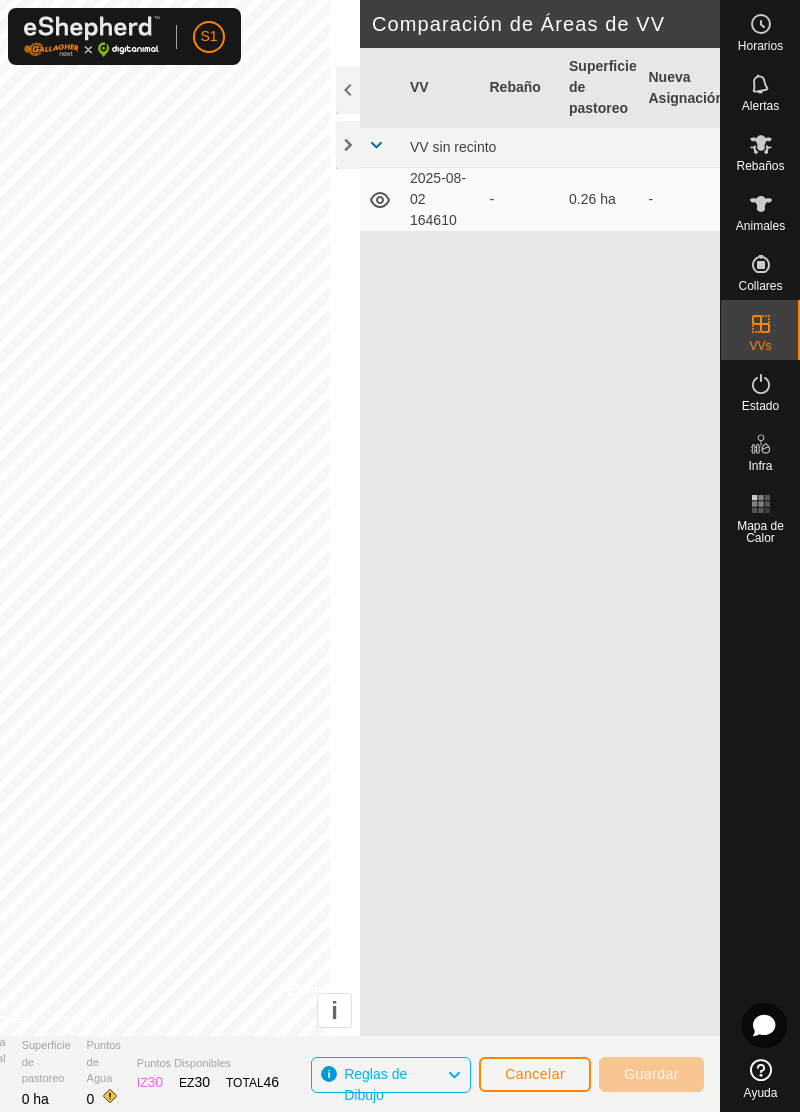 click at bounding box center (376, 145) 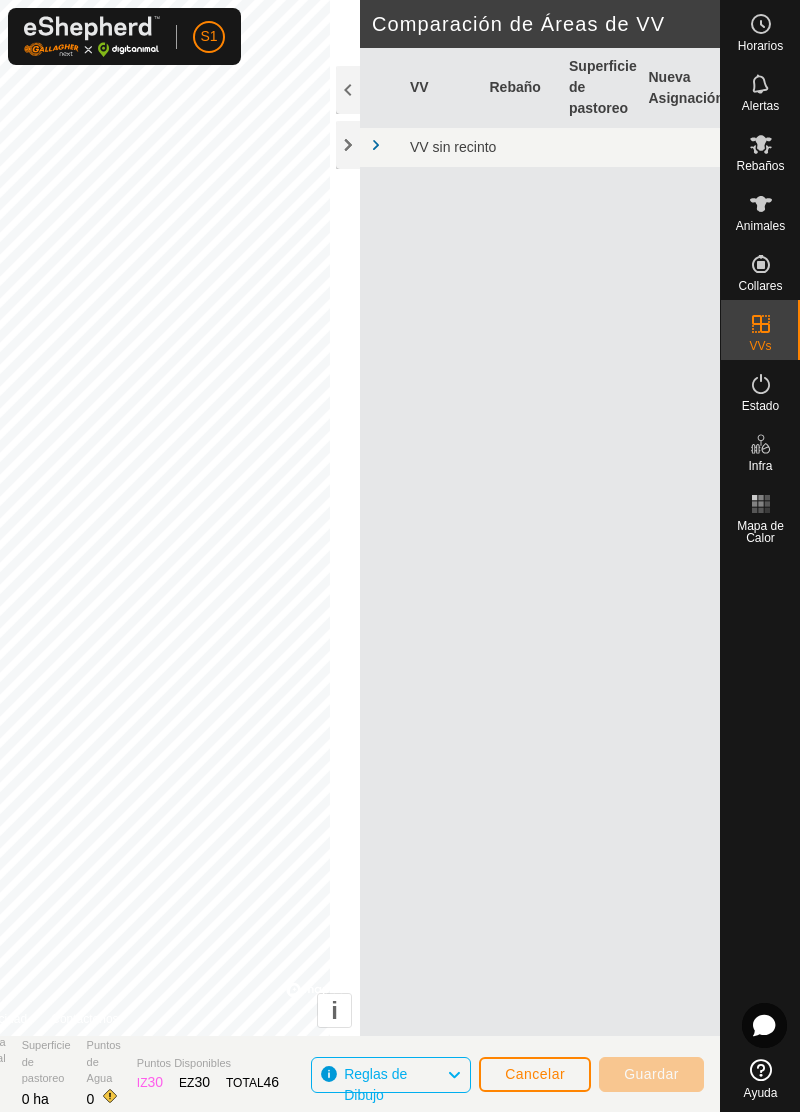 click 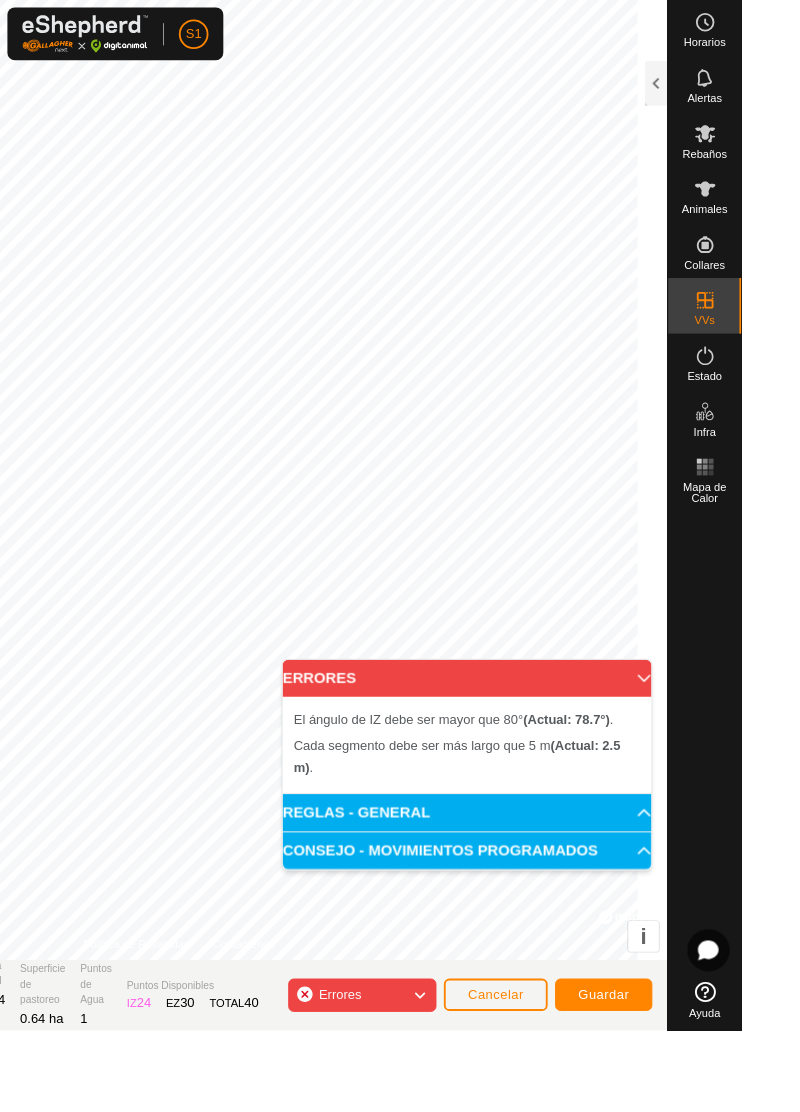 click 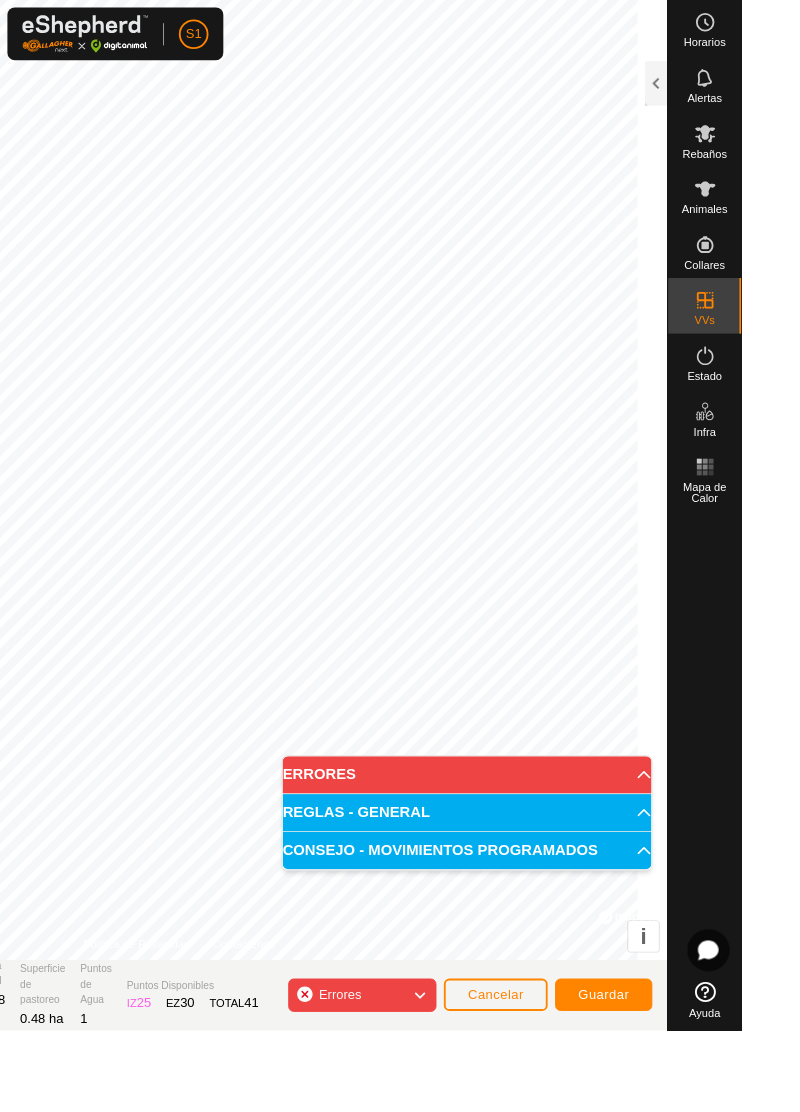 click 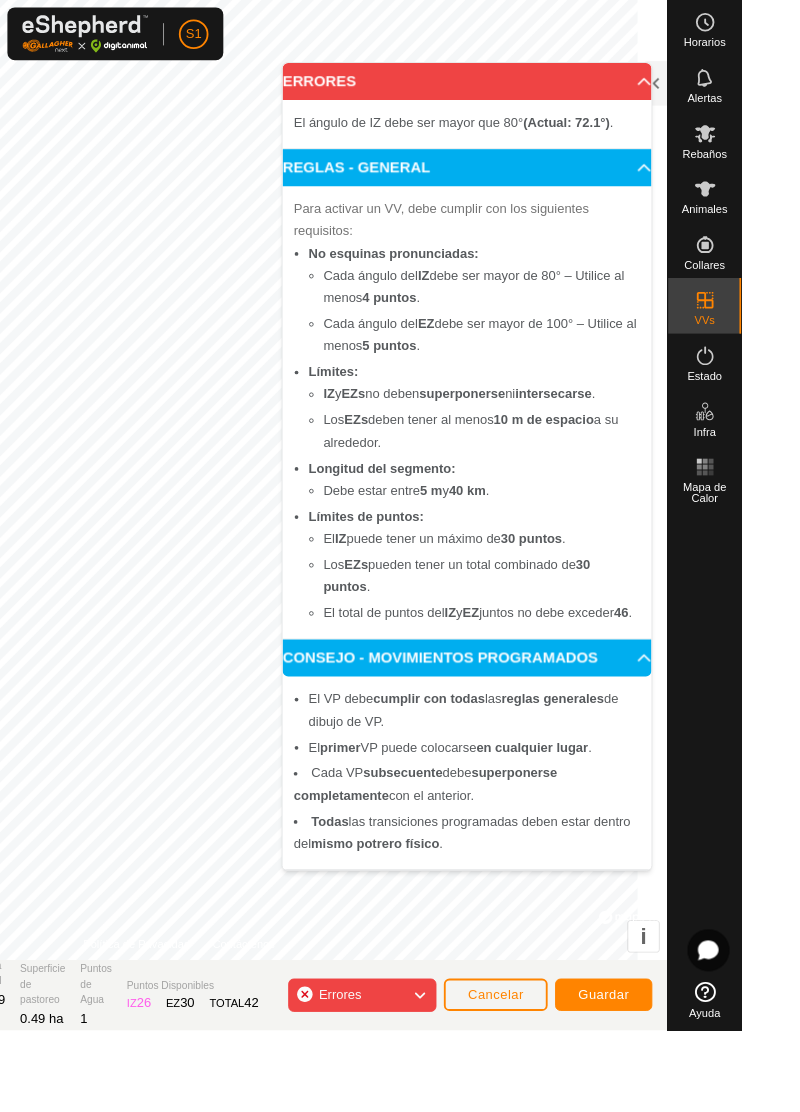 click 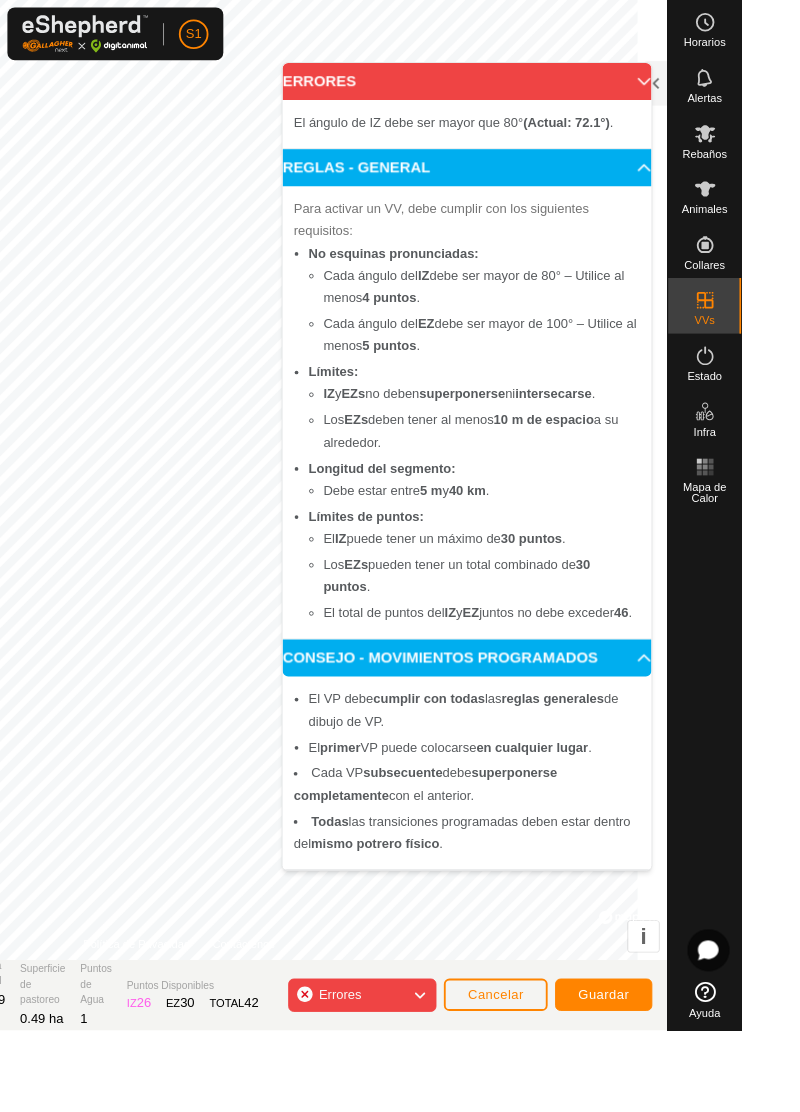 click 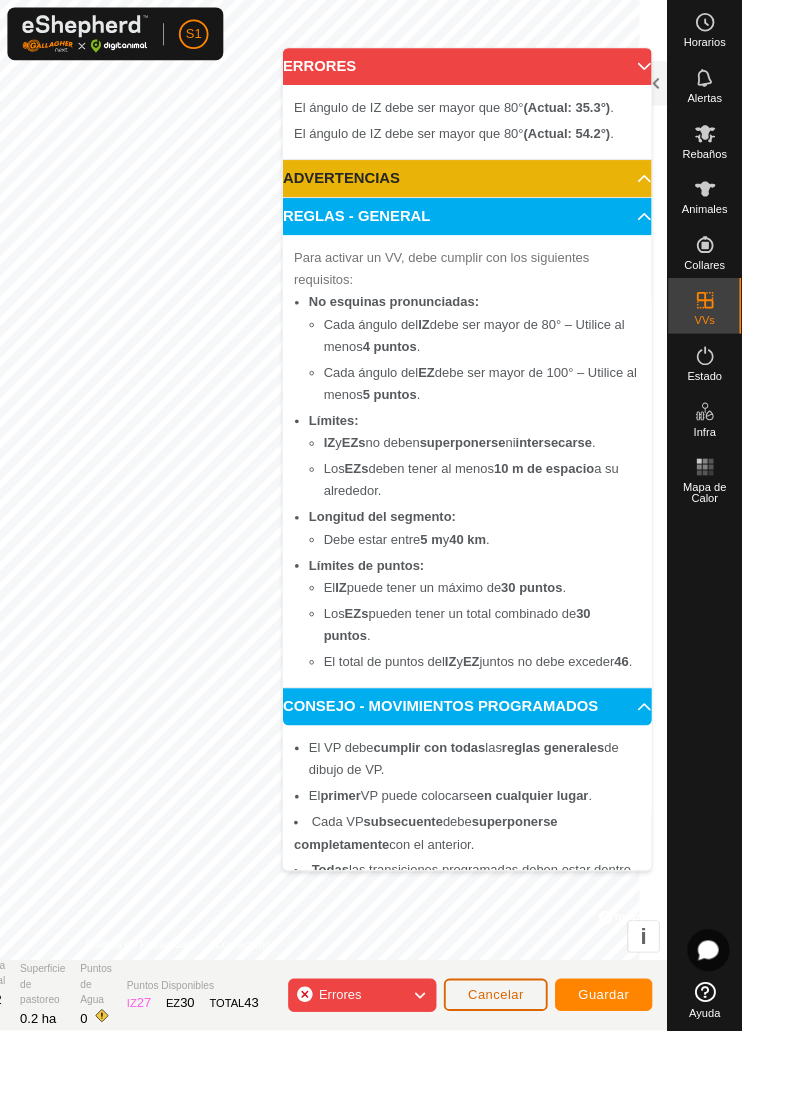 click on "Cancelar" 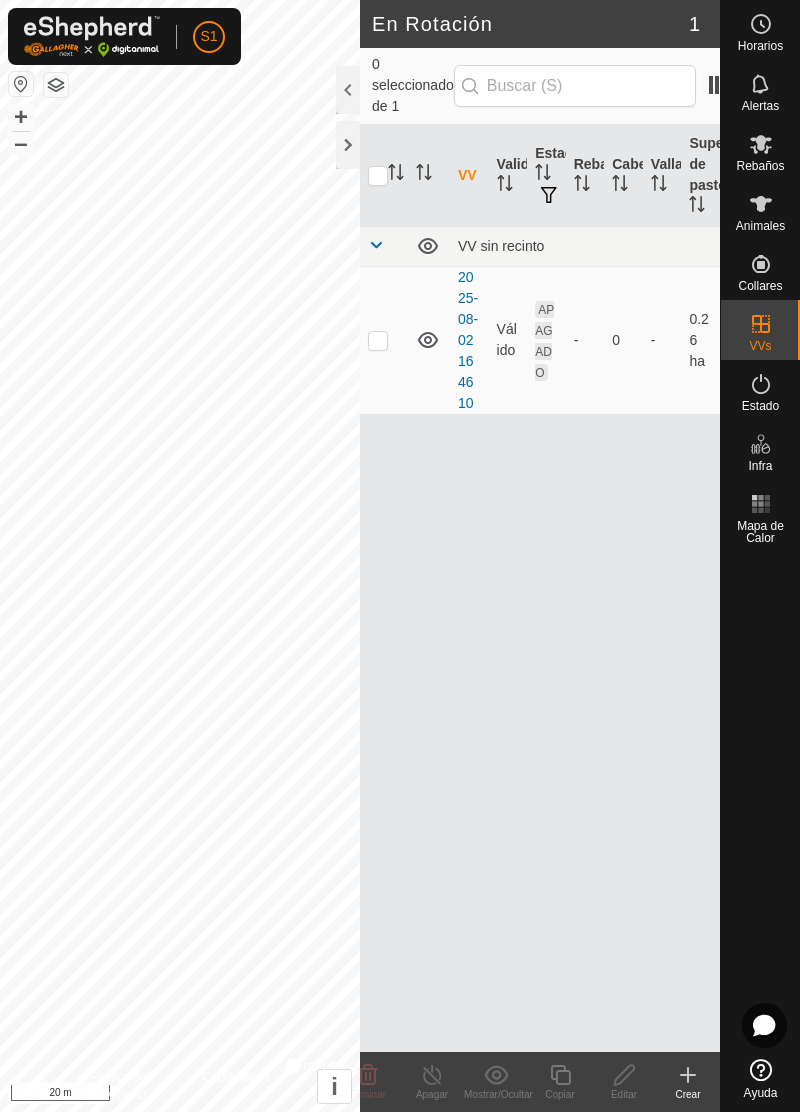 click 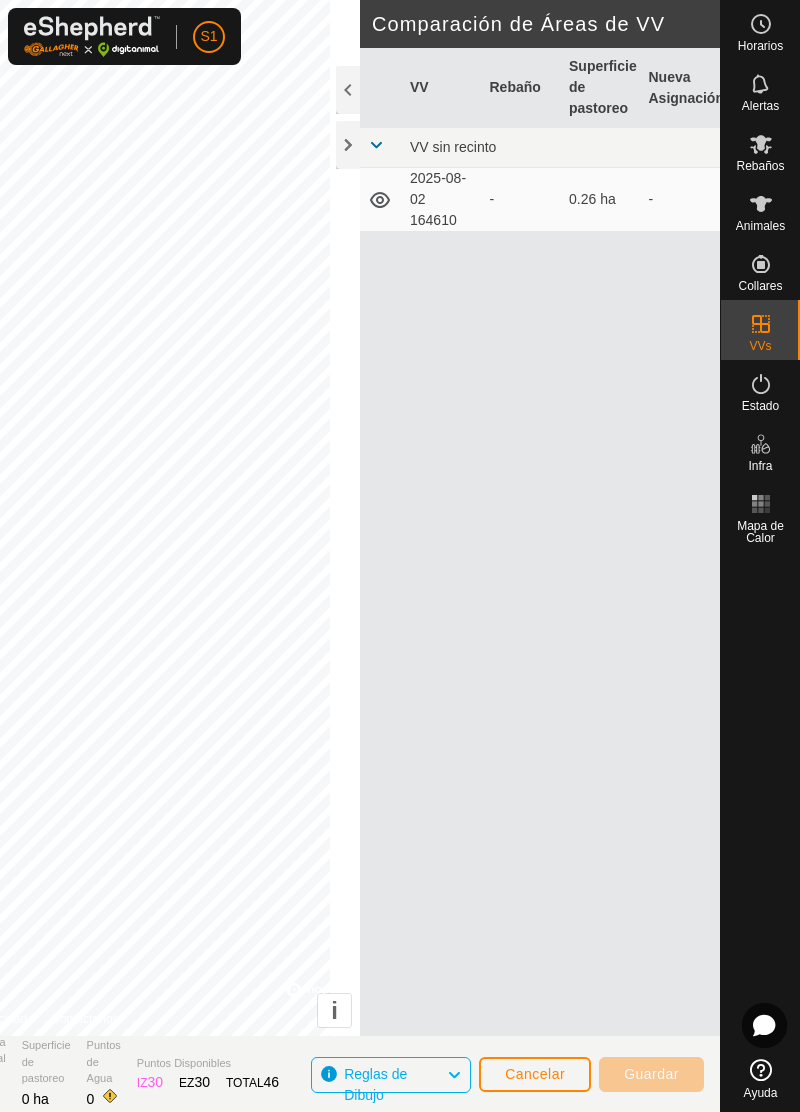 click 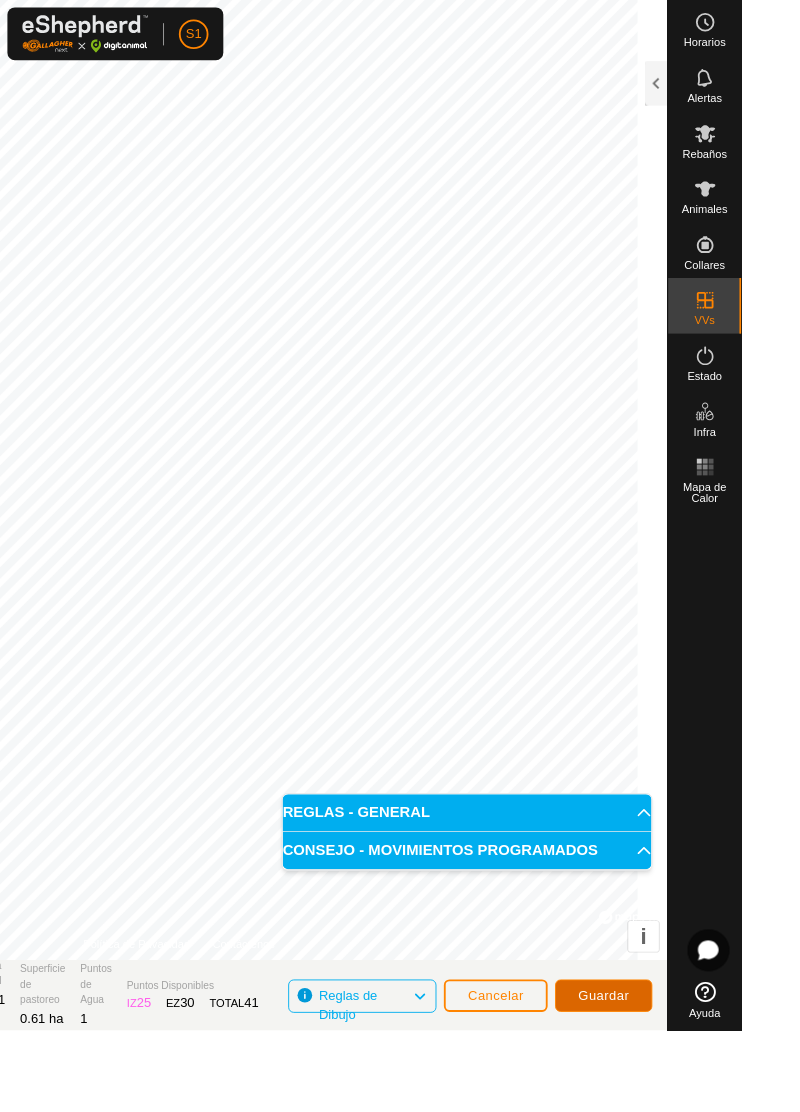 click on "Guardar" 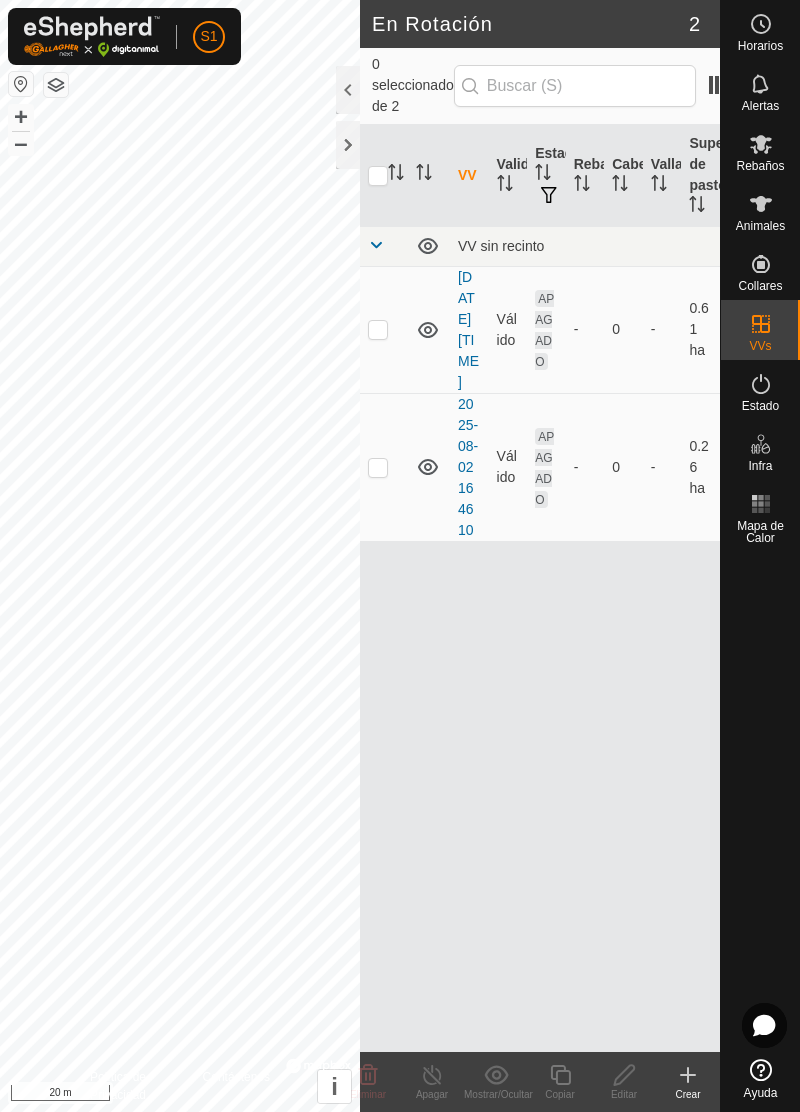 click on "VV   Validez   Estado   Rebaño   Cabezas   Vallado   Superficie de pastoreo   VV sin recinto  2025-08-03 180958  Válido  APAGADO  -   0   -   0.61 ha  2025-08-02 164610  Válido  APAGADO  -   0   -   0.26 ha" at bounding box center [540, 588] 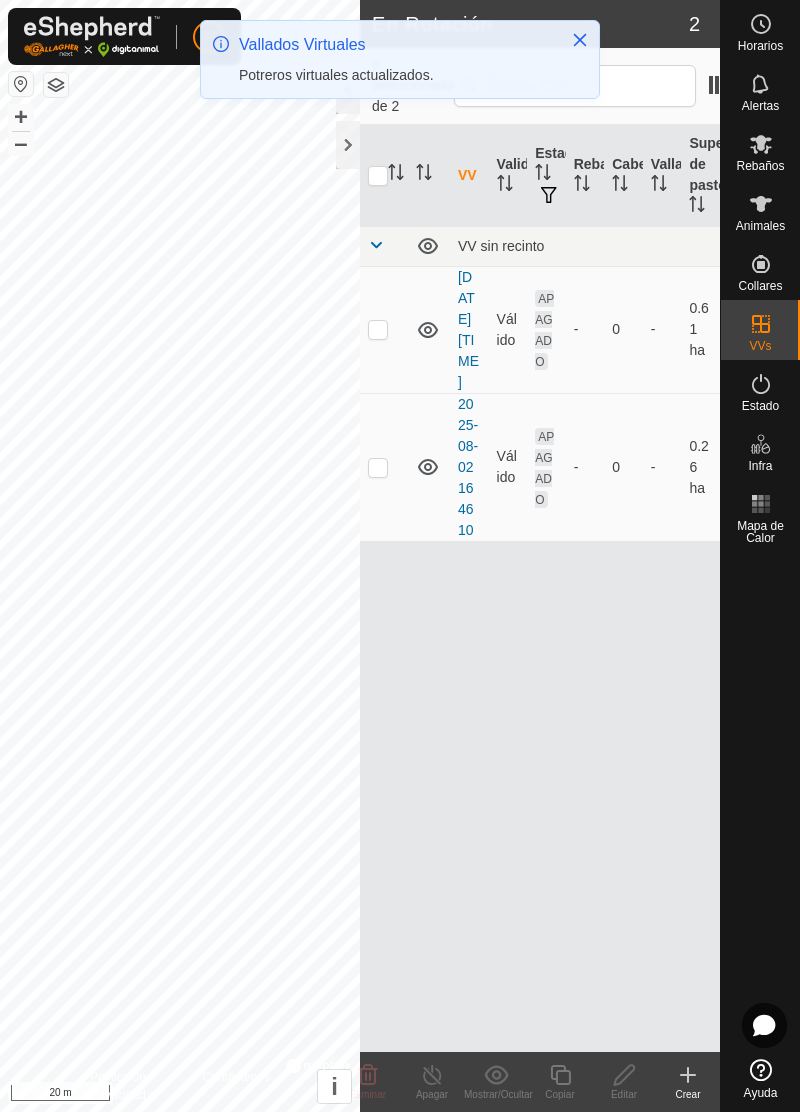 click on "2025-08-02 164610" at bounding box center [468, 467] 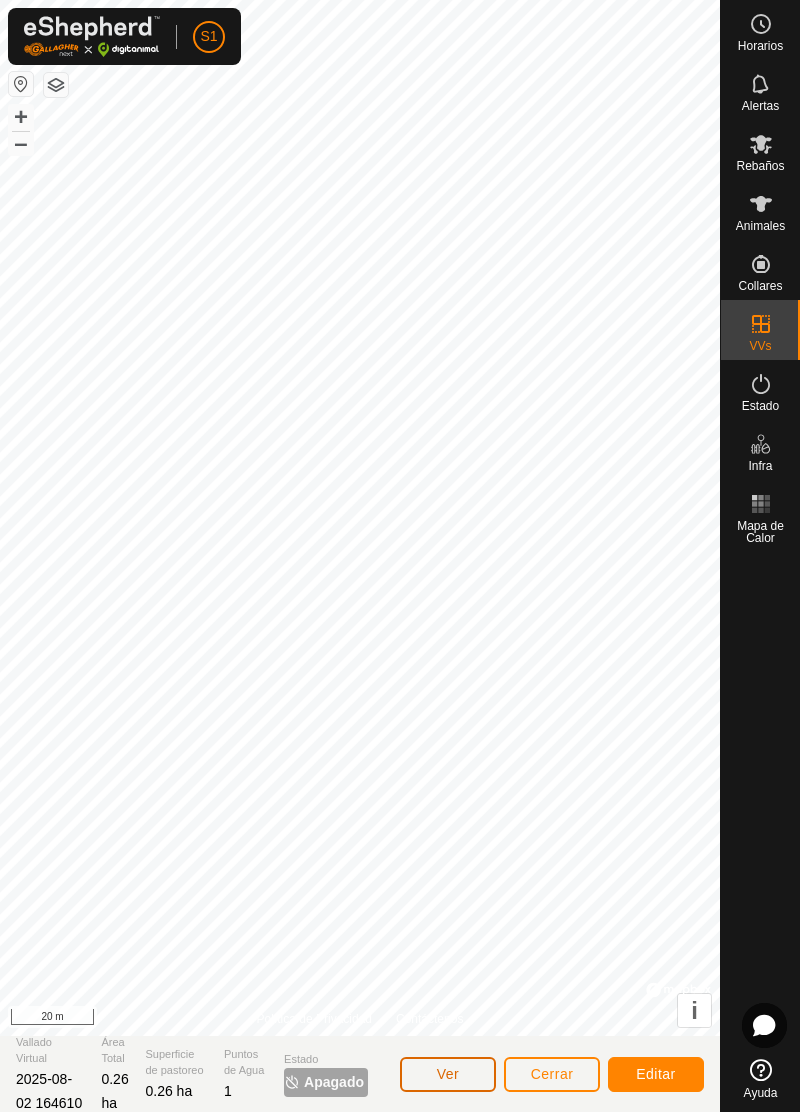 click on "Ver" 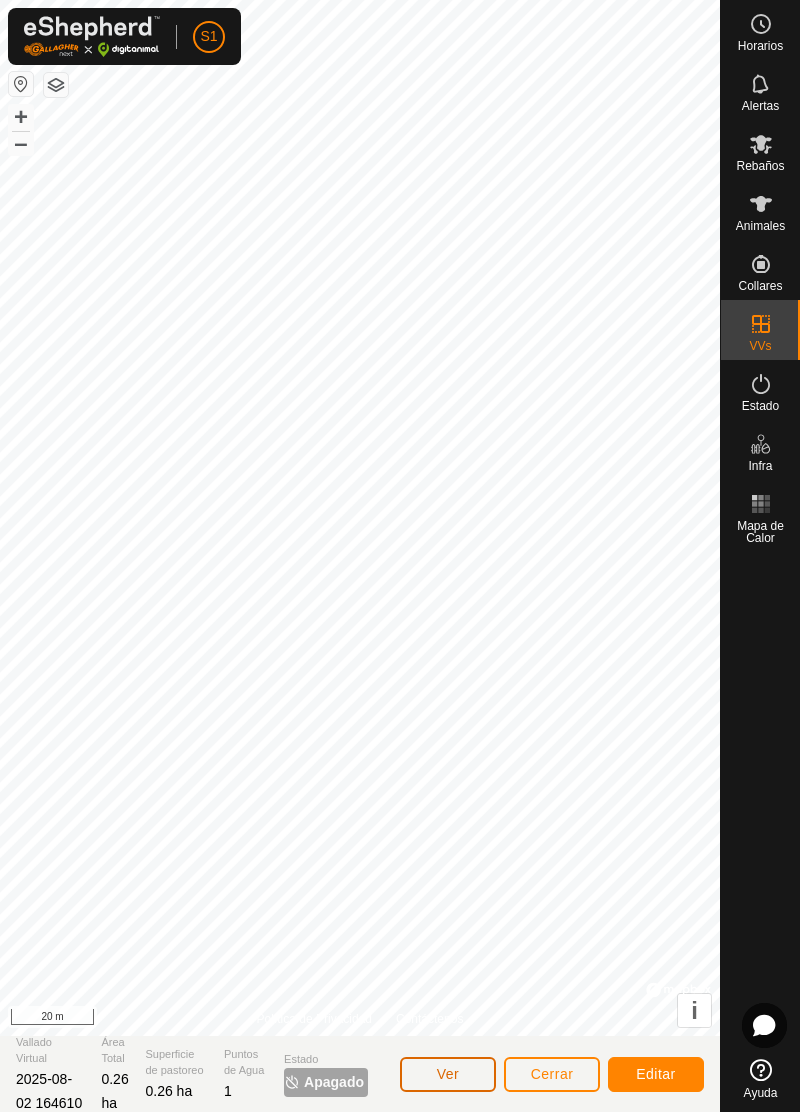 click on "Ver" 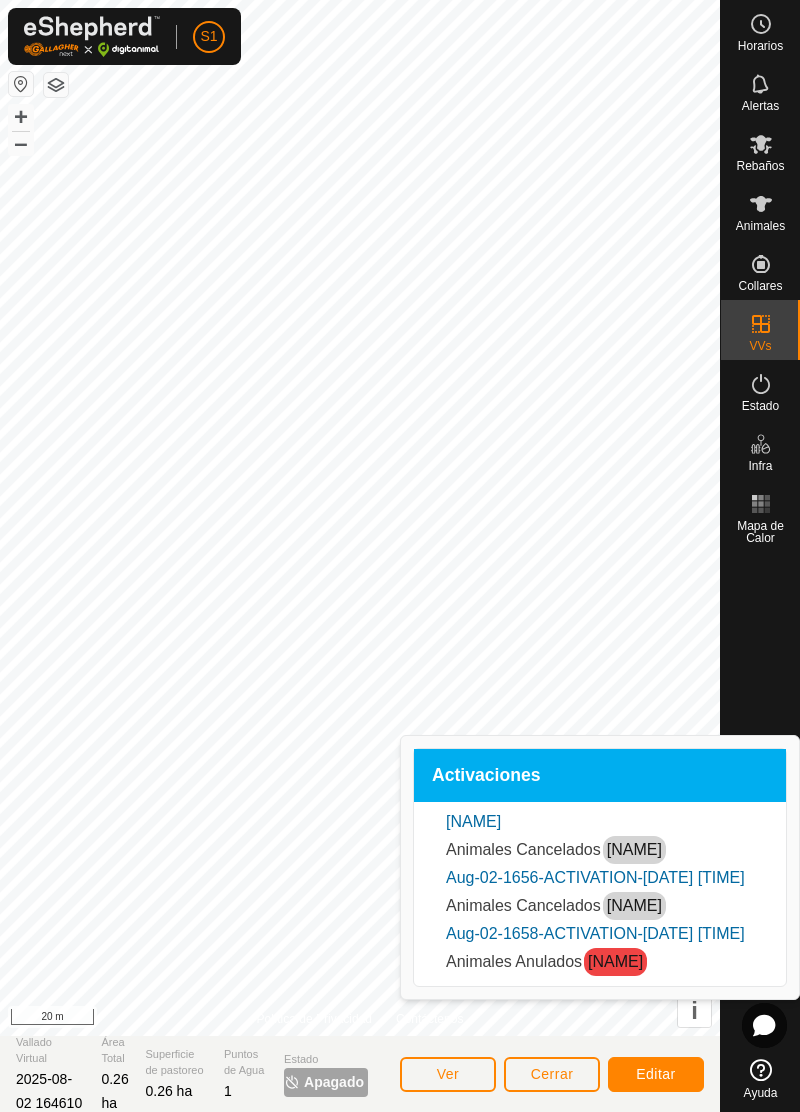 click on "Aug-02-1656-ACTIVATION-2025-08-02 164610" at bounding box center (595, 877) 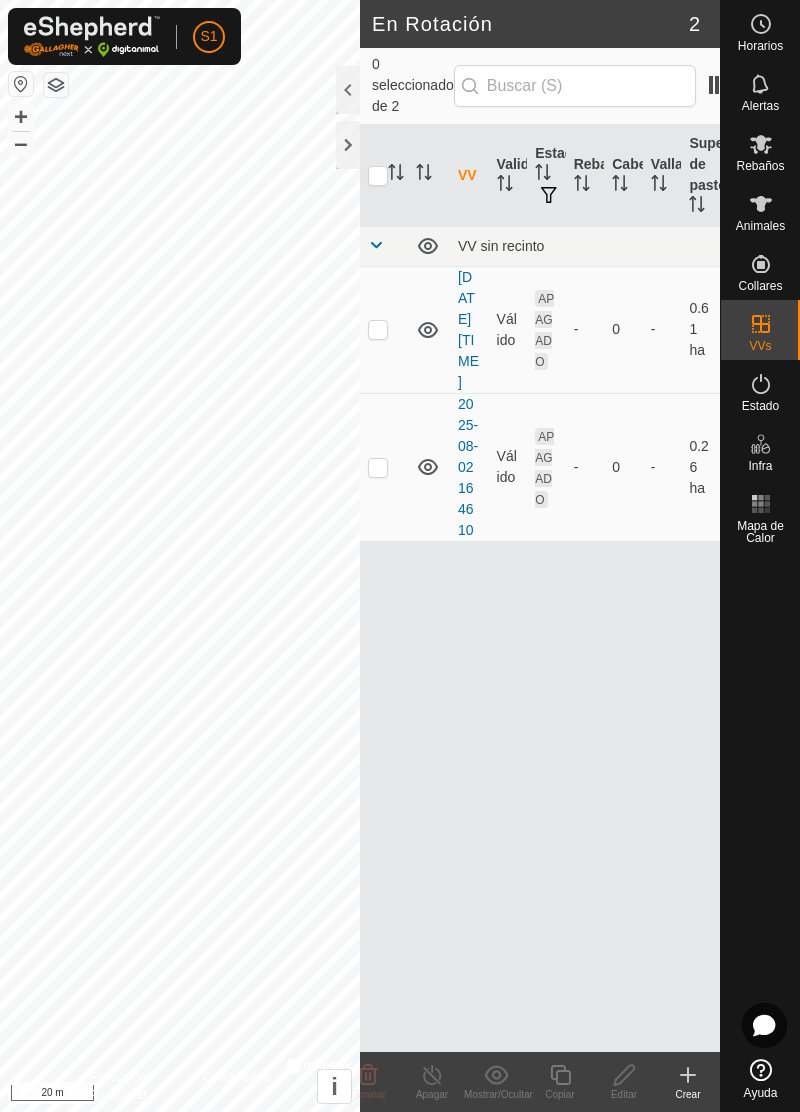 scroll, scrollTop: 0, scrollLeft: 0, axis: both 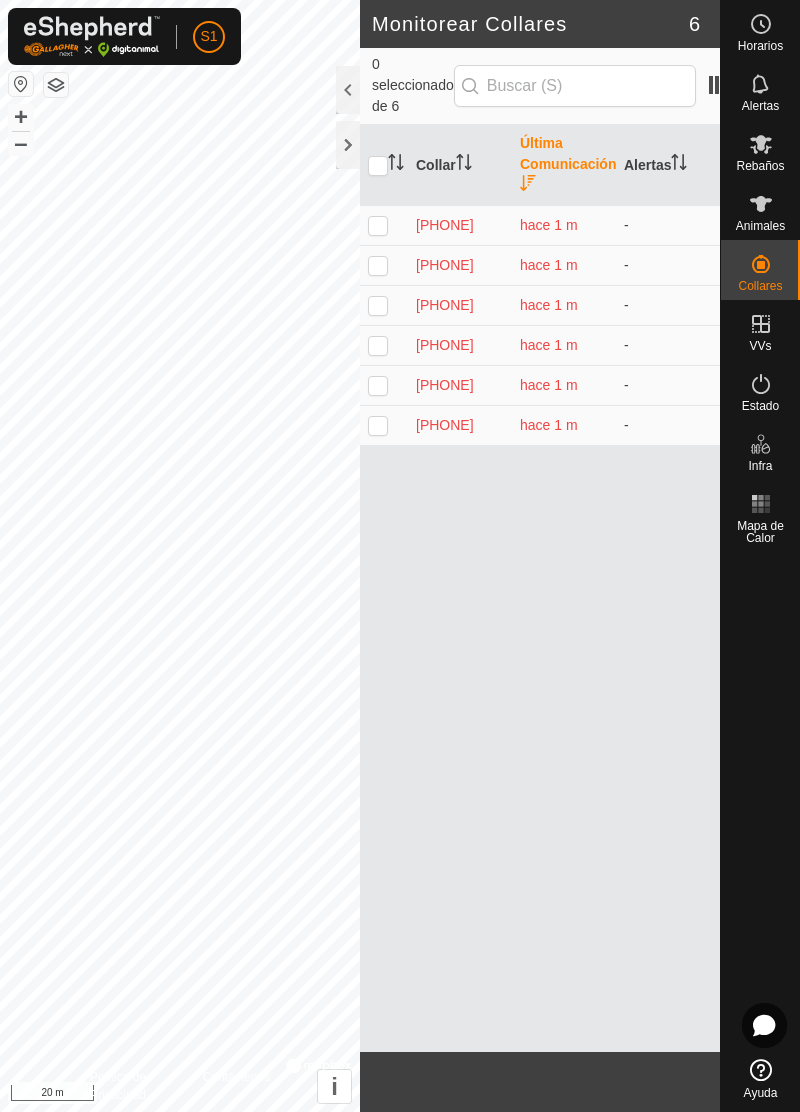 click at bounding box center [761, 84] 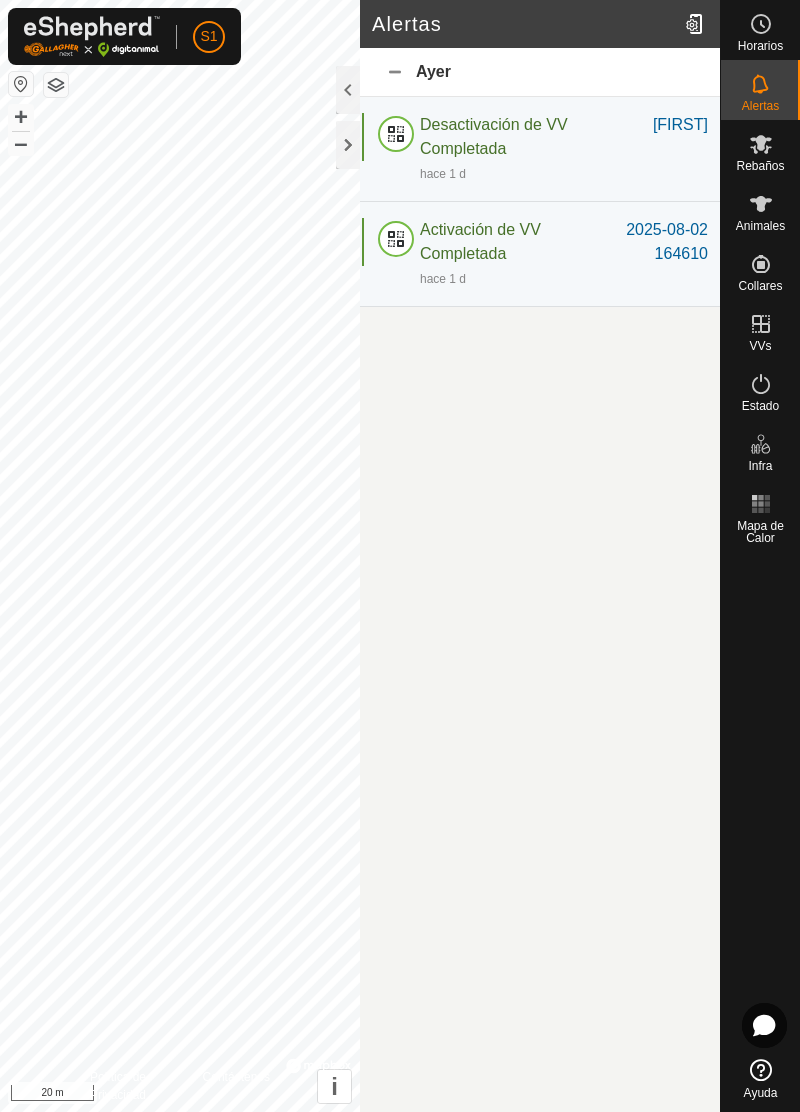 click on "Horarios" at bounding box center [760, 30] 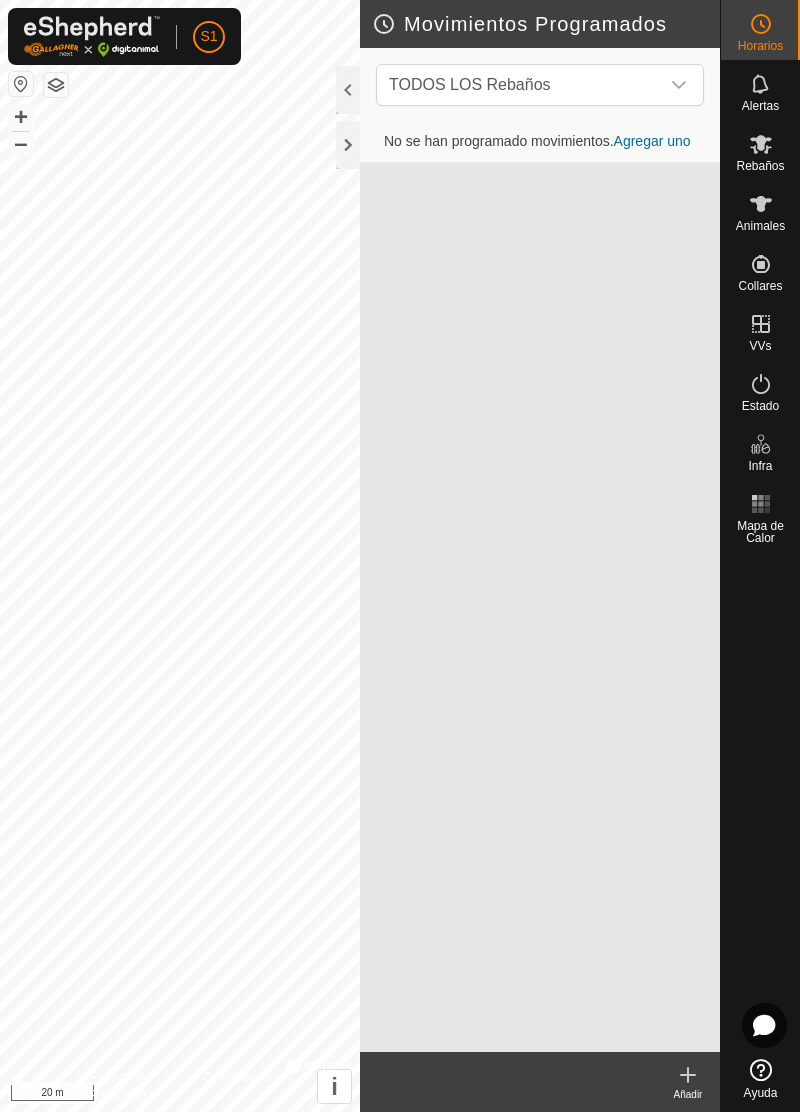 click 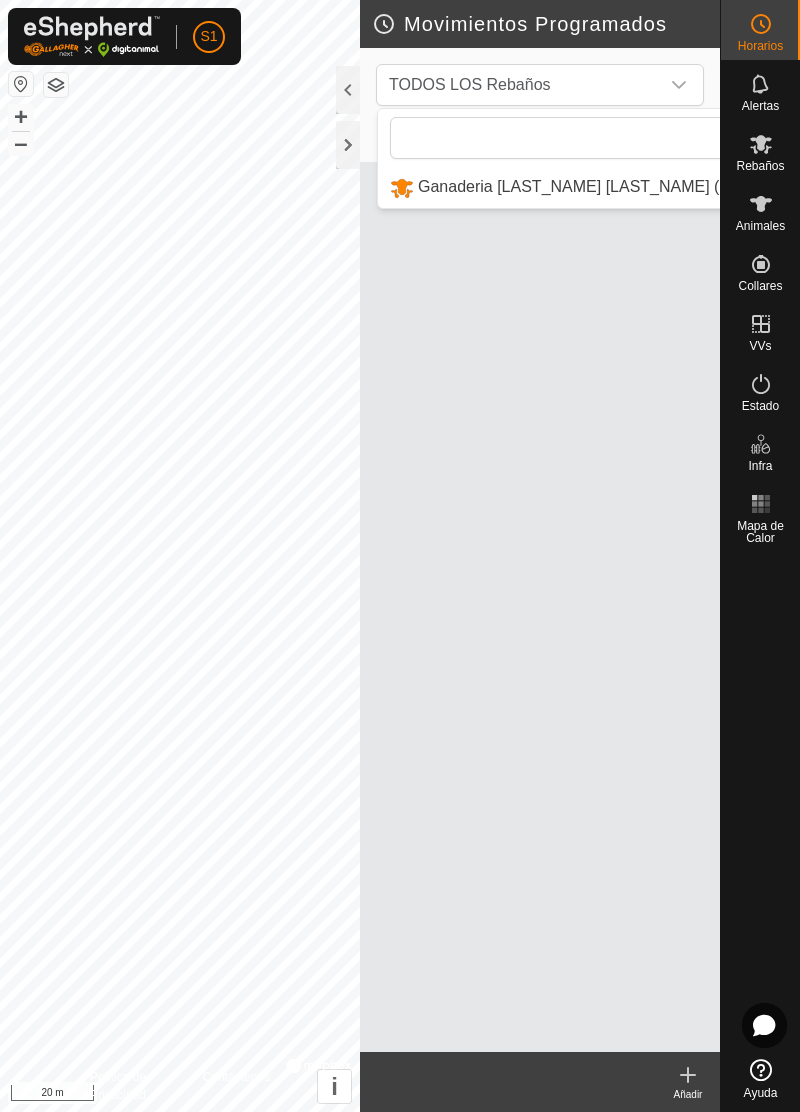 scroll, scrollTop: 0, scrollLeft: 12, axis: horizontal 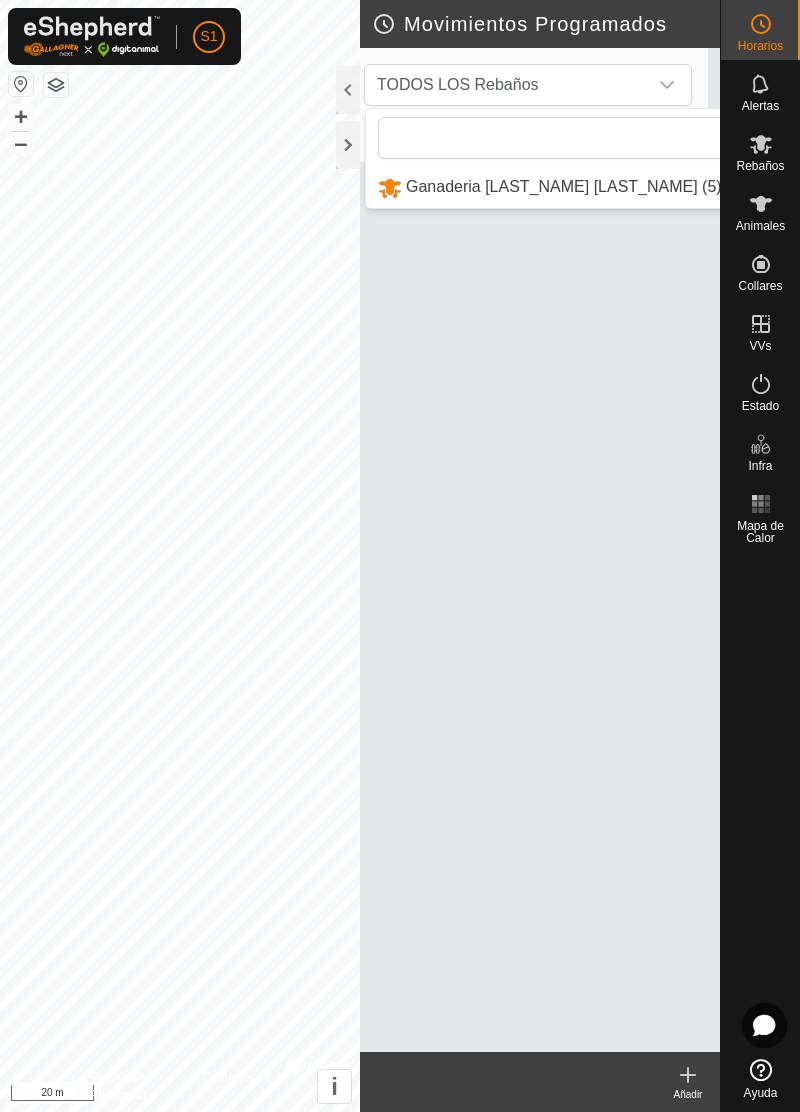 click on "TODOS LOS Rebaños Ganaderia Guerra Fernandez (5) 0 pausa" at bounding box center (528, 85) 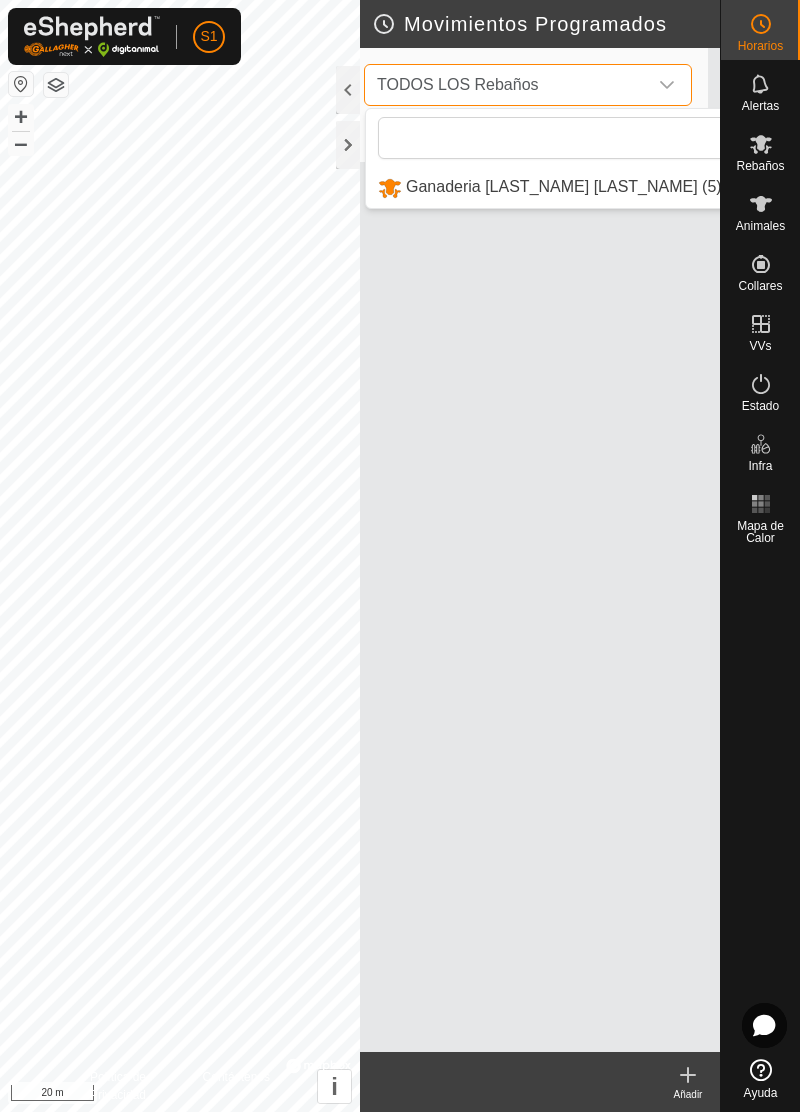 scroll, scrollTop: 0, scrollLeft: 0, axis: both 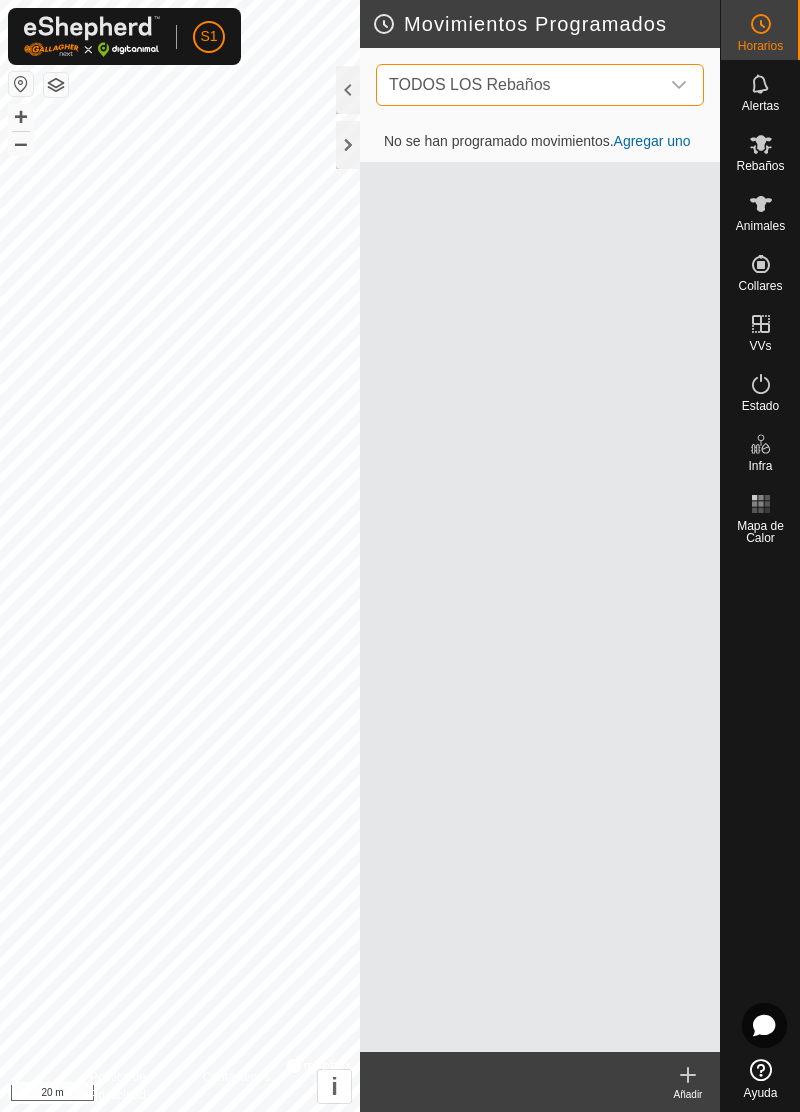 click on "Alertas" at bounding box center [760, 90] 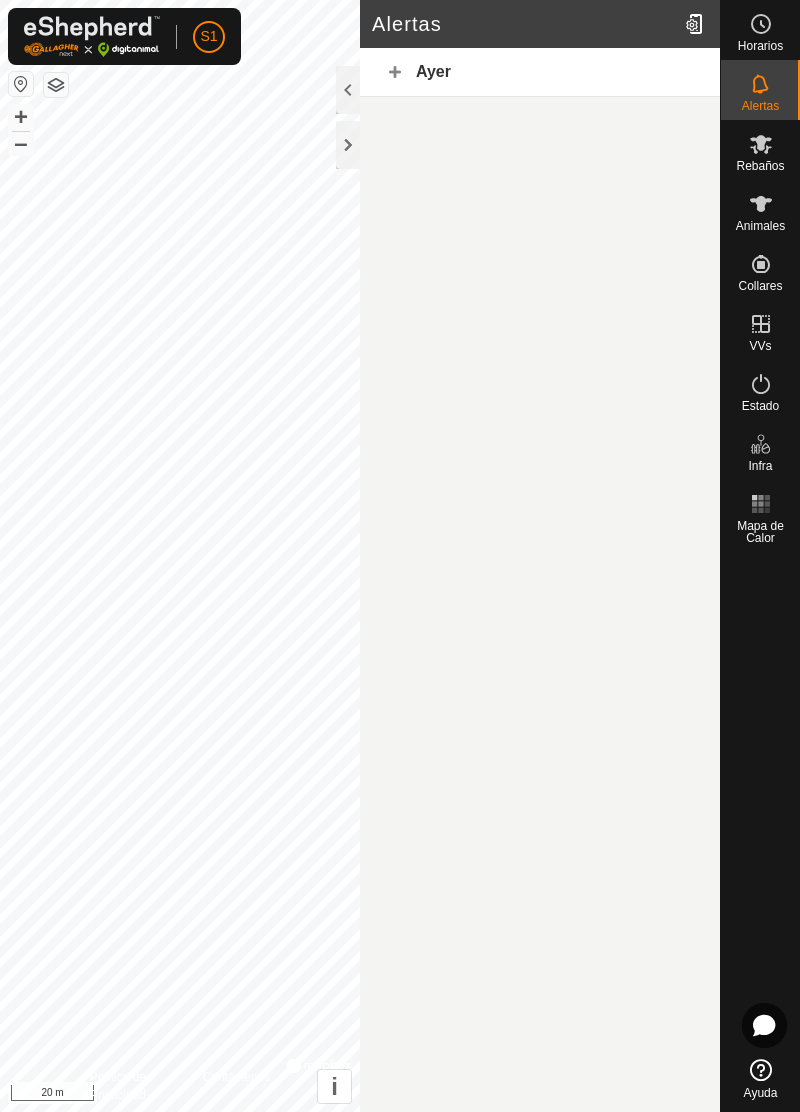 click on "Rebaños" at bounding box center [760, 166] 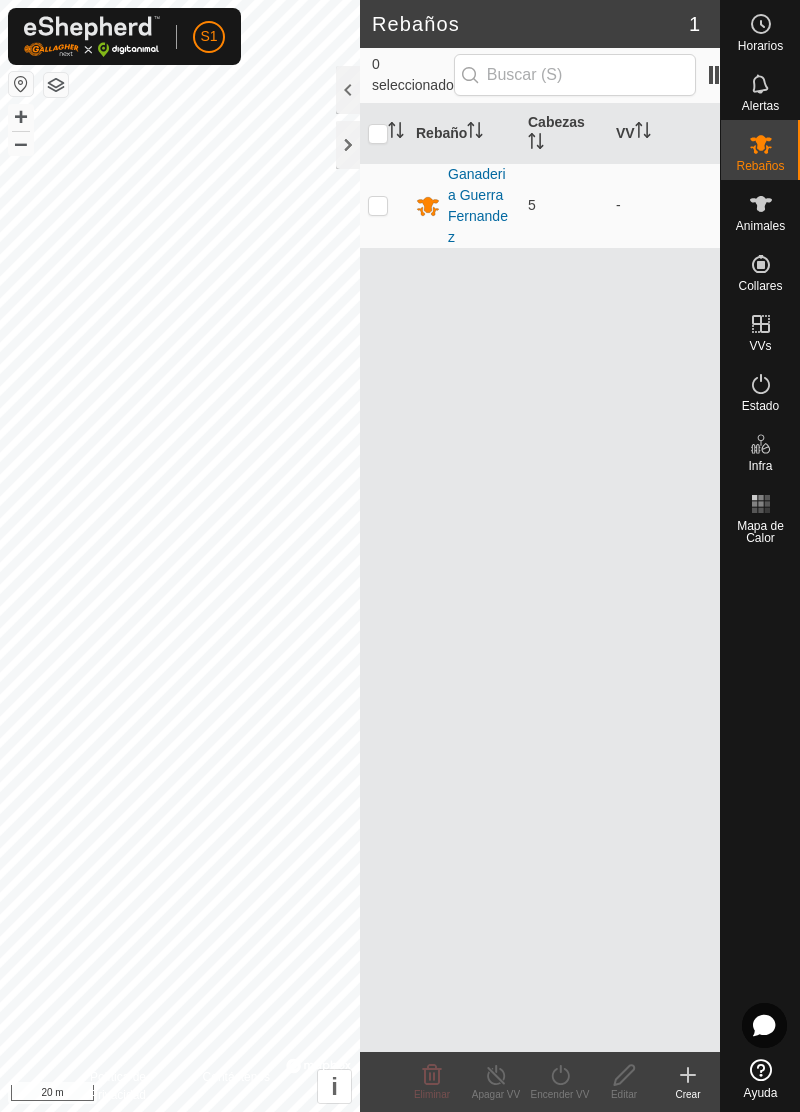 click on "Animales" at bounding box center (760, 226) 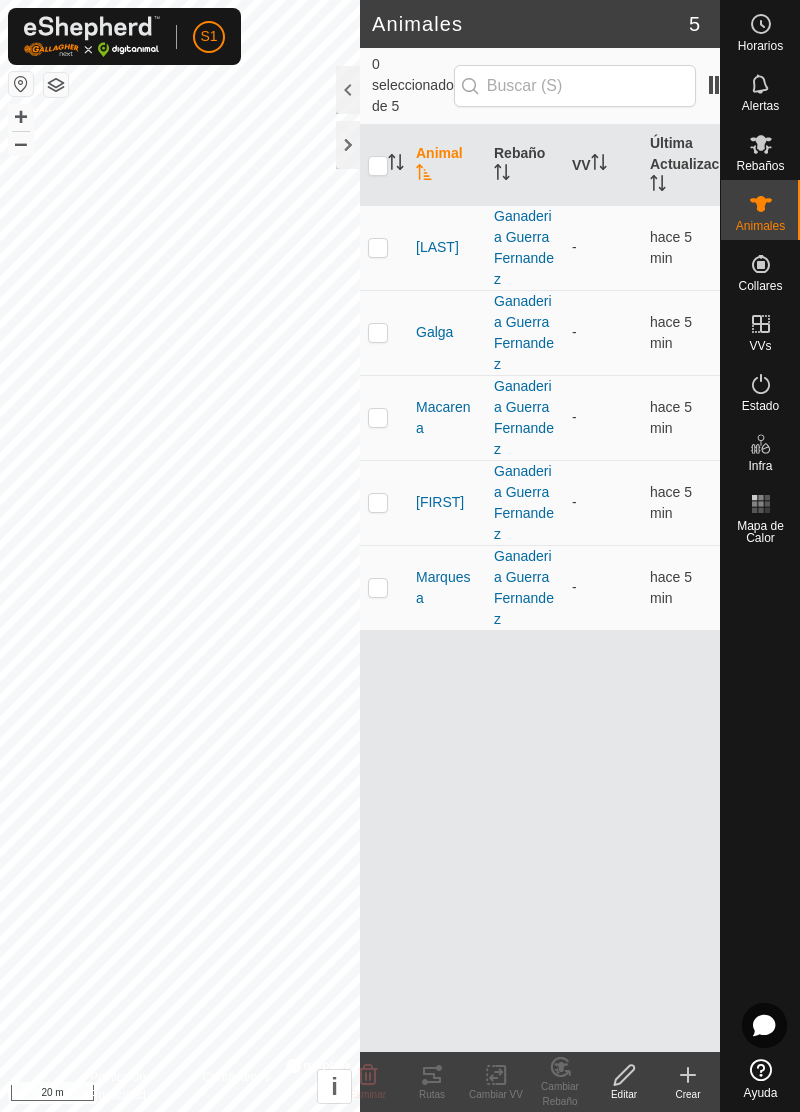 click 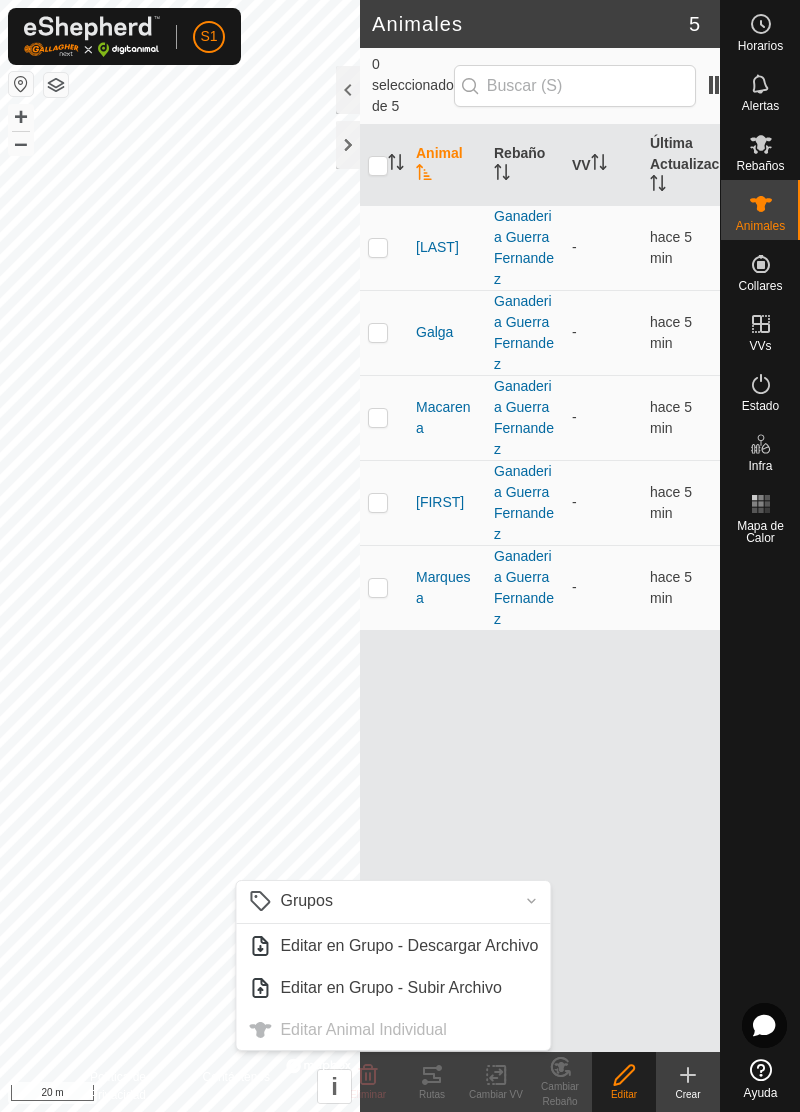 click on "Grupos Limpiar Grupos Gestionar Grupos Editar en Grupo - Descargar Archivo Editar en Grupo - Subir Archivo Editar Animal Individual" at bounding box center [393, 965] 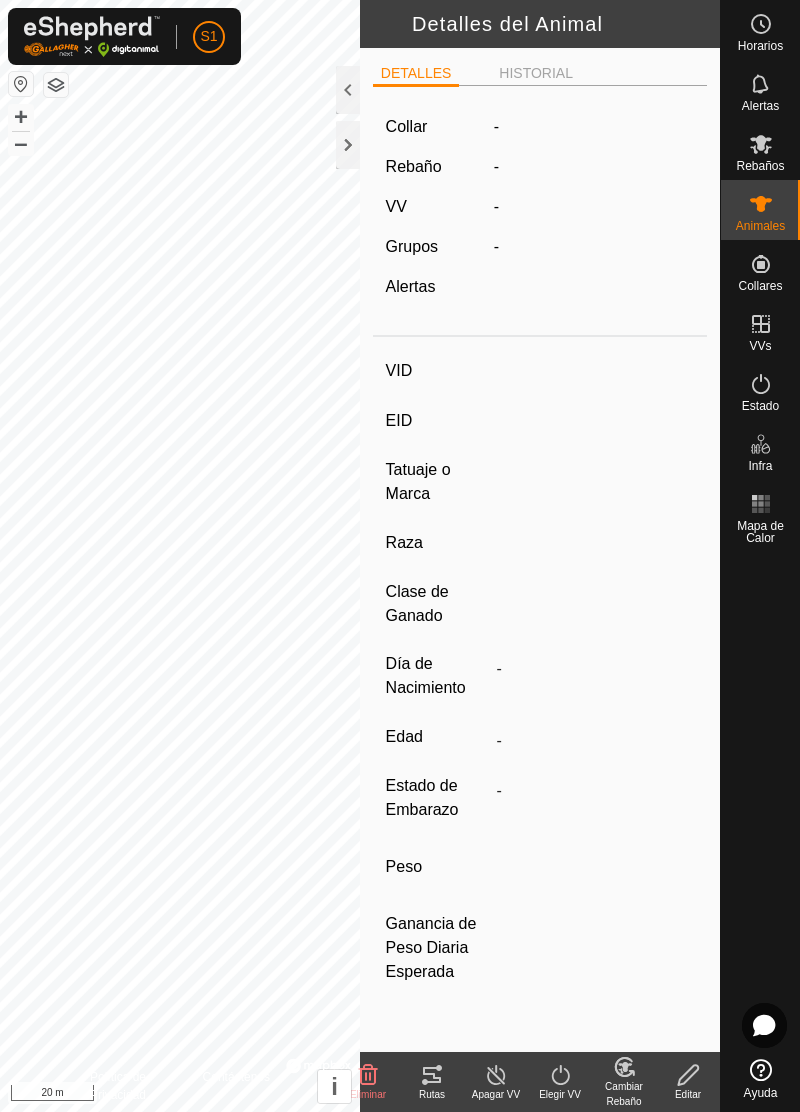 type on "Galga" 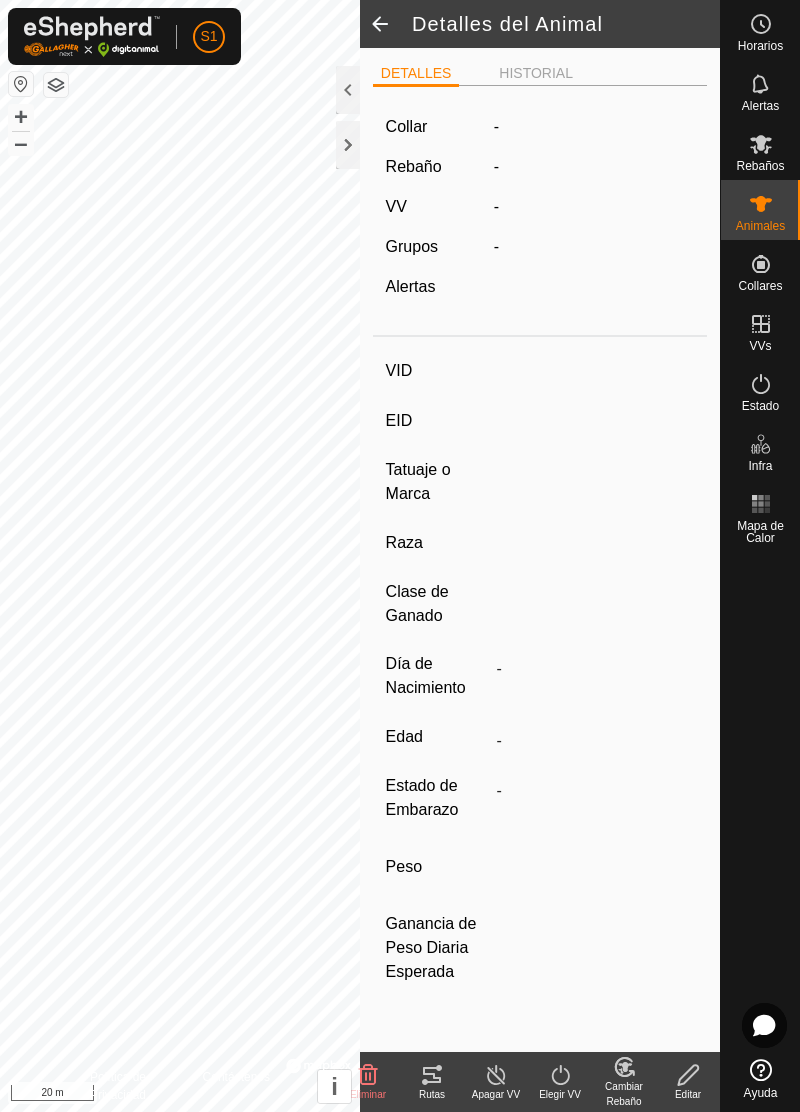 type on "-" 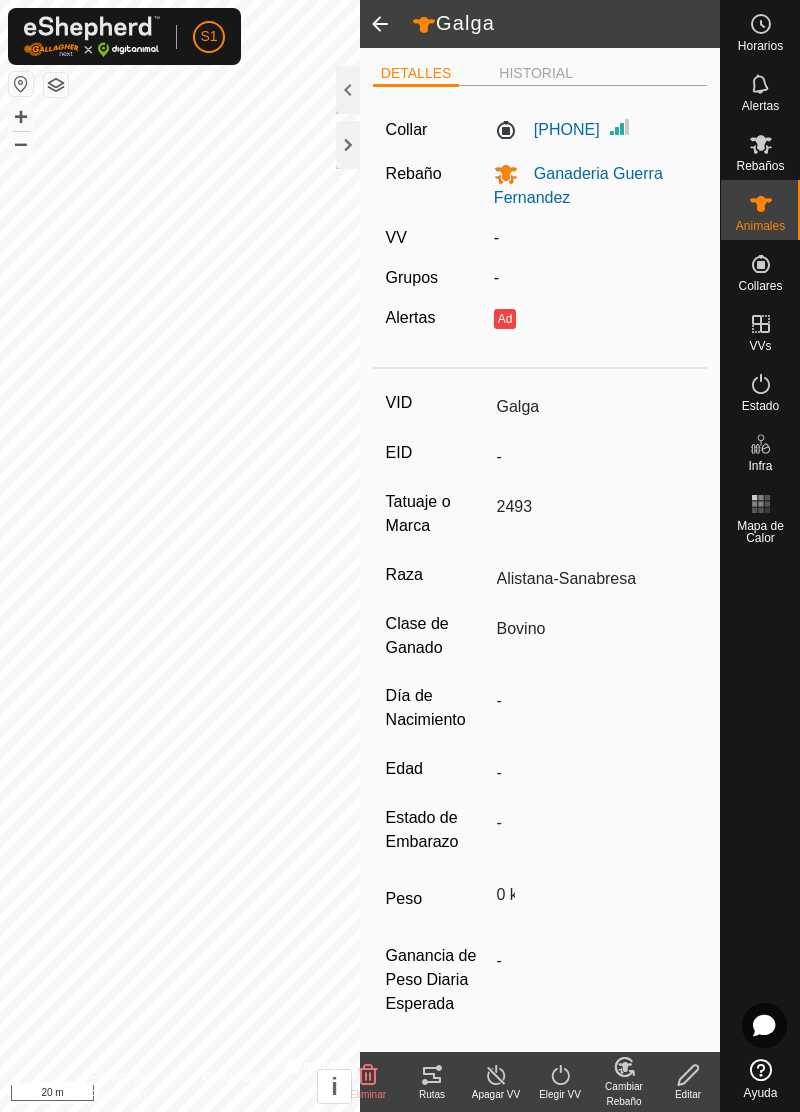 scroll, scrollTop: 4, scrollLeft: 0, axis: vertical 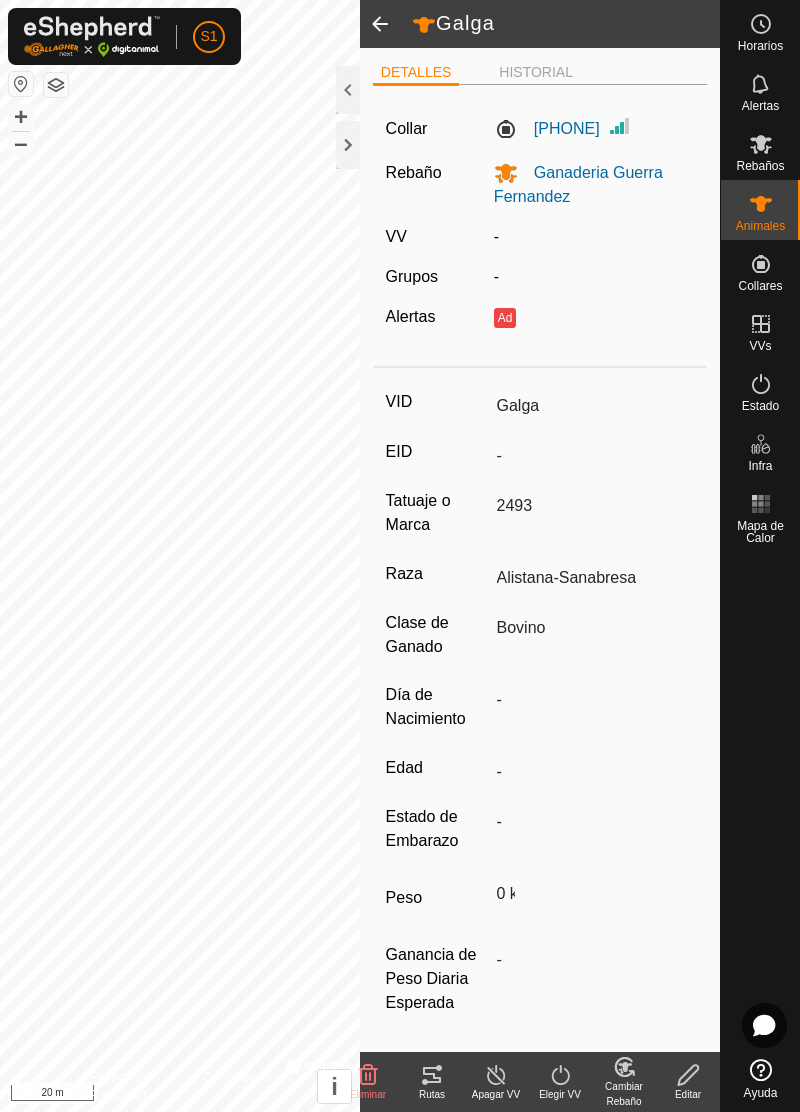 click 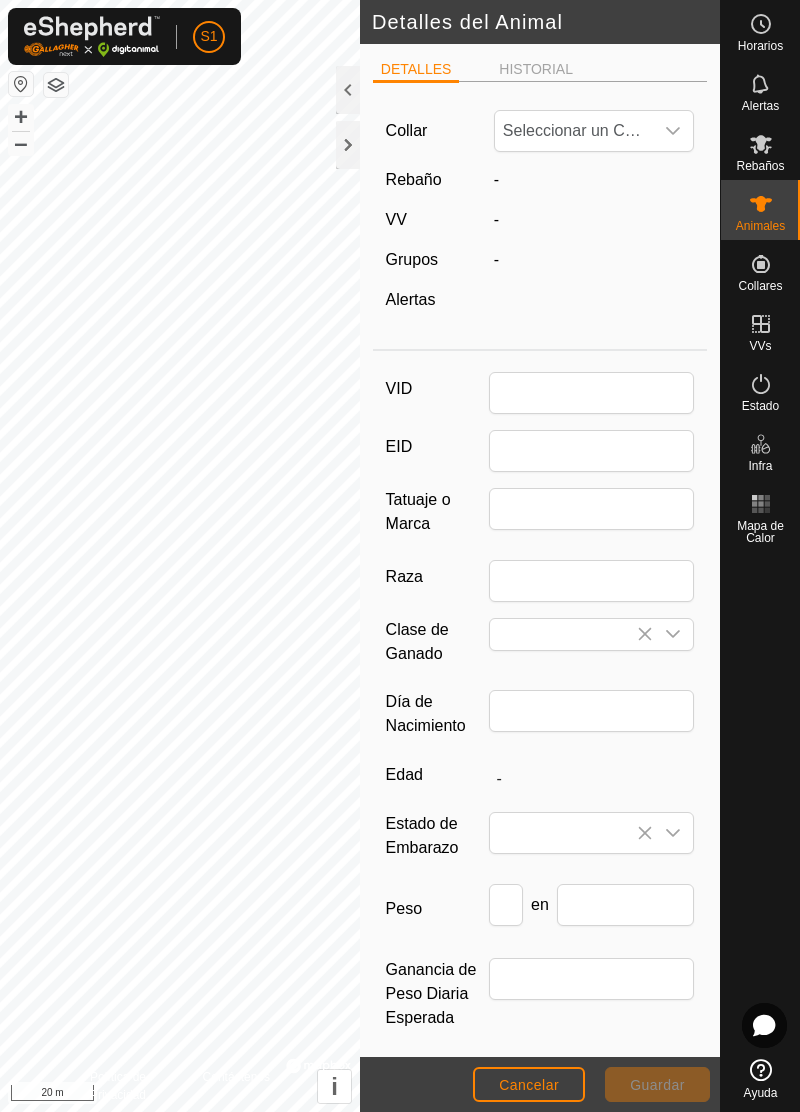 type on "Galga" 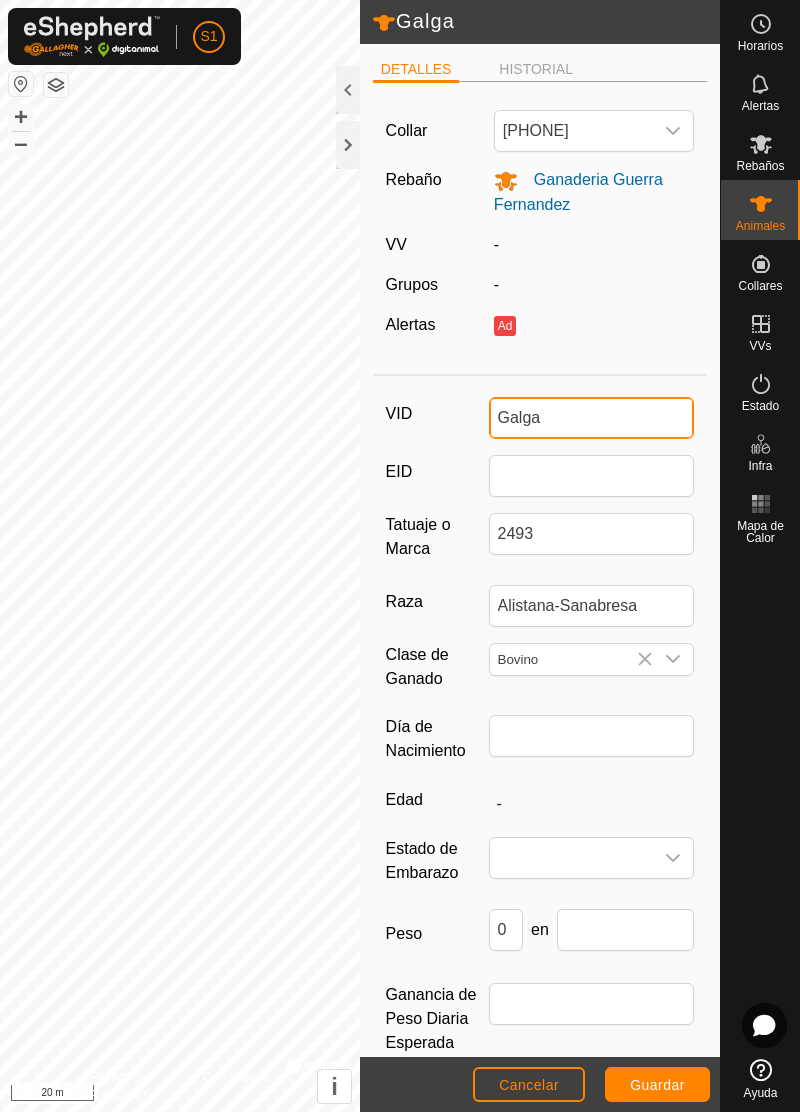 click on "Galga" at bounding box center (592, 418) 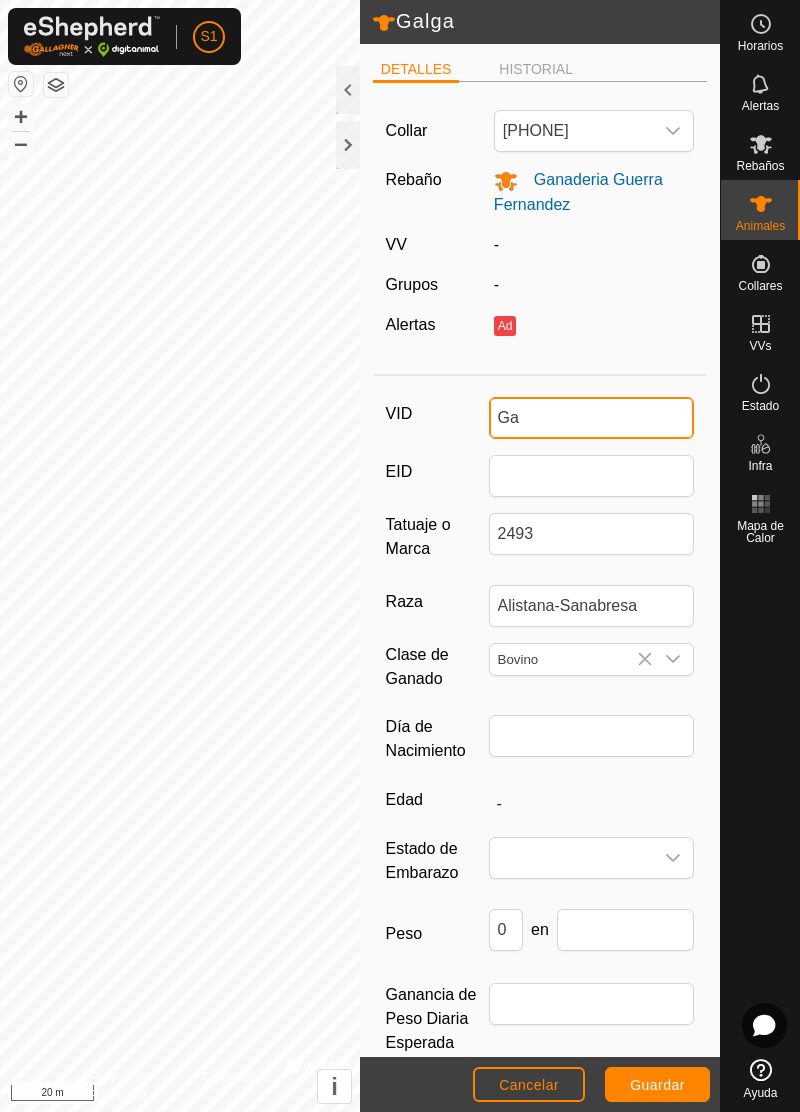 type on "G" 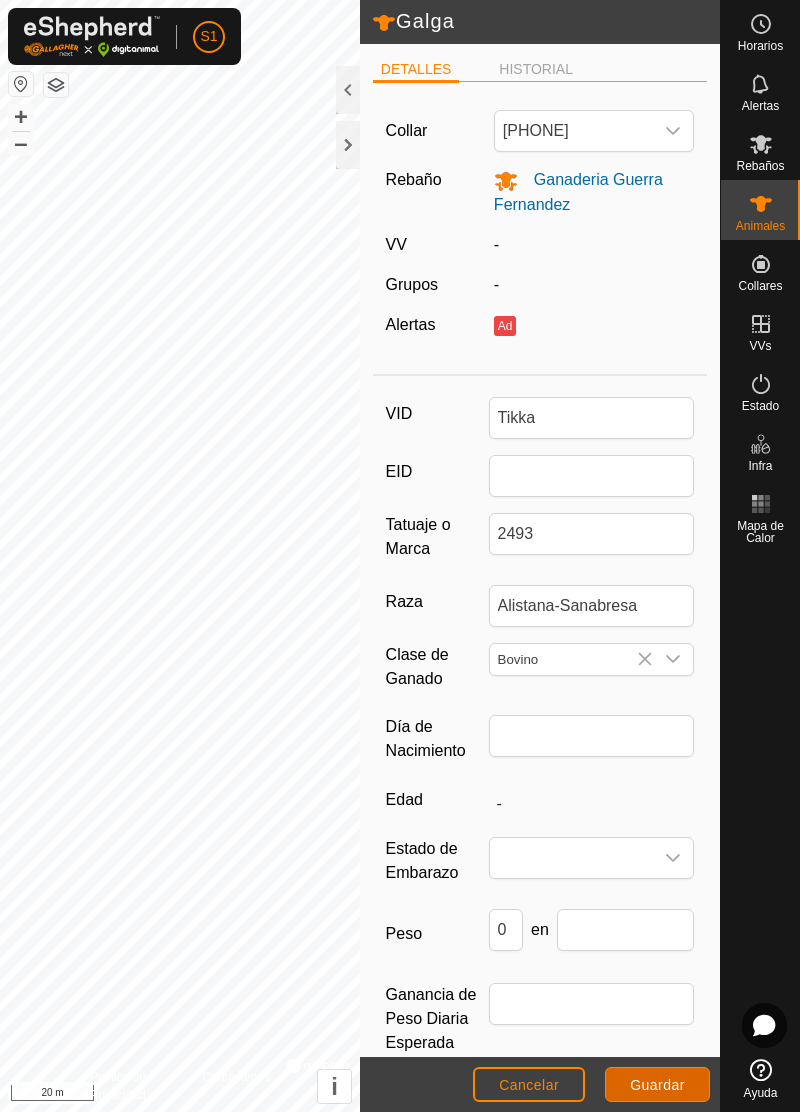 click on "Guardar" 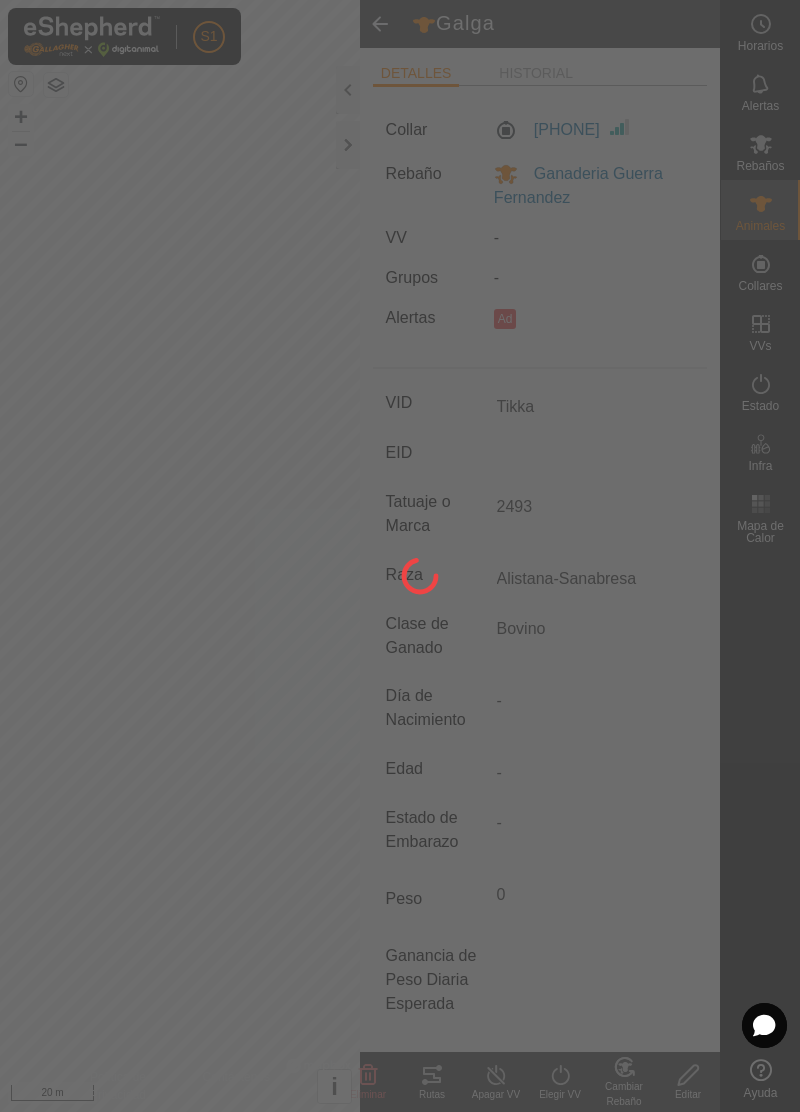 type on "Galga" 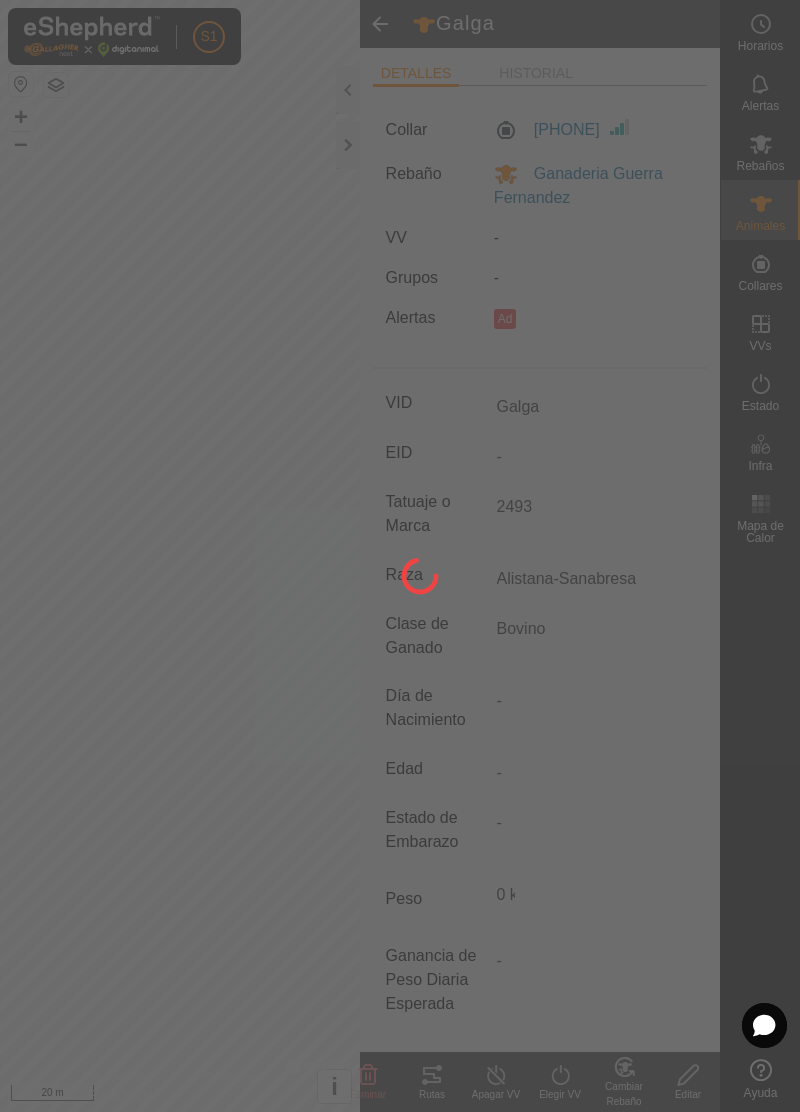 type on "Tika" 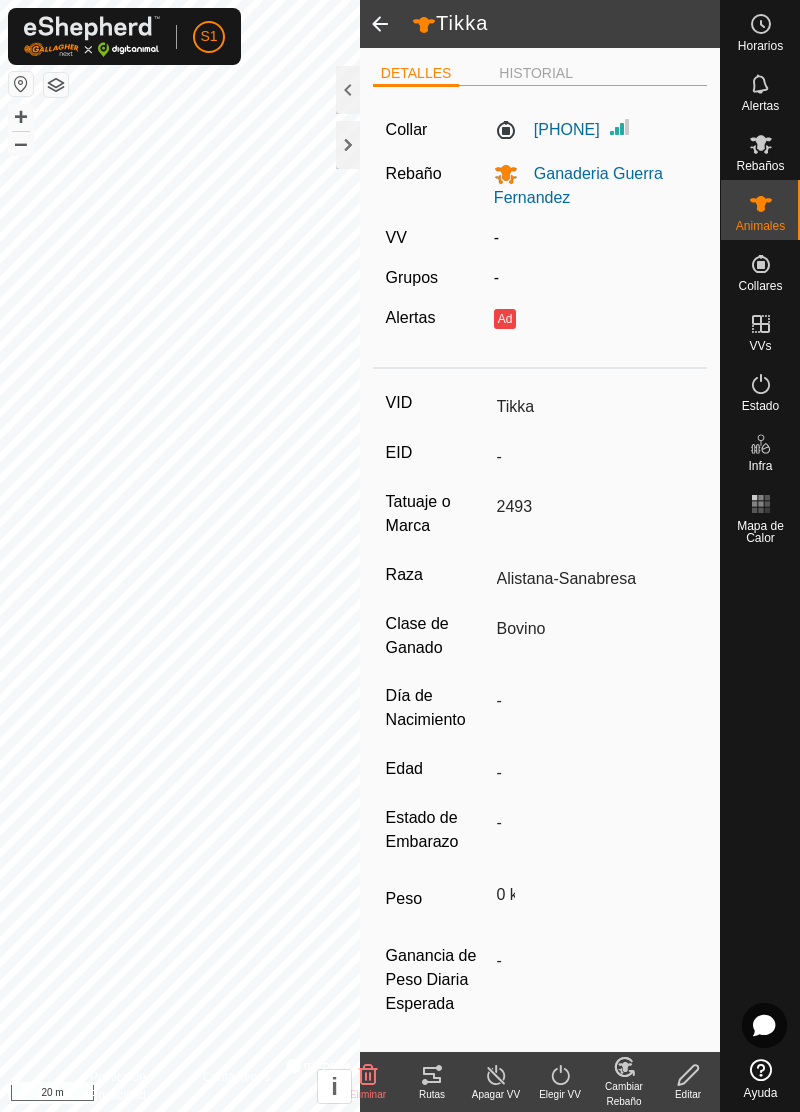 click on "Ad" 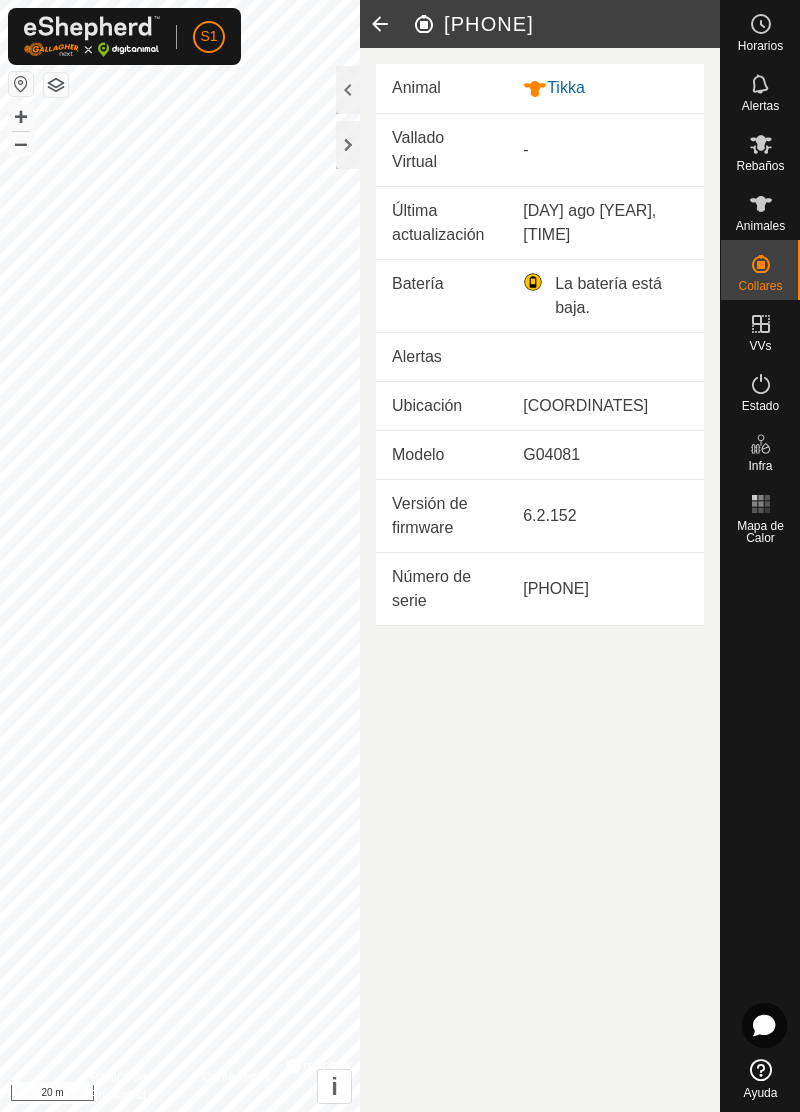 click on "Animales" at bounding box center (760, 226) 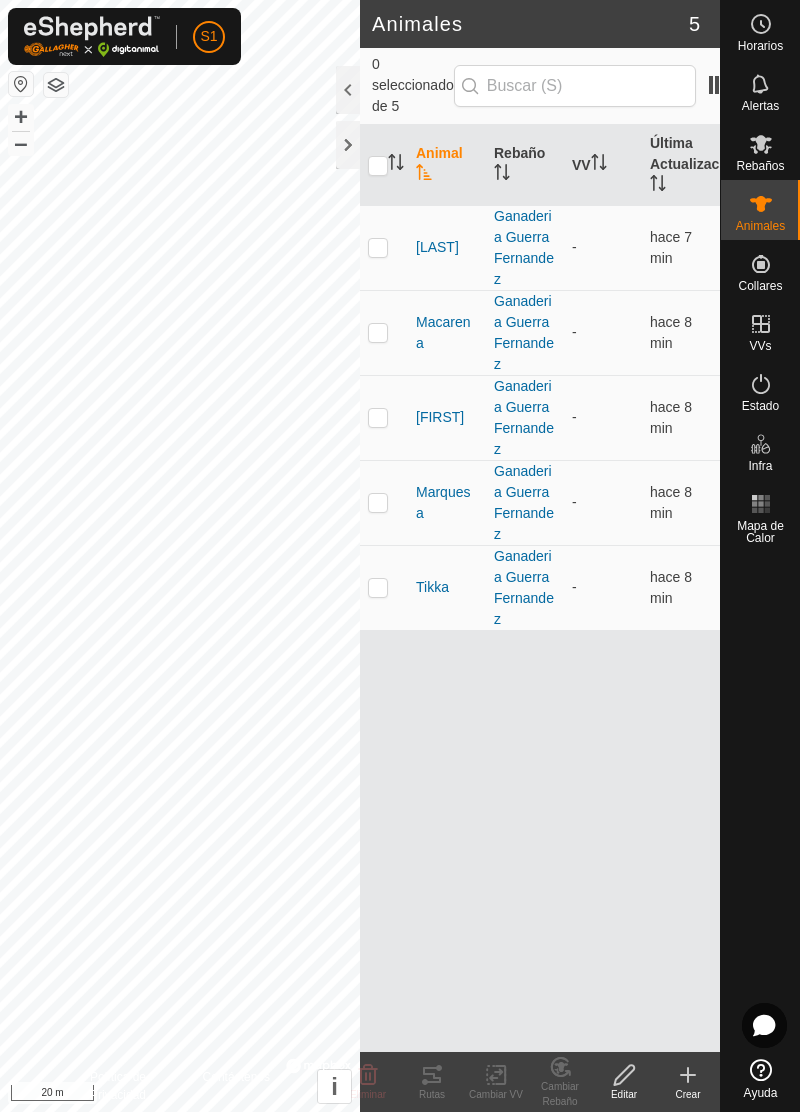 click 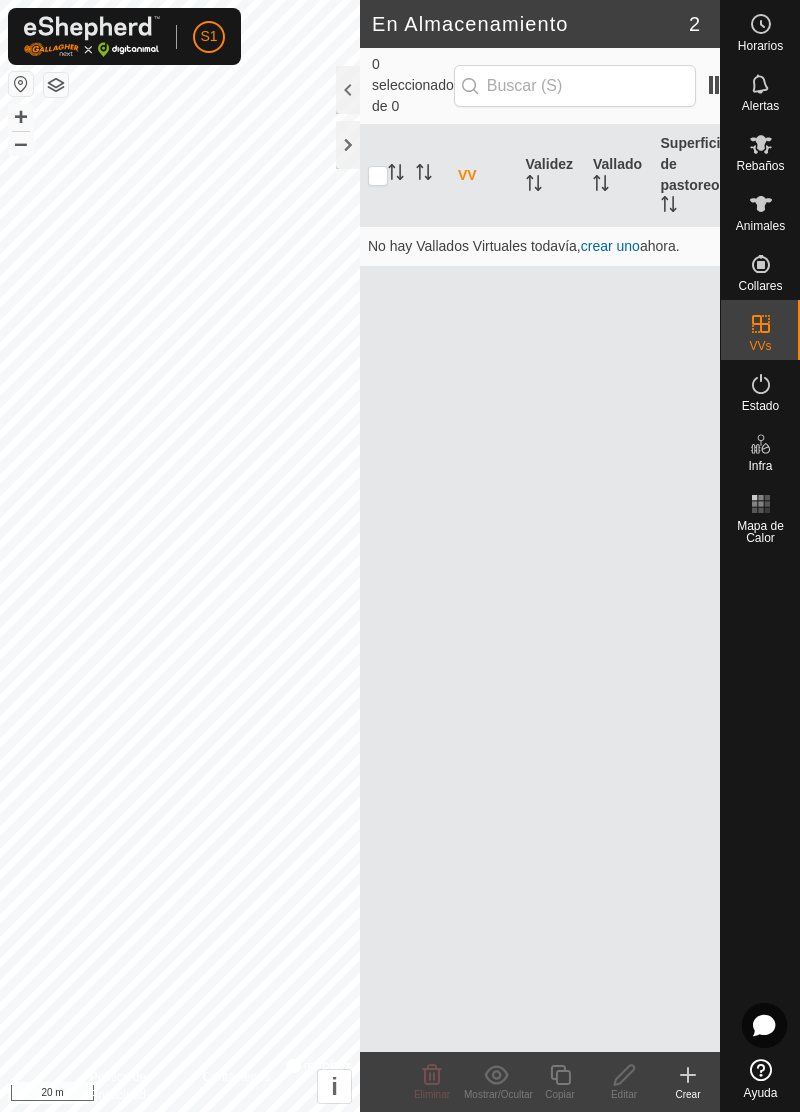 scroll, scrollTop: 0, scrollLeft: 0, axis: both 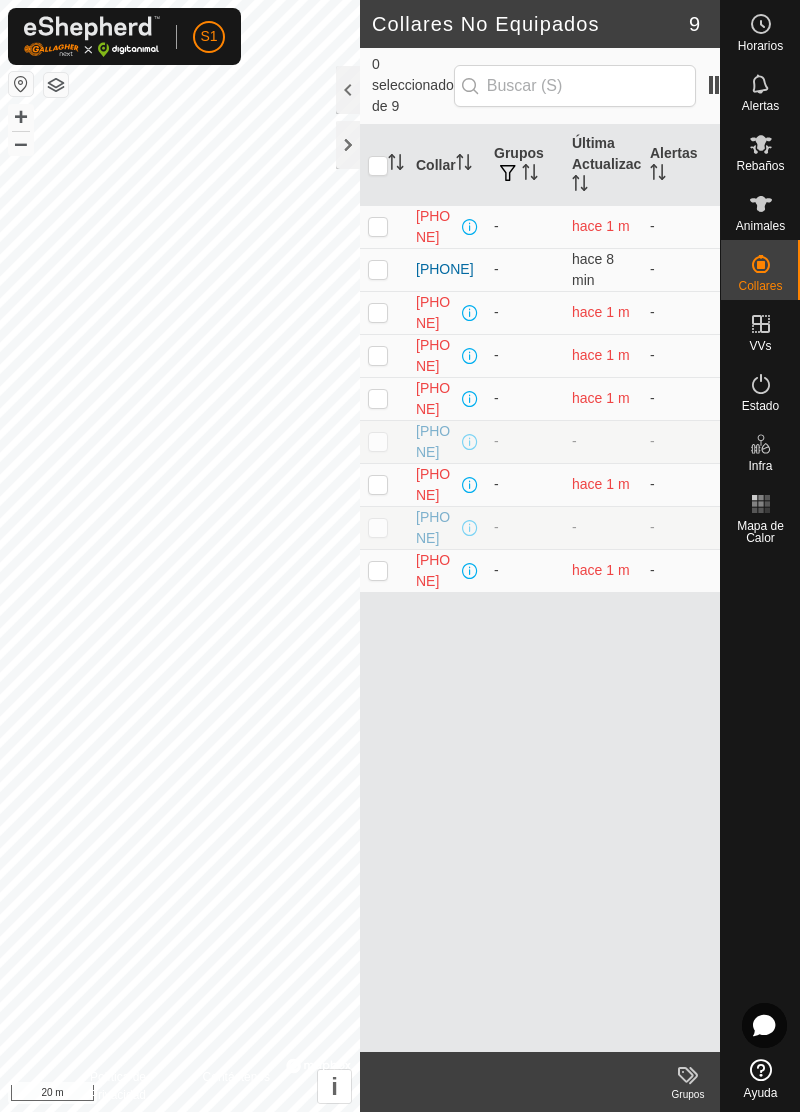 click at bounding box center [761, 204] 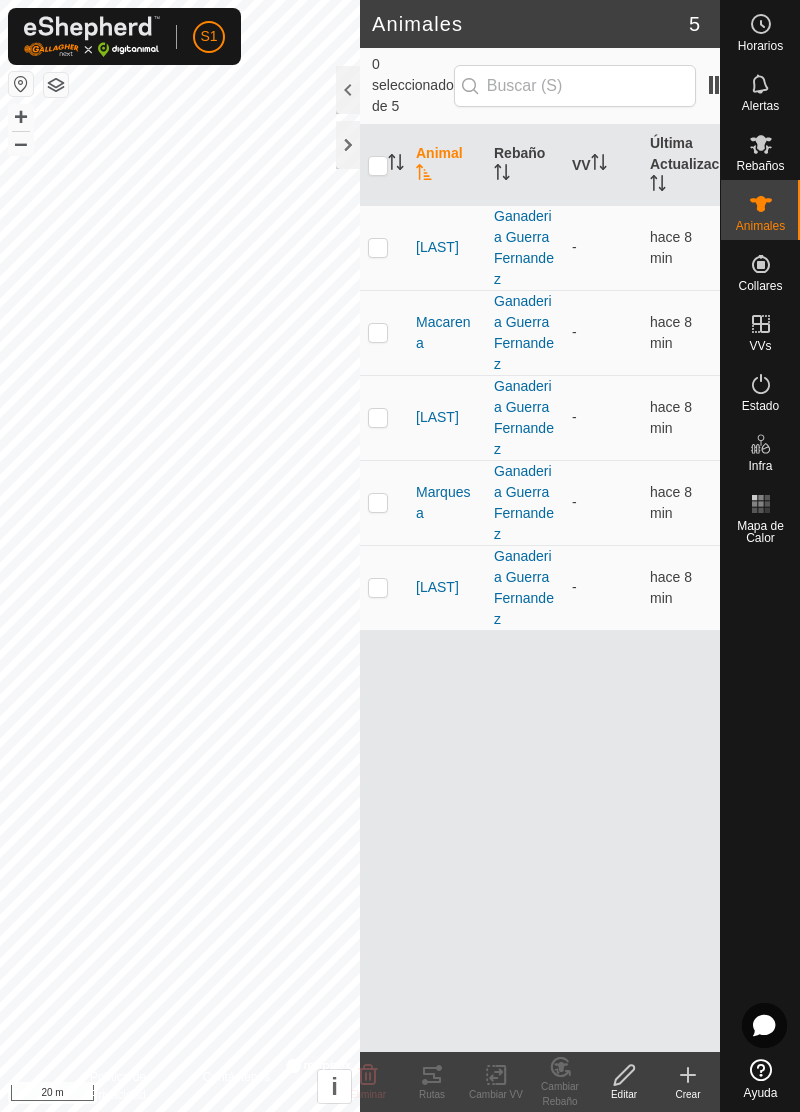 click 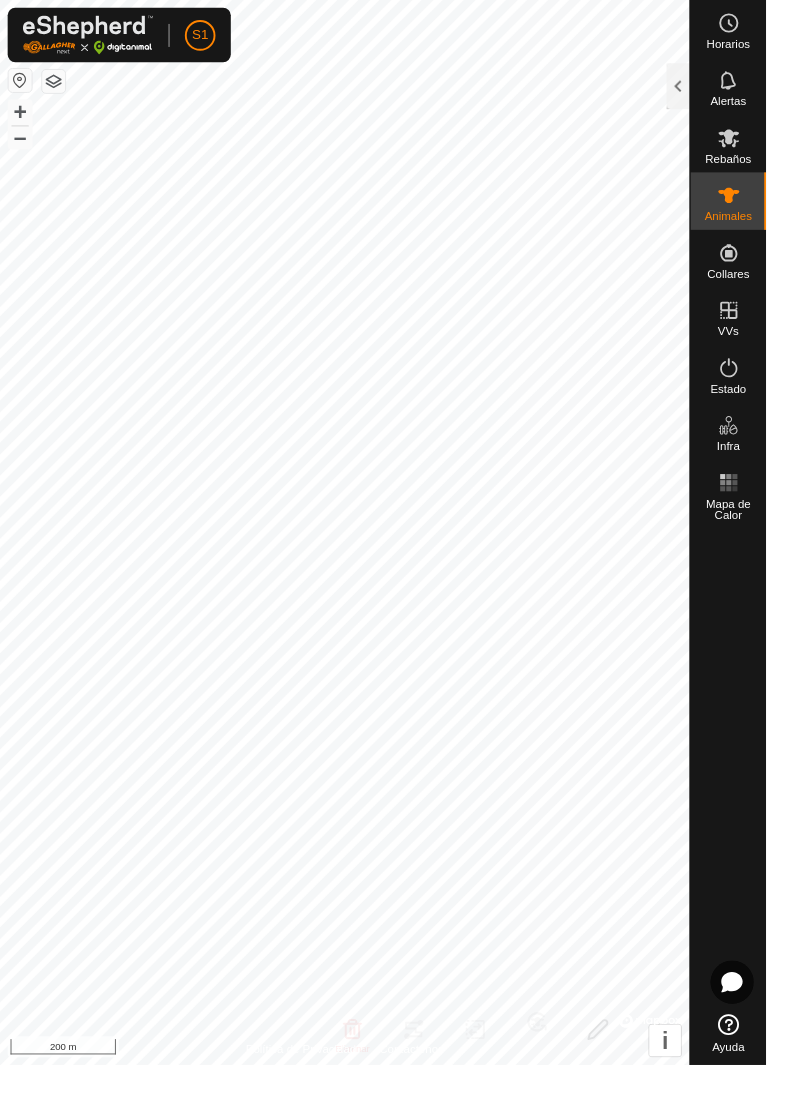 click on "S1 Horarios Alertas Rebaños Animales Collares VVs Estado Infra Mapa de Calor Ayuda Animales 5  0 seleccionado de 5   Animal   Rebaño   VV   Última Actualización   Estrella   Ganaderia Guerra Fernandez  -  hace 8 min  Macarena   Ganaderia Guerra Fernandez  -  hace 8 min  Manuela   Ganaderia Guerra Fernandez  -  hace 8 min  Marquesa   Ganaderia Guerra Fernandez  -  hace 8 min  Tika   Ganaderia Guerra Fernandez  -  hace 8 min Eliminar  Rutas   Cambiar VV   Cambiar Rebaño   Editar   Crear  Política de Privacidad Contáctenos + – ⇧ i ©  Mapbox , ©  OpenStreetMap ,  Improve this map 200 m" at bounding box center [400, 556] 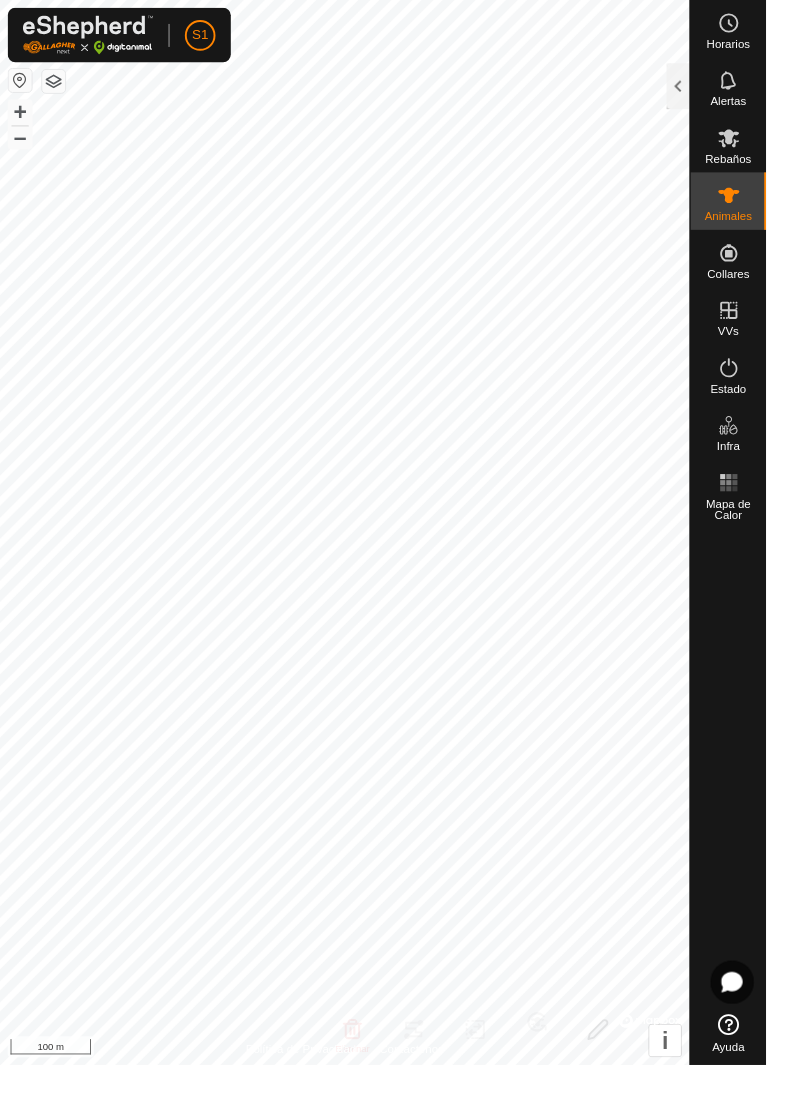 click 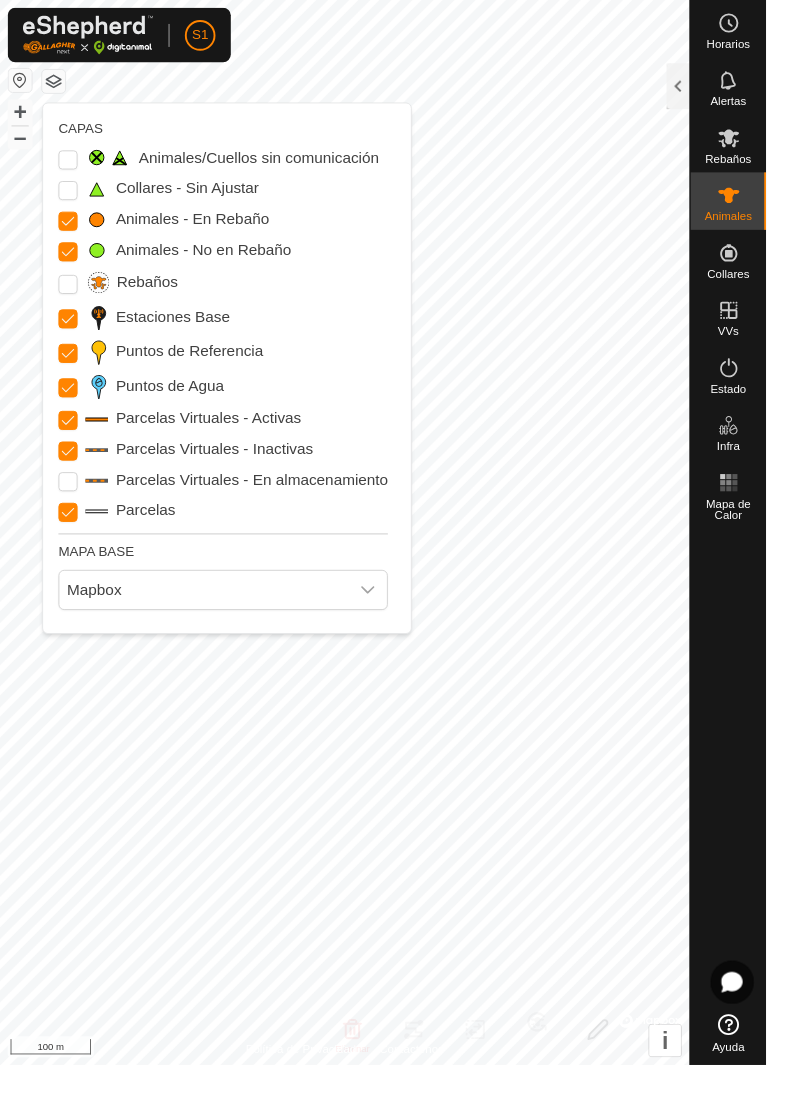 click on "Rebaños" at bounding box center (71, 297) 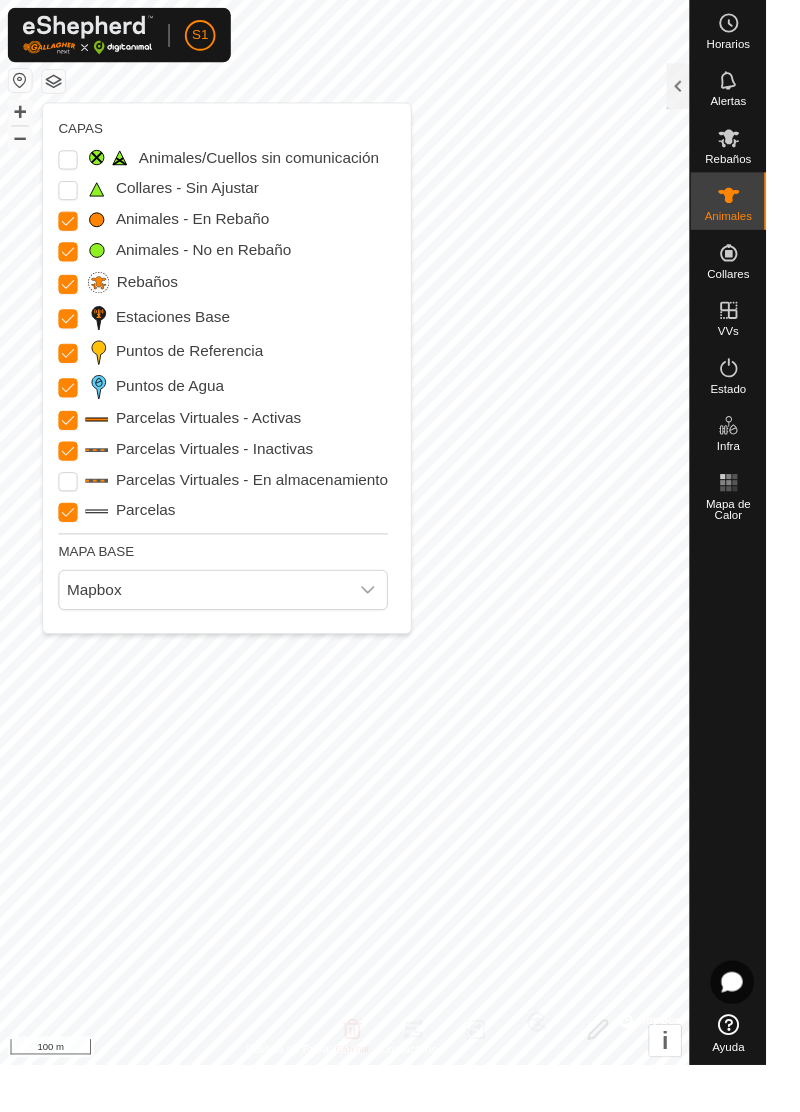 click at bounding box center (384, 616) 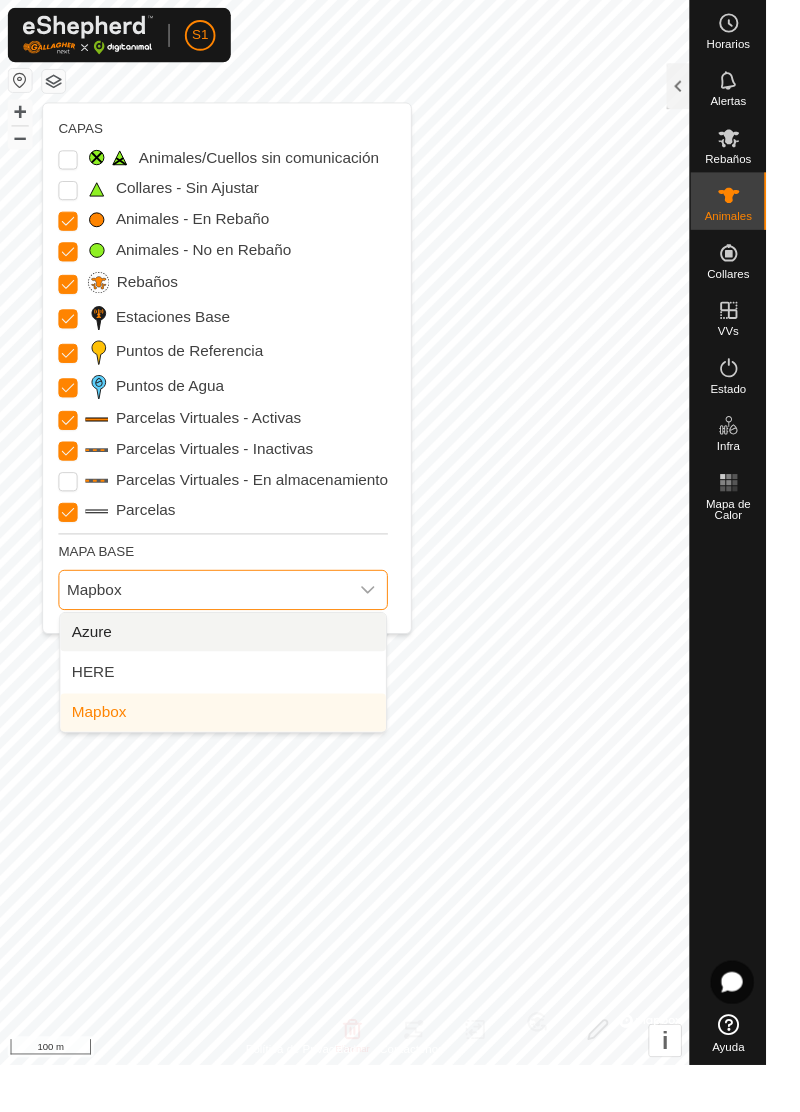 click 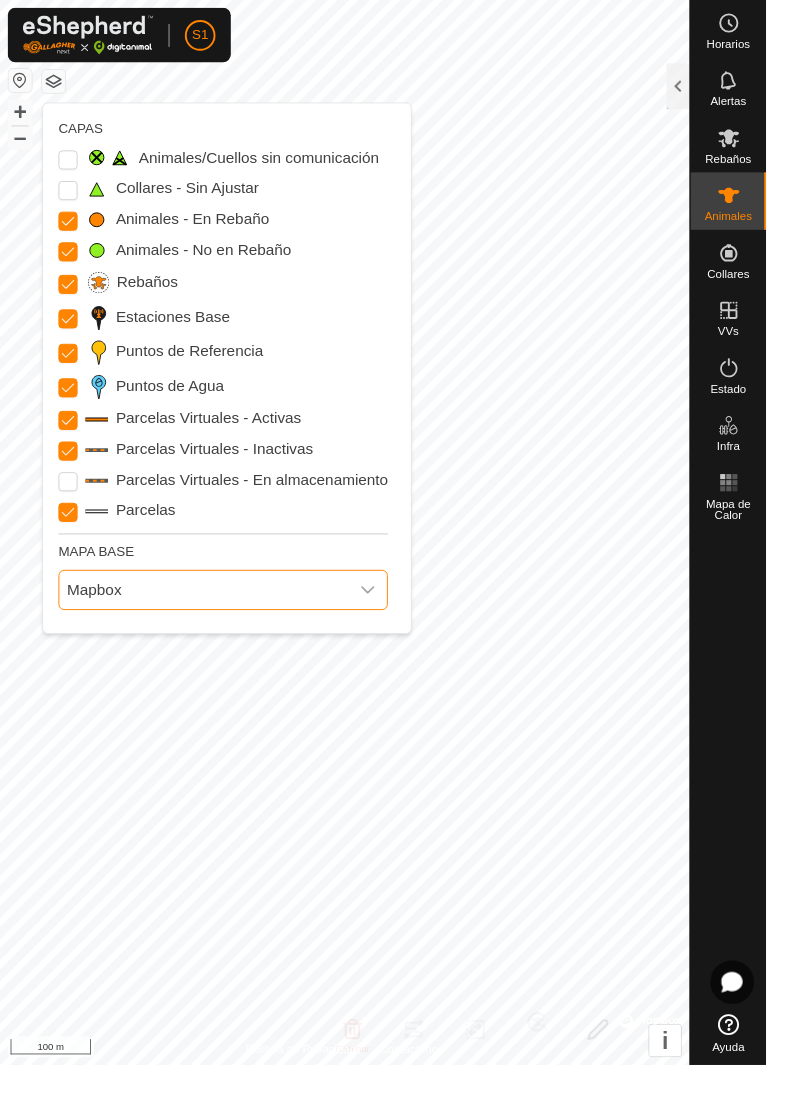click 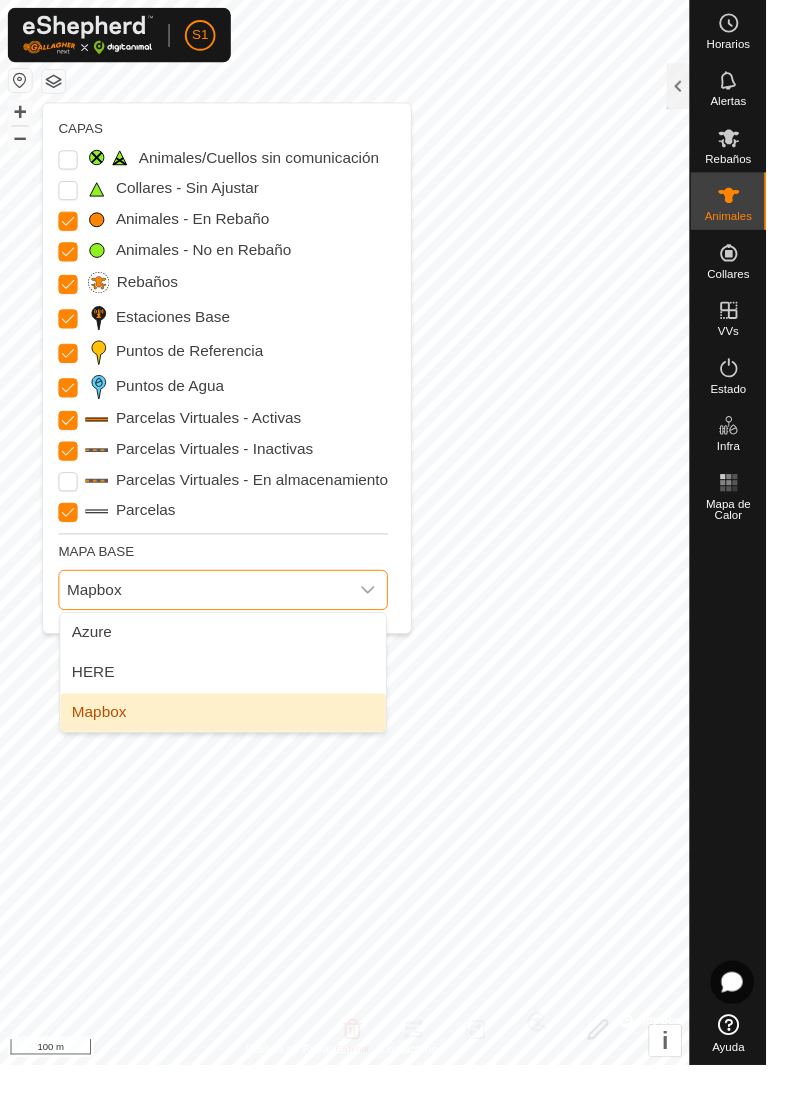 click on "HERE" at bounding box center [233, 702] 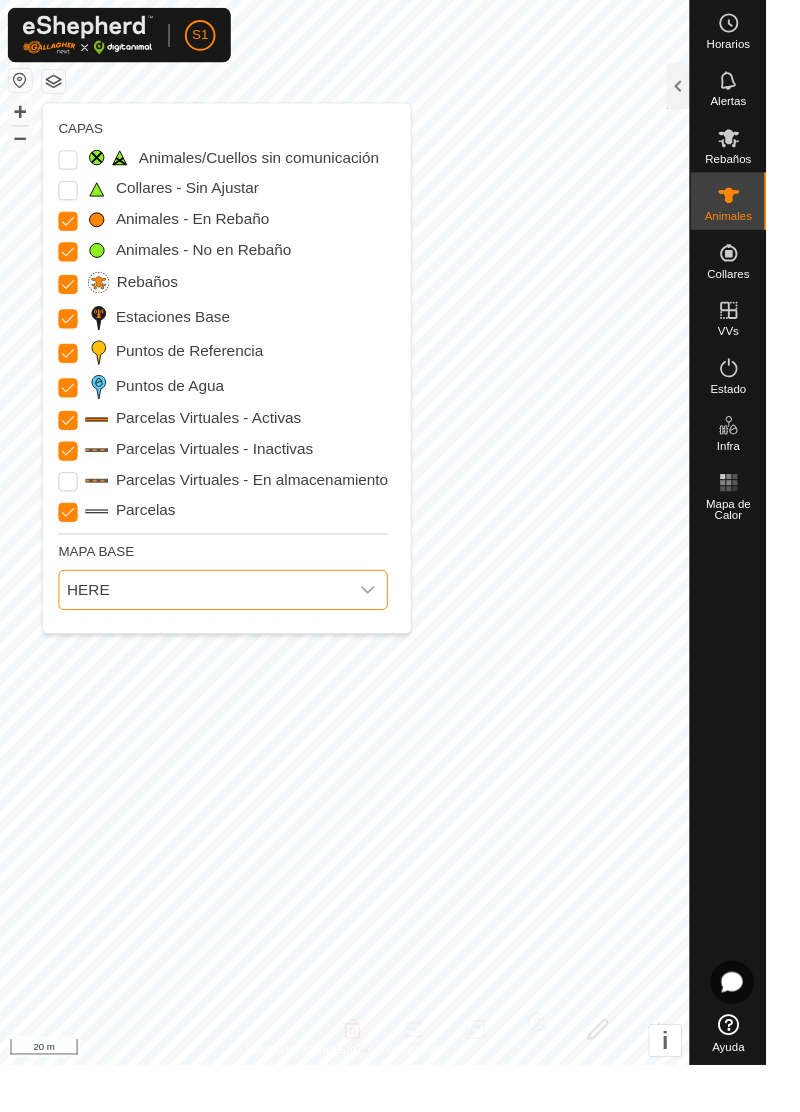 click 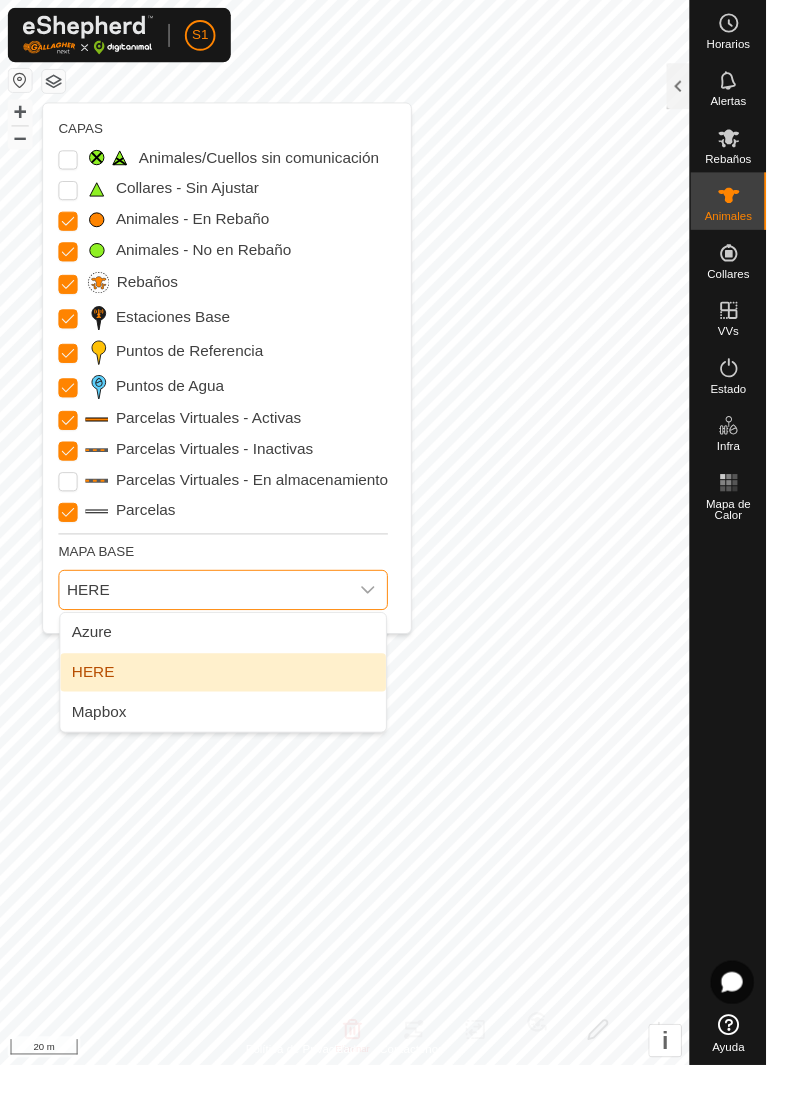 click on "Azure" at bounding box center (233, 660) 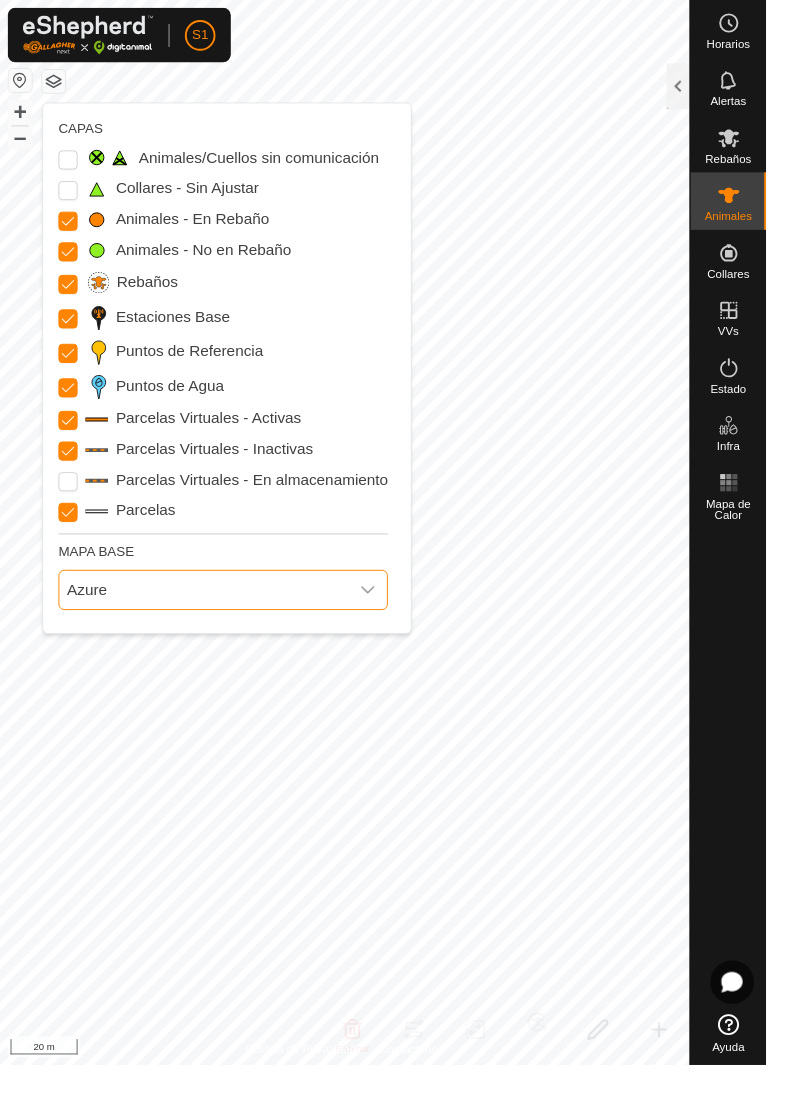 click at bounding box center [384, 616] 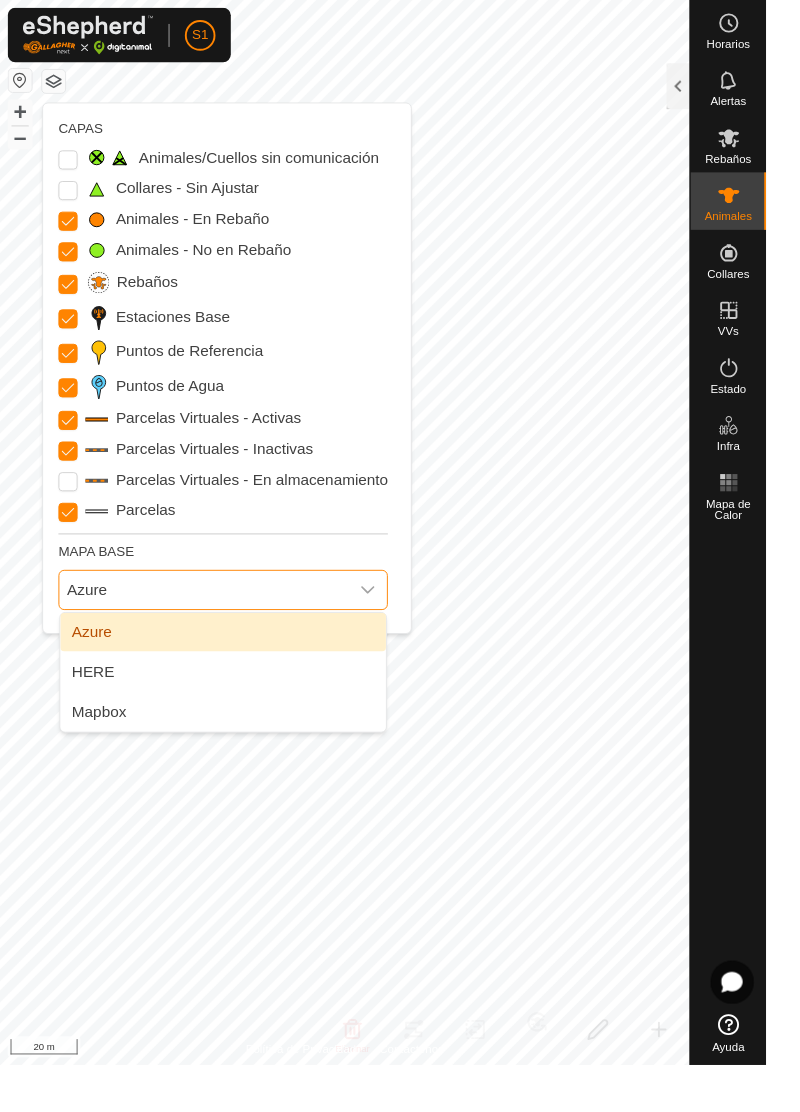 click on "HERE" at bounding box center [233, 702] 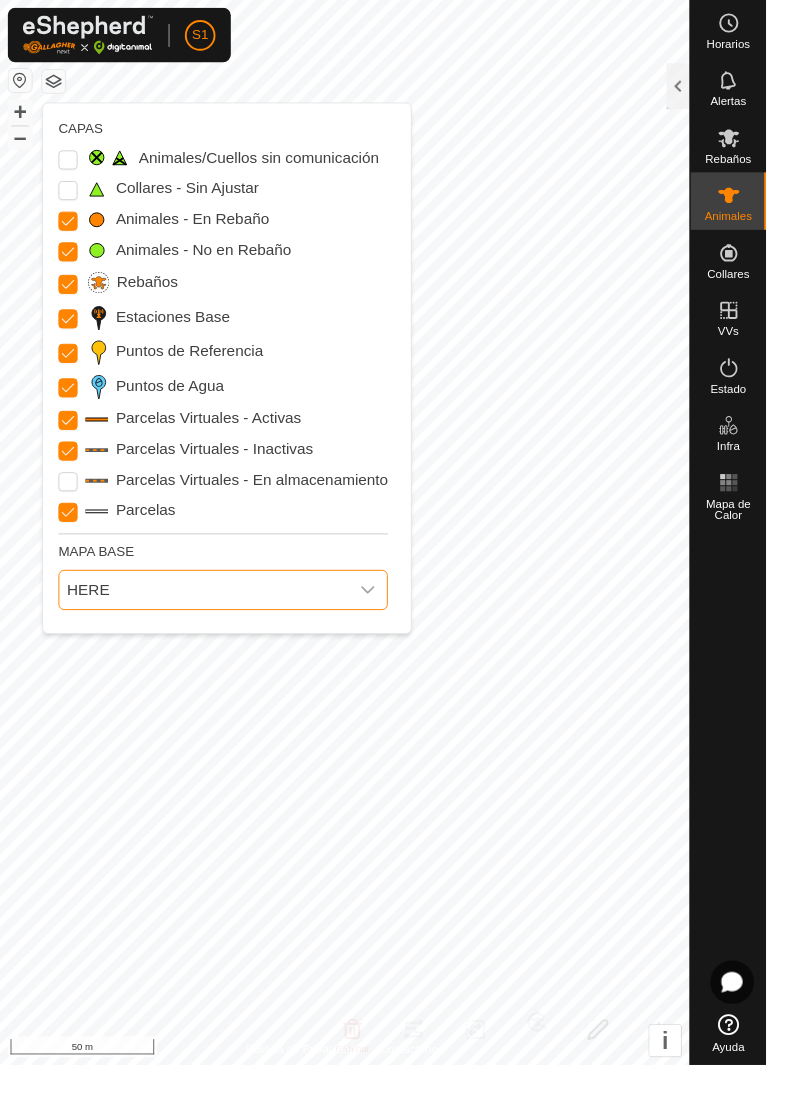 click on "HERE" at bounding box center [213, 616] 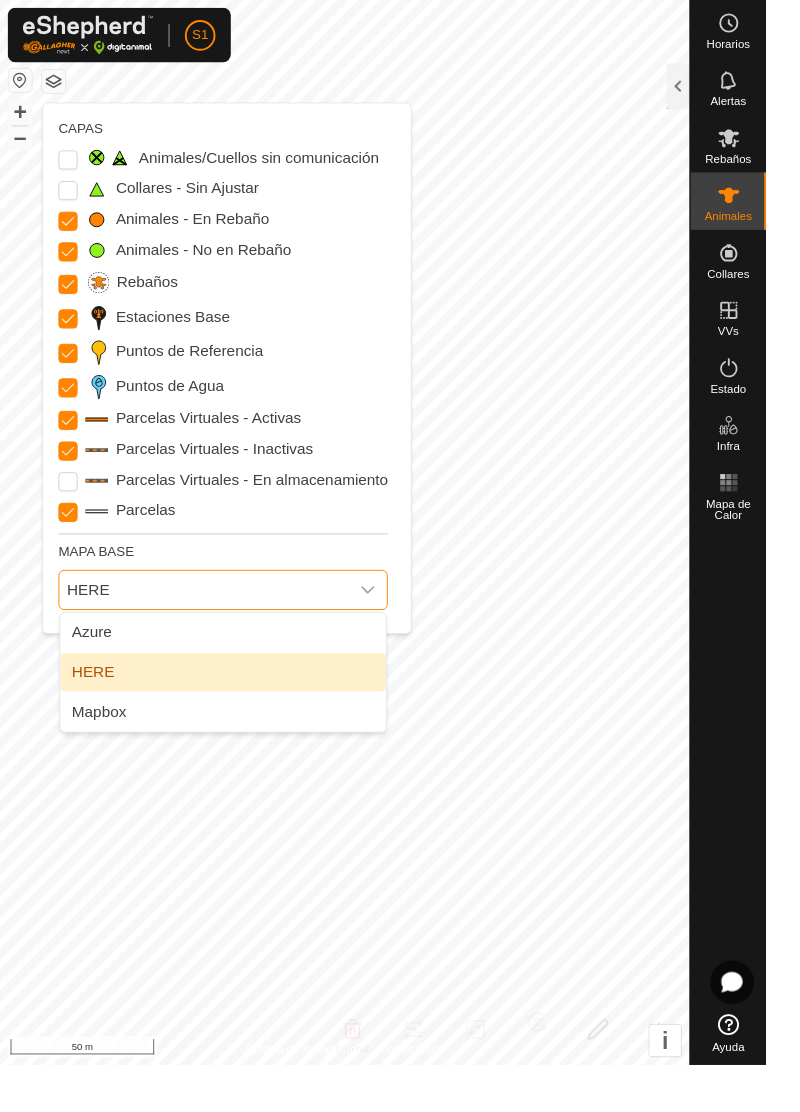 click on "Mapbox" at bounding box center (233, 744) 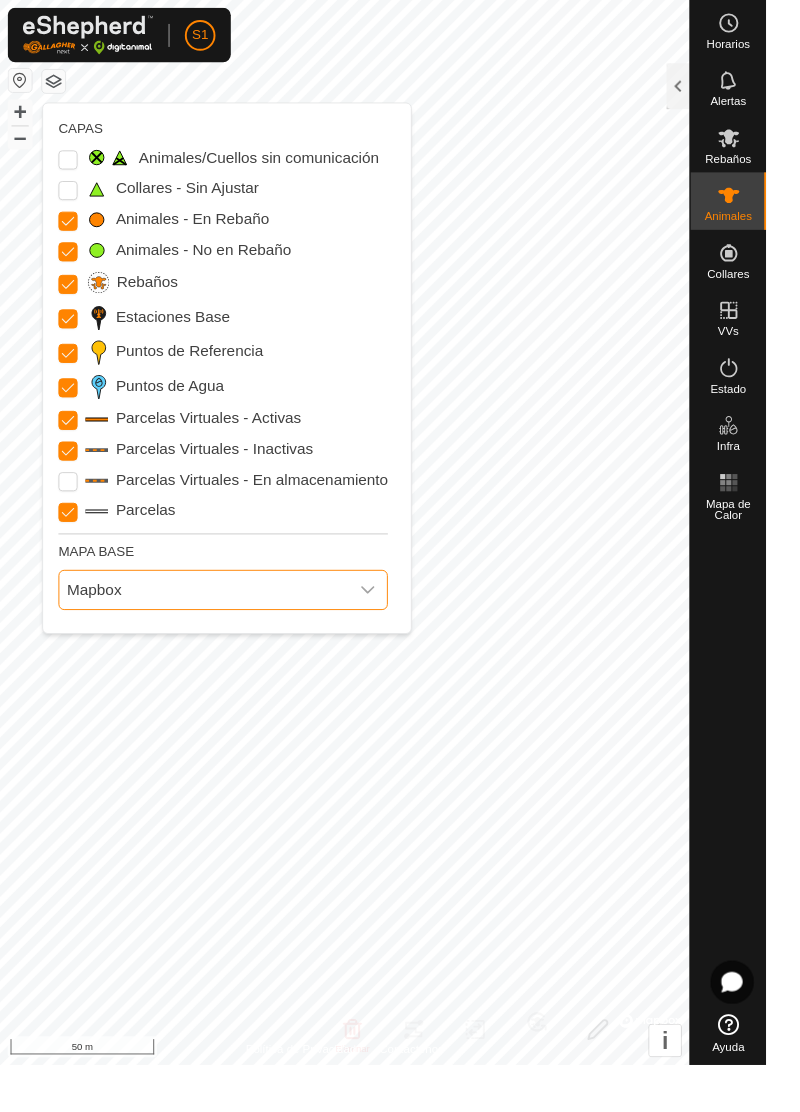 click on "Mapbox" at bounding box center [213, 616] 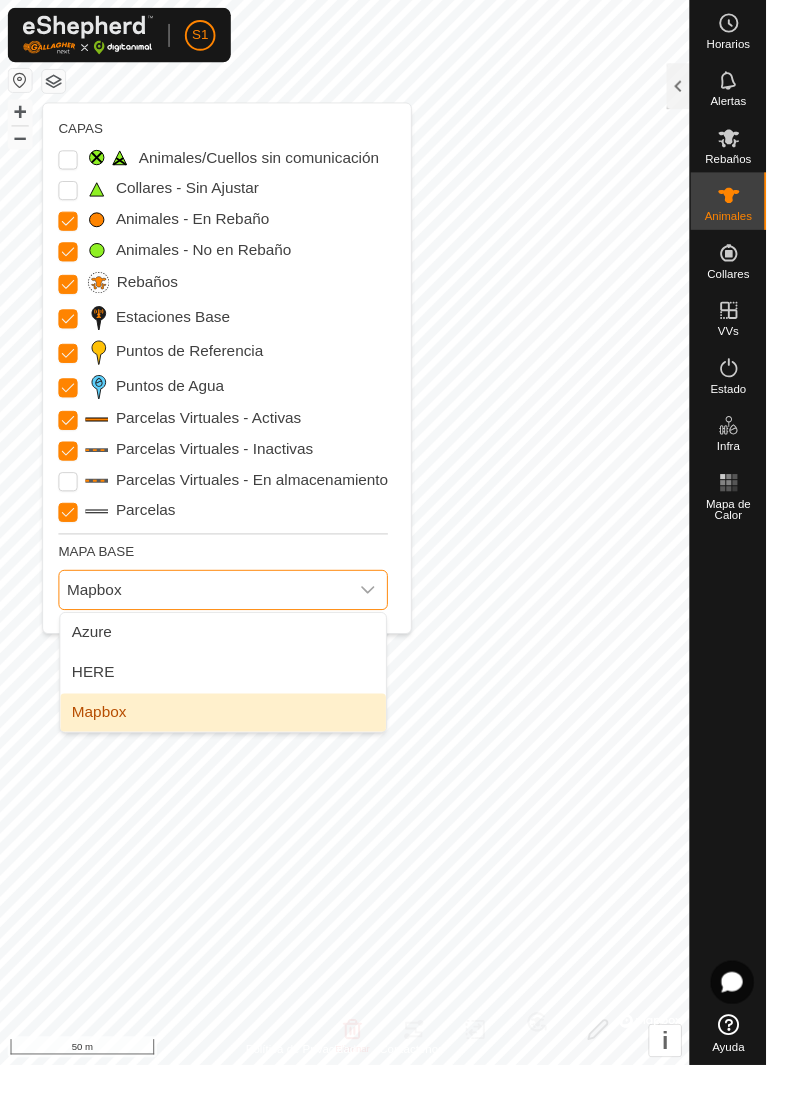 click on "Azure" at bounding box center (233, 660) 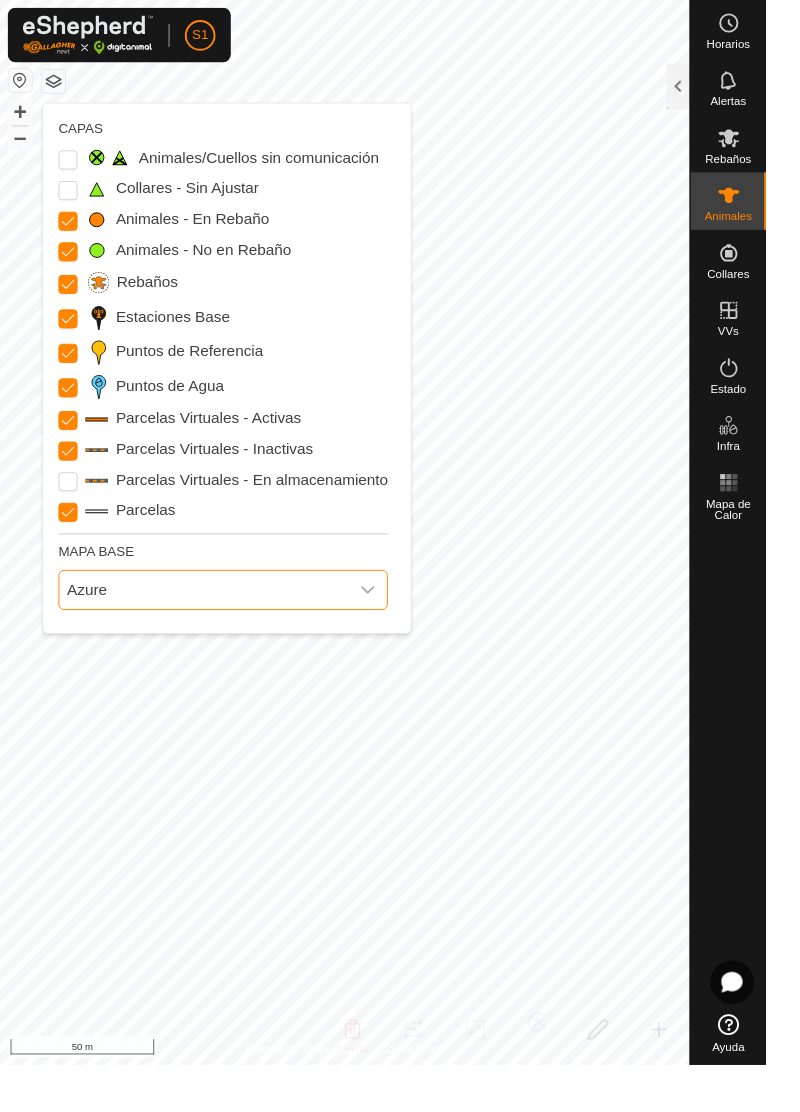 click on "Azure" at bounding box center (213, 616) 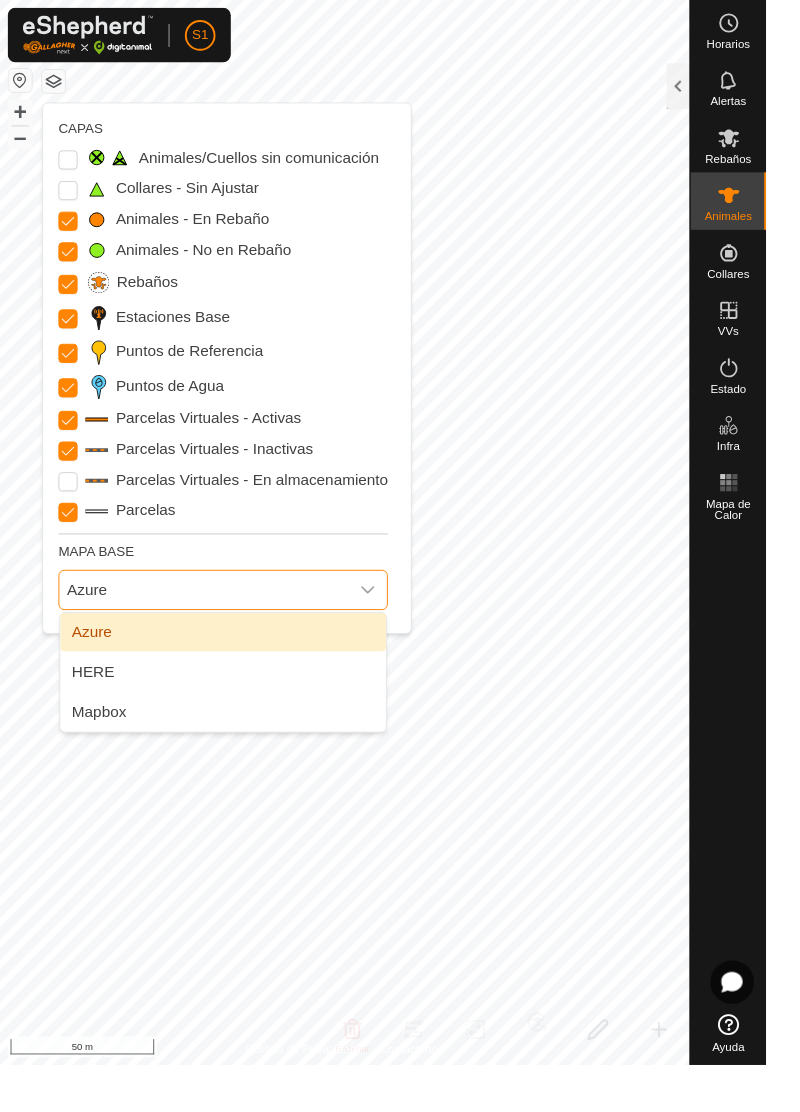 click on "Mapbox" at bounding box center (233, 744) 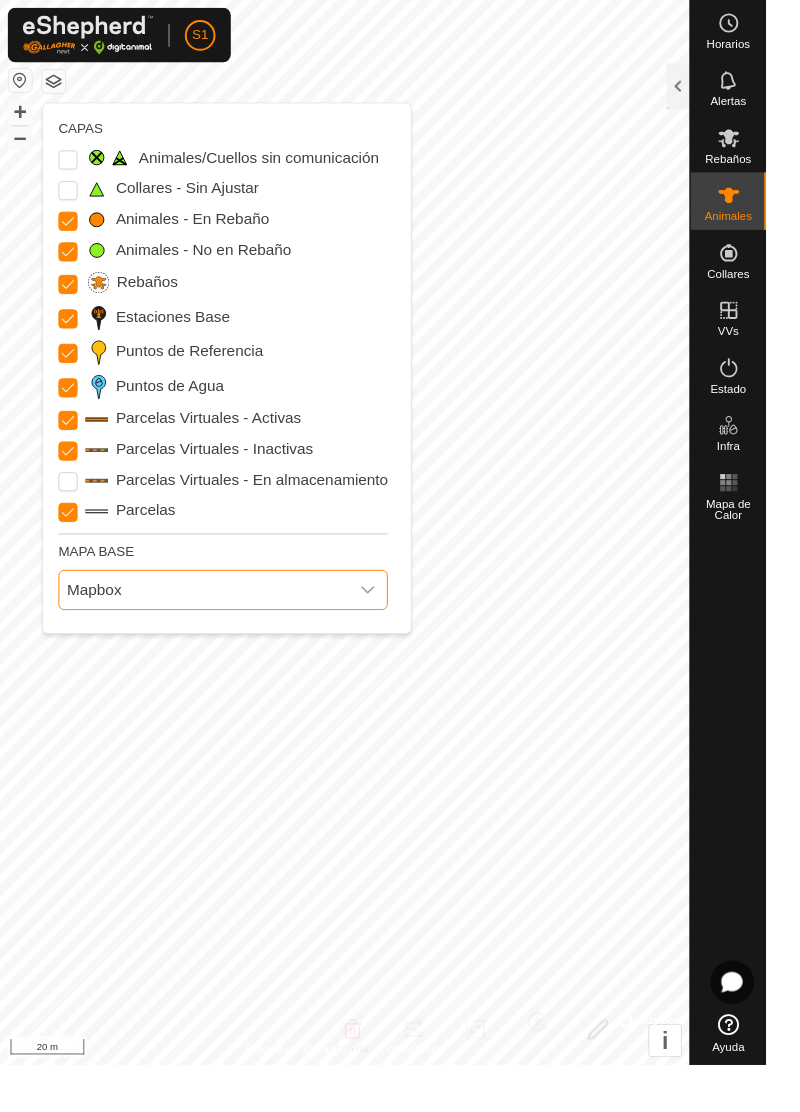 click at bounding box center [384, 616] 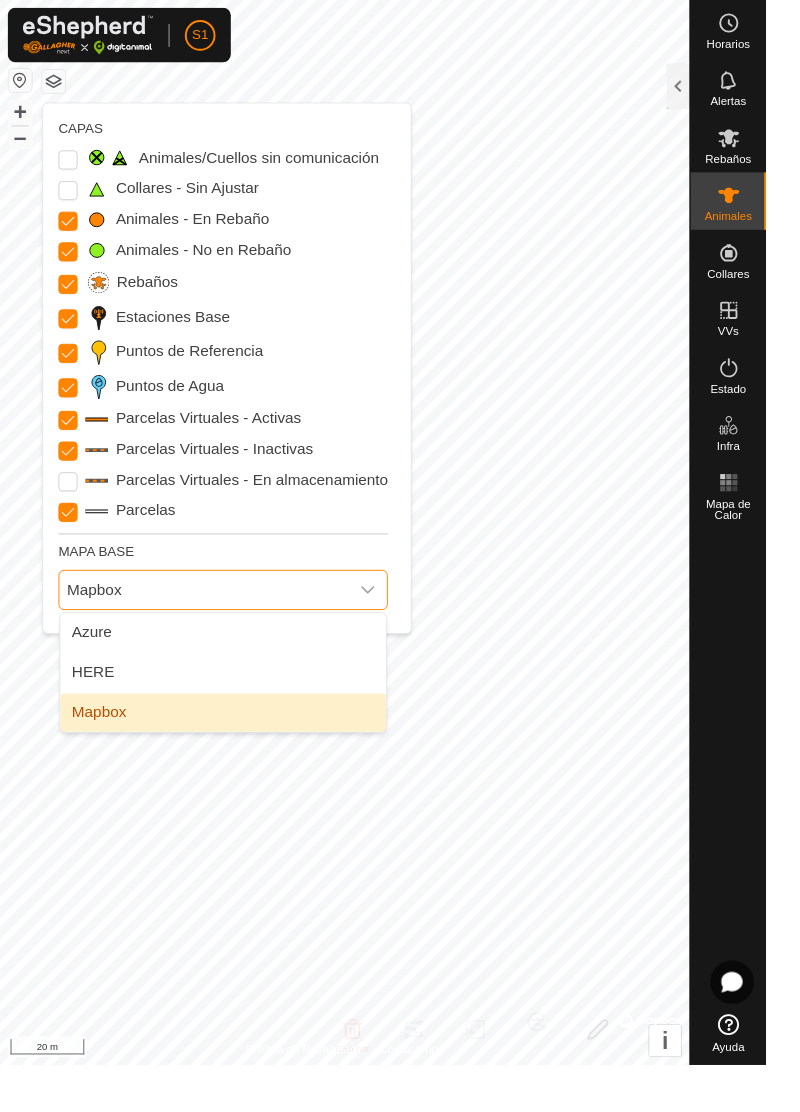 click on "HERE" at bounding box center (233, 702) 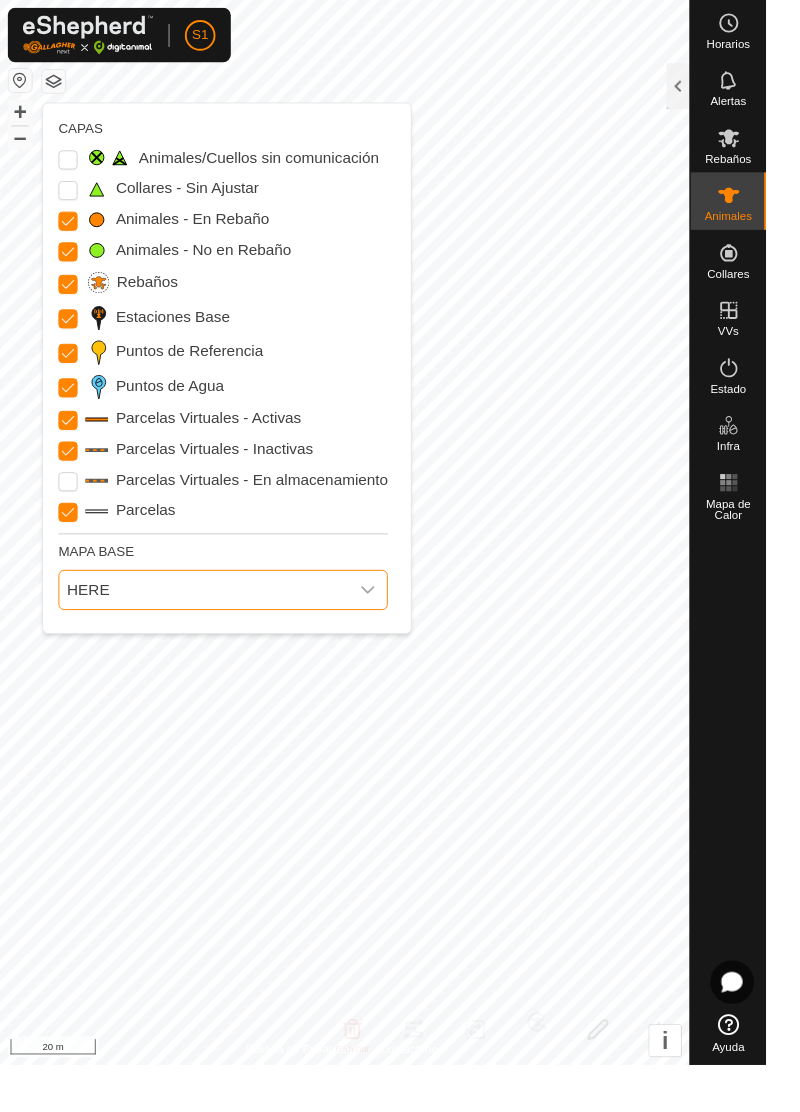 click on "HERE" at bounding box center [213, 616] 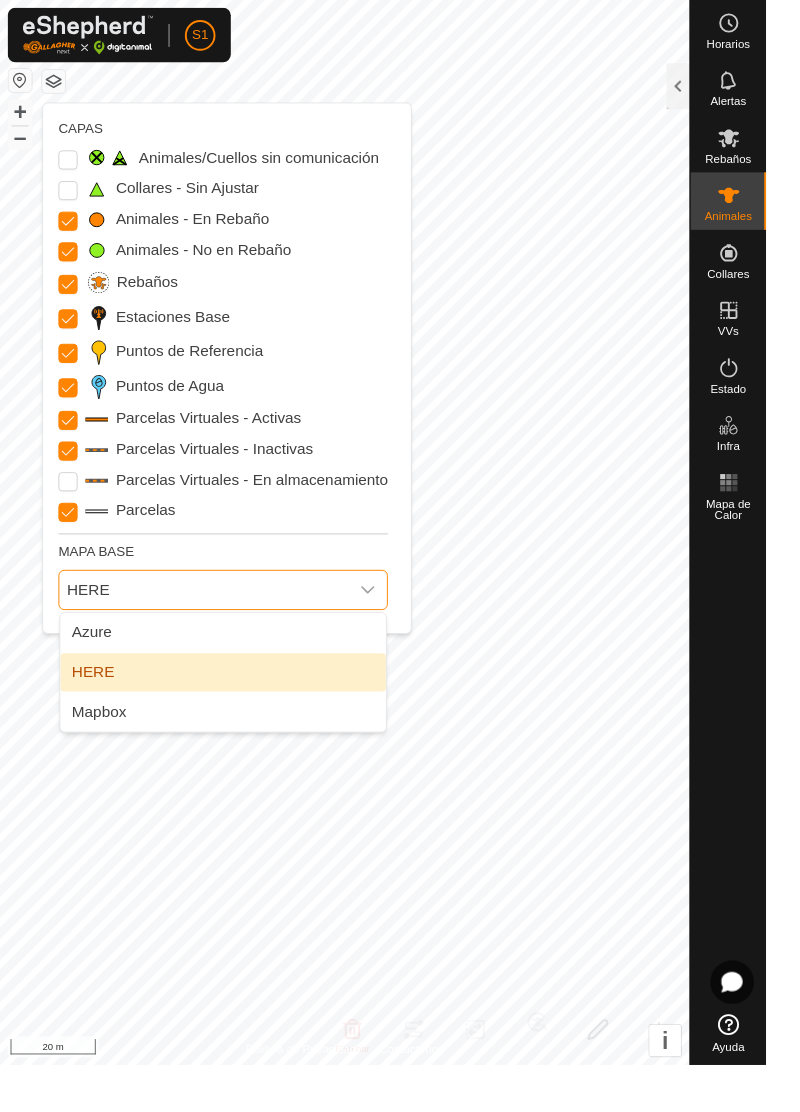click on "Azure" at bounding box center (233, 660) 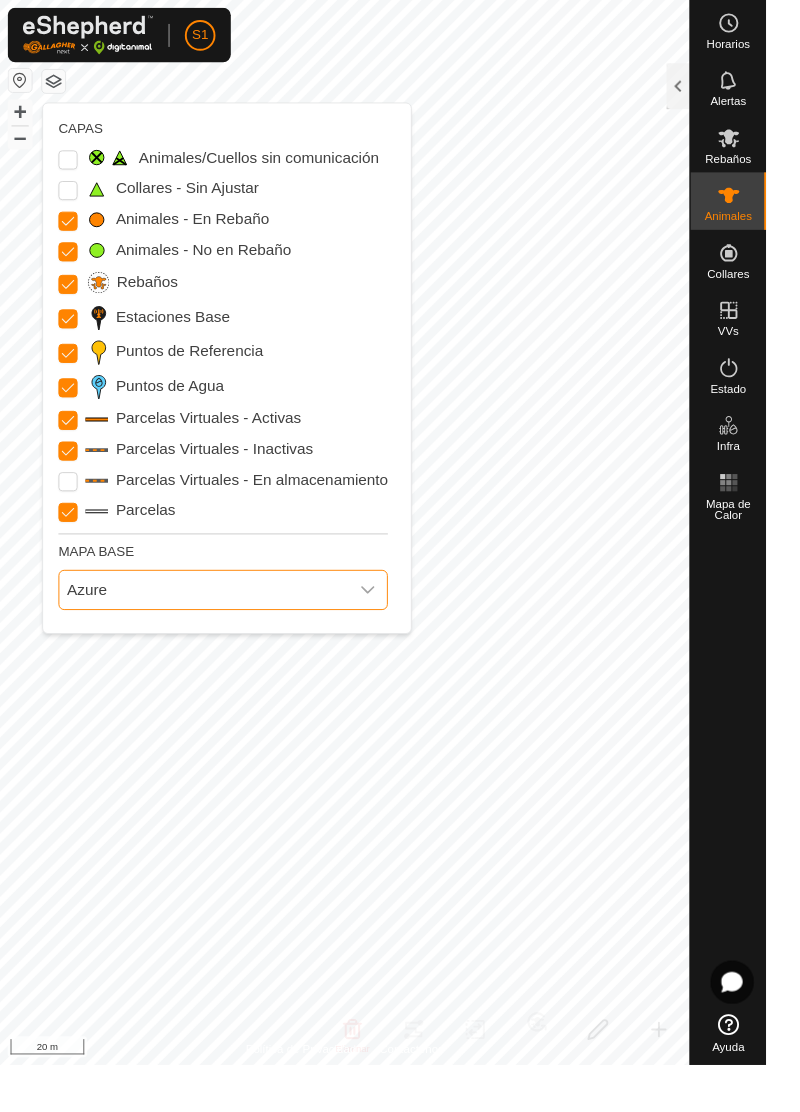 click 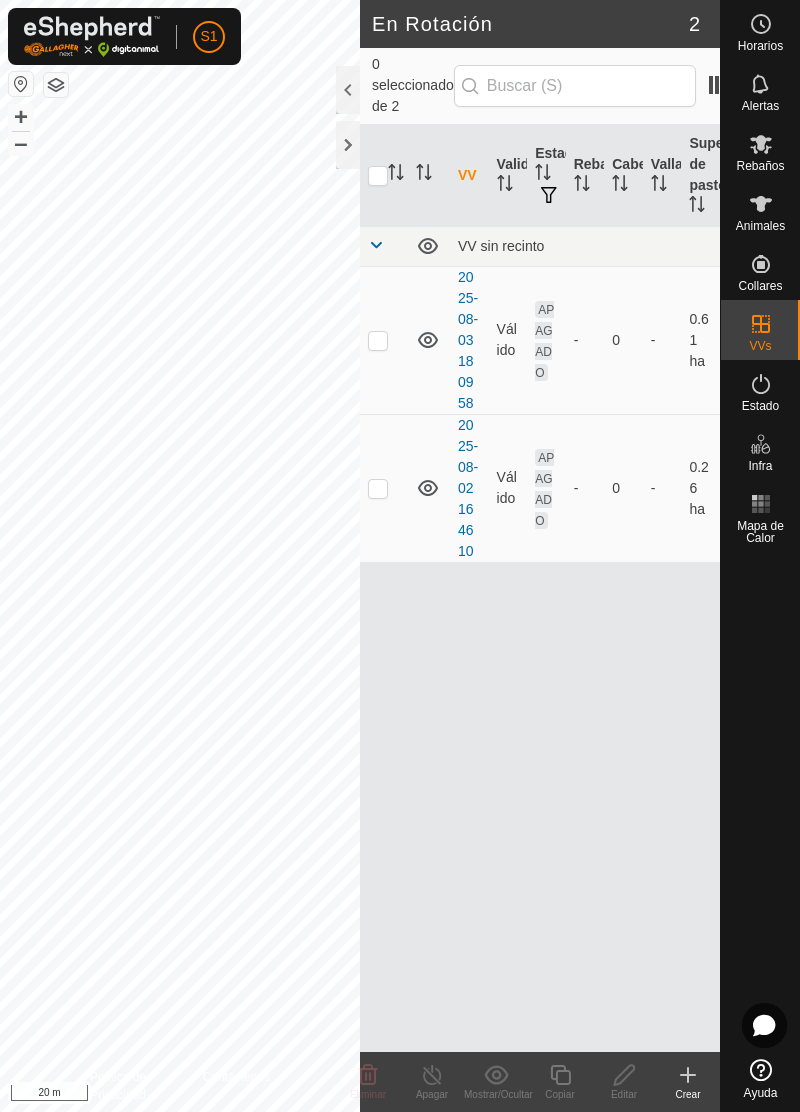 scroll, scrollTop: 0, scrollLeft: 0, axis: both 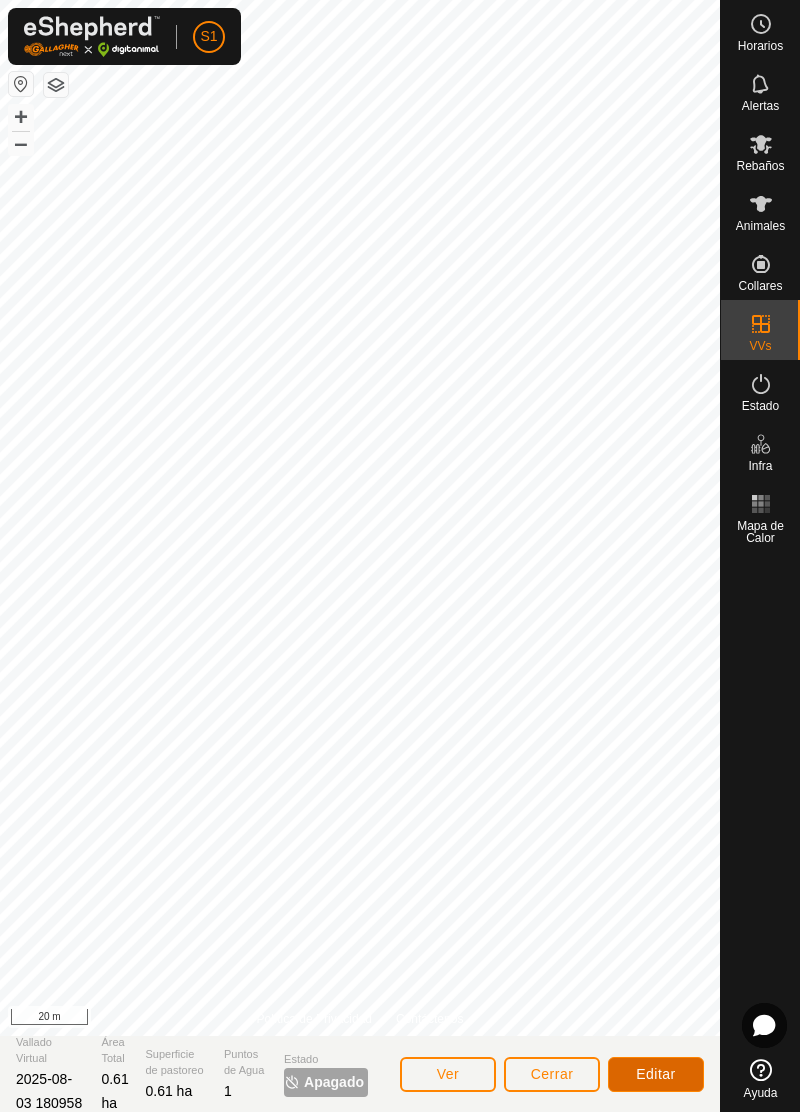 click on "Editar" 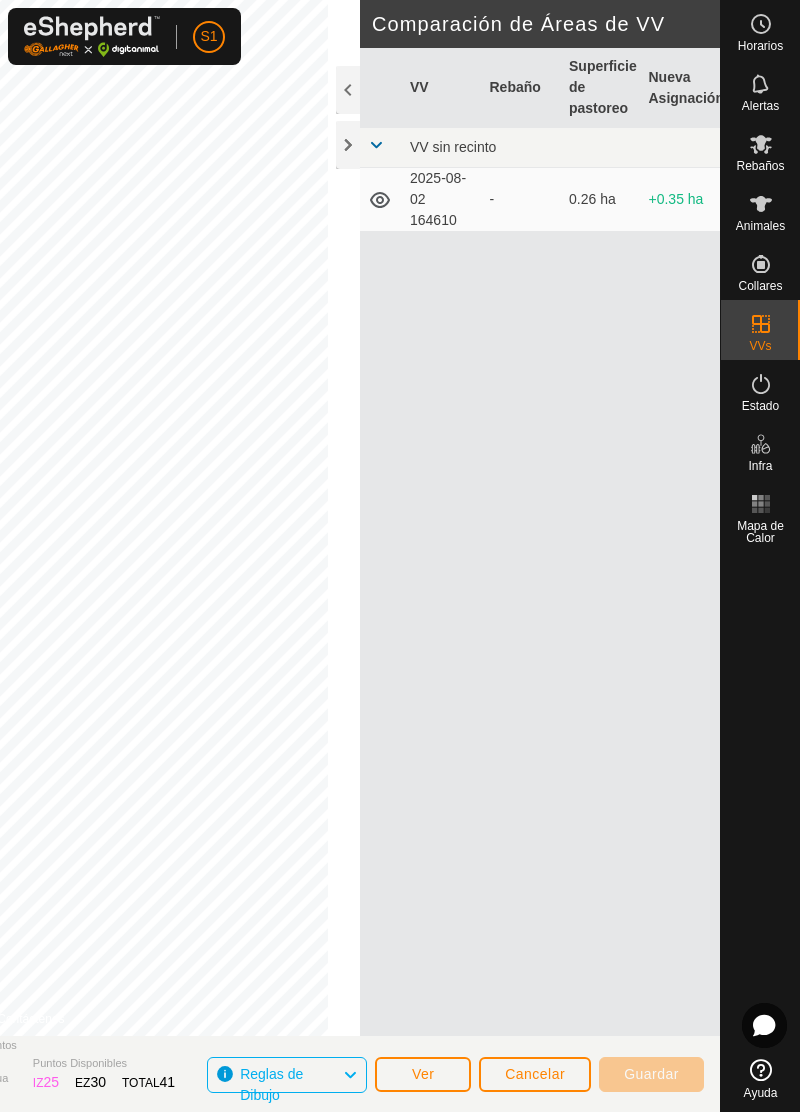click 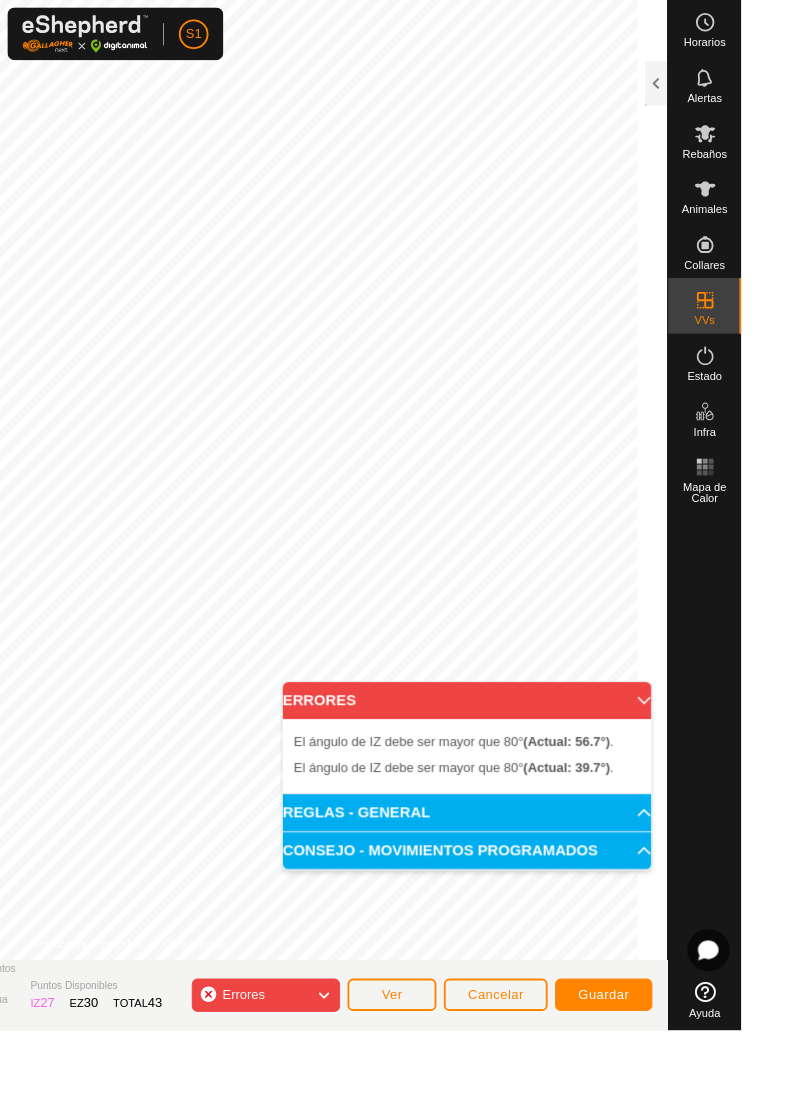 click 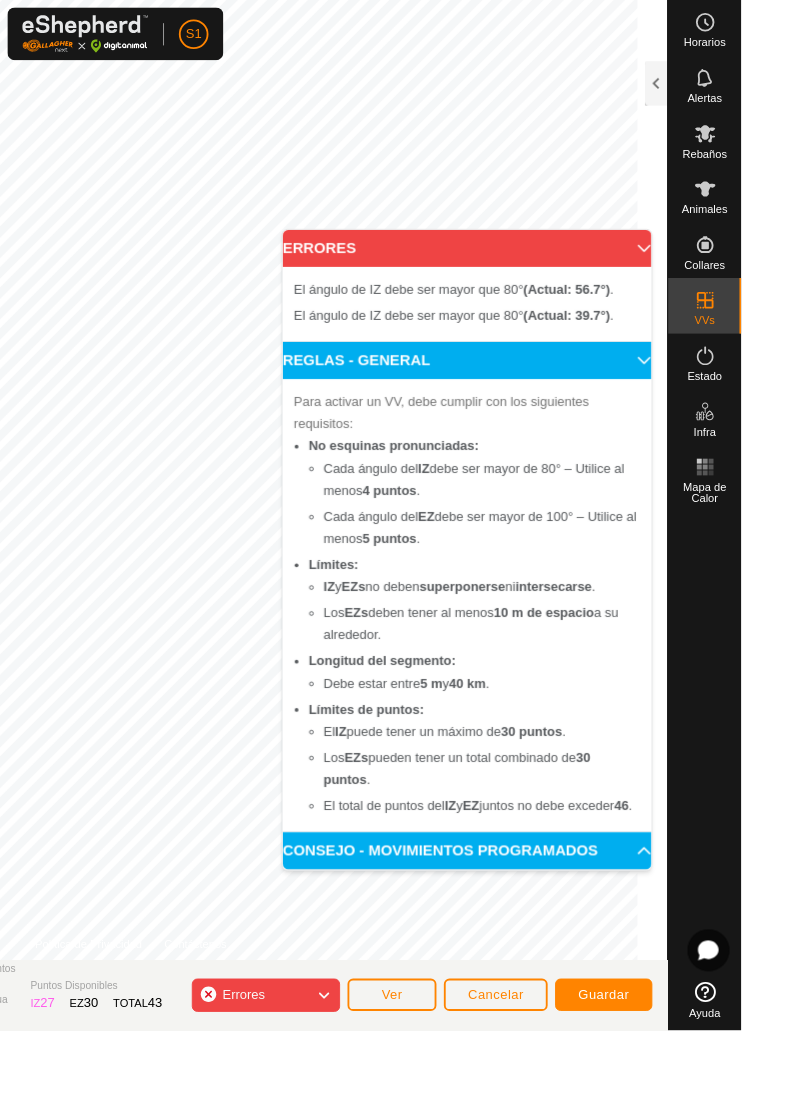 click on "REGLAS - GENERAL" at bounding box center [504, 389] 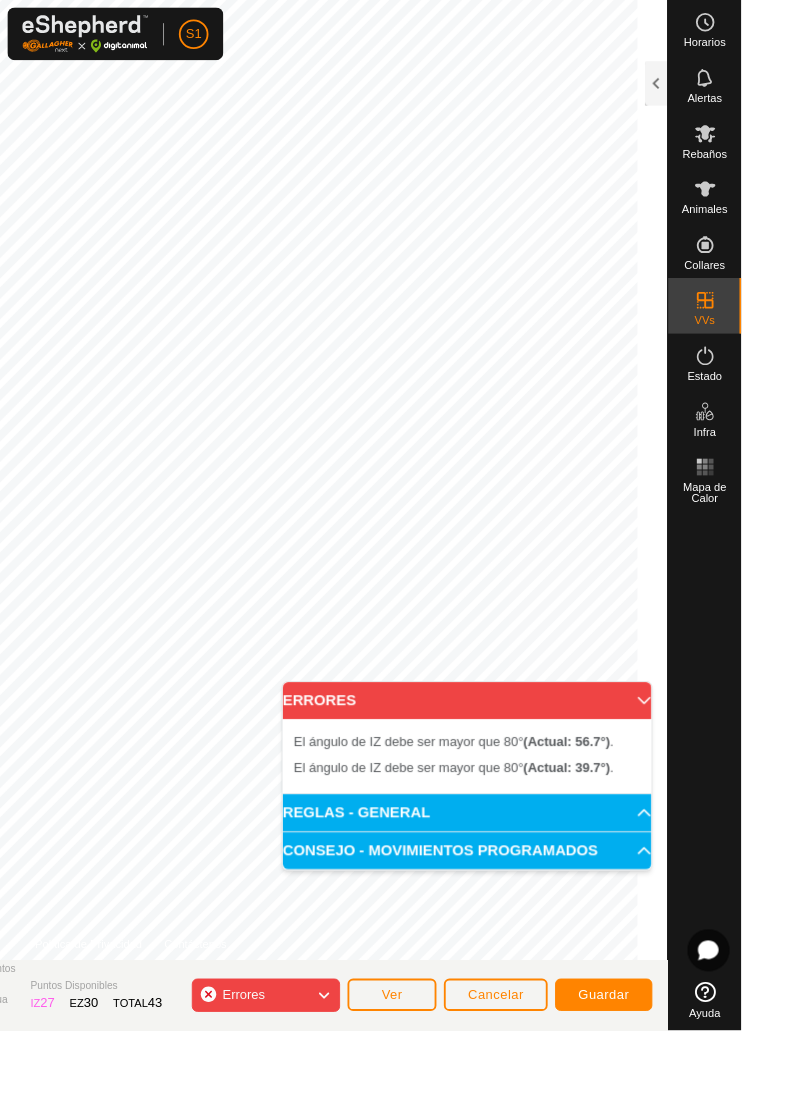 click on "Errores" 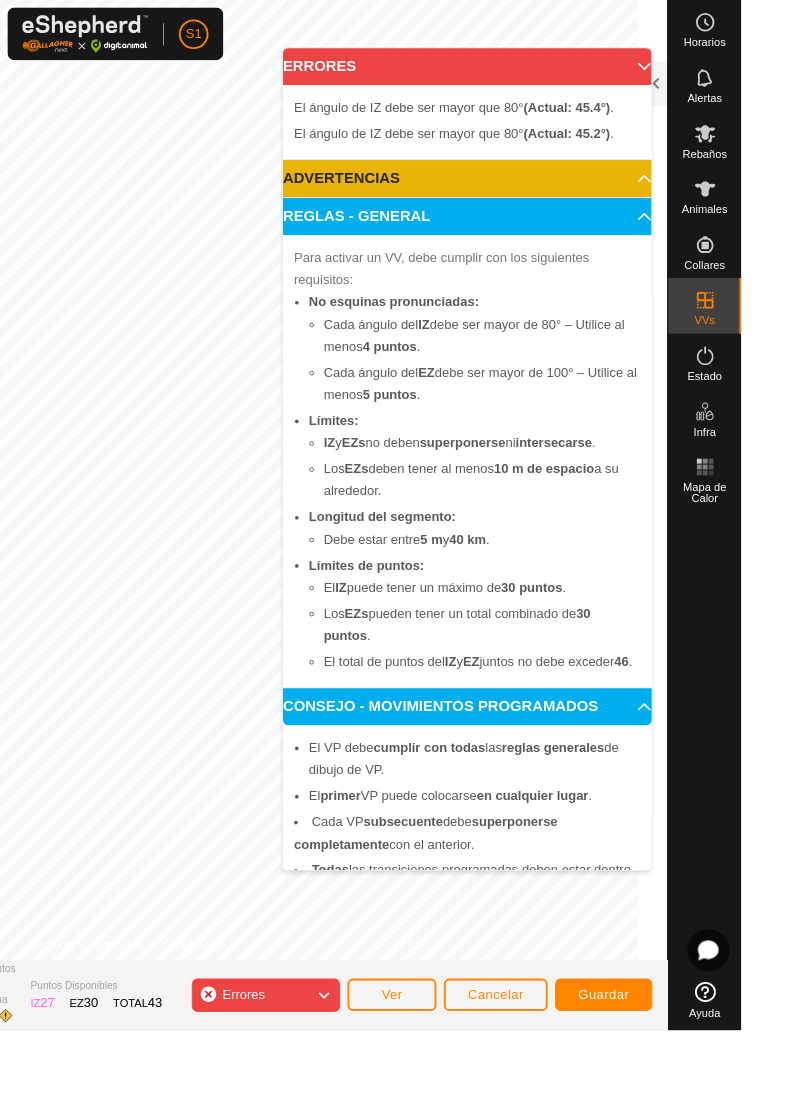 click on "Errores" 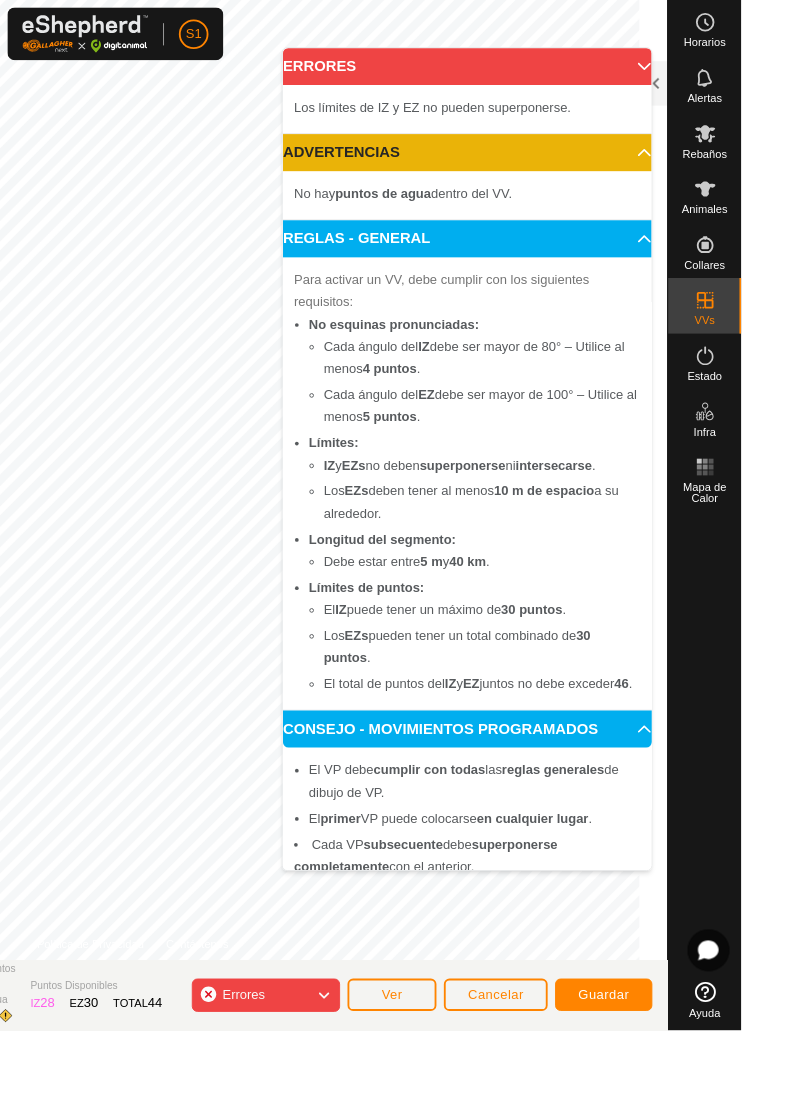 click on "Errores" 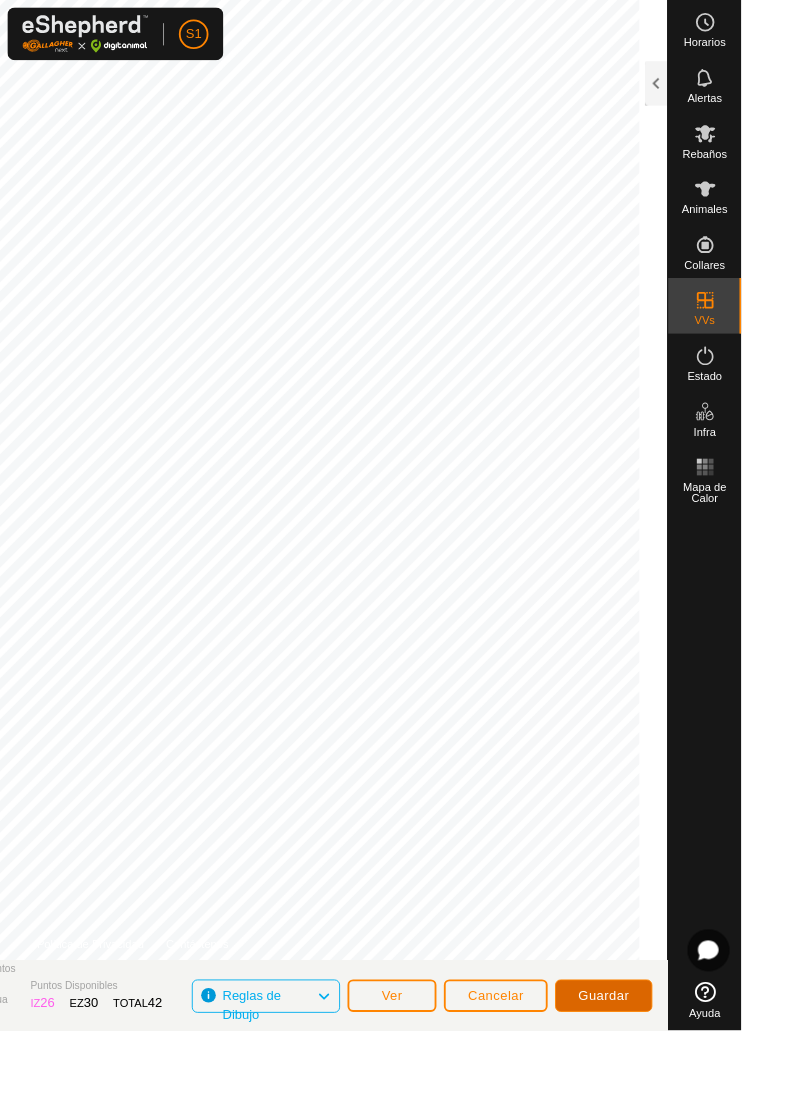 click on "Guardar" 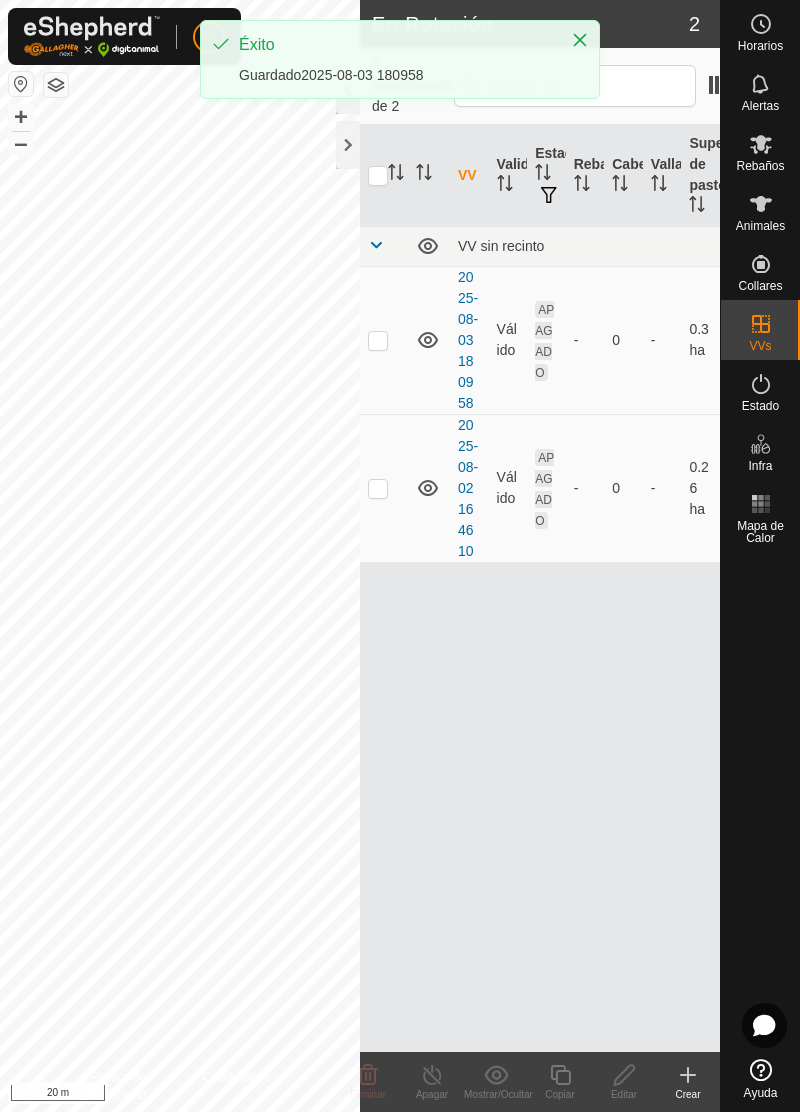 click 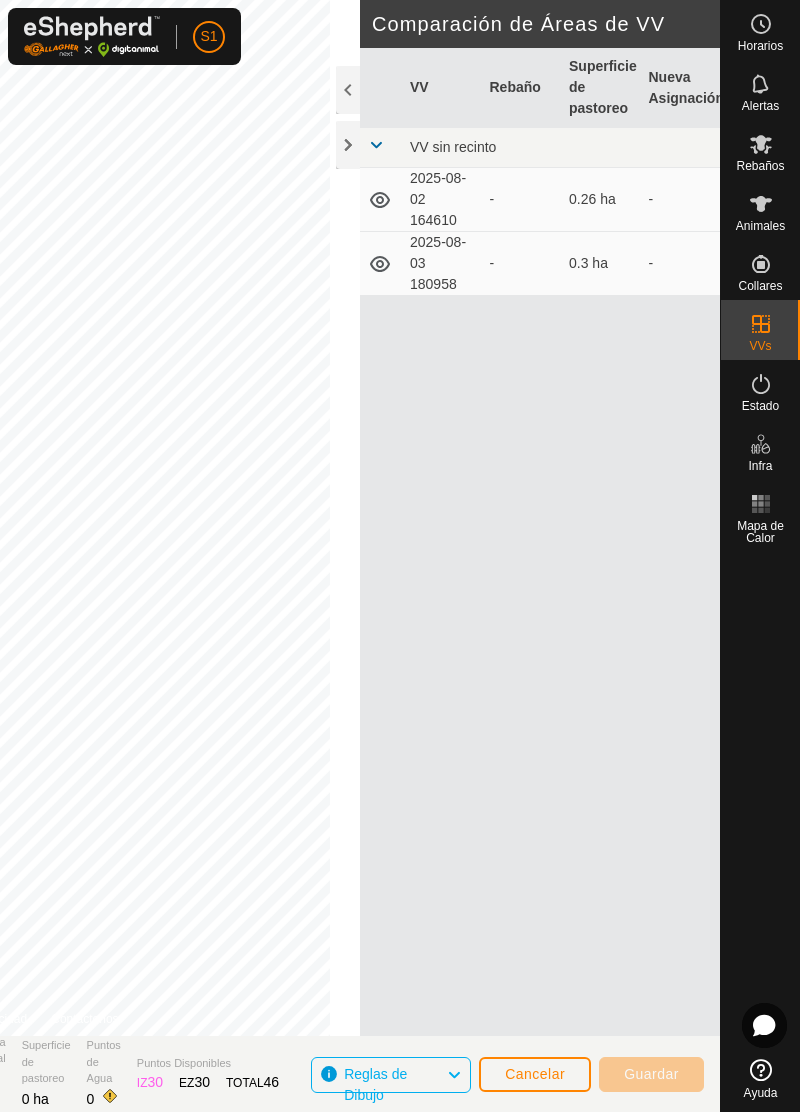 click 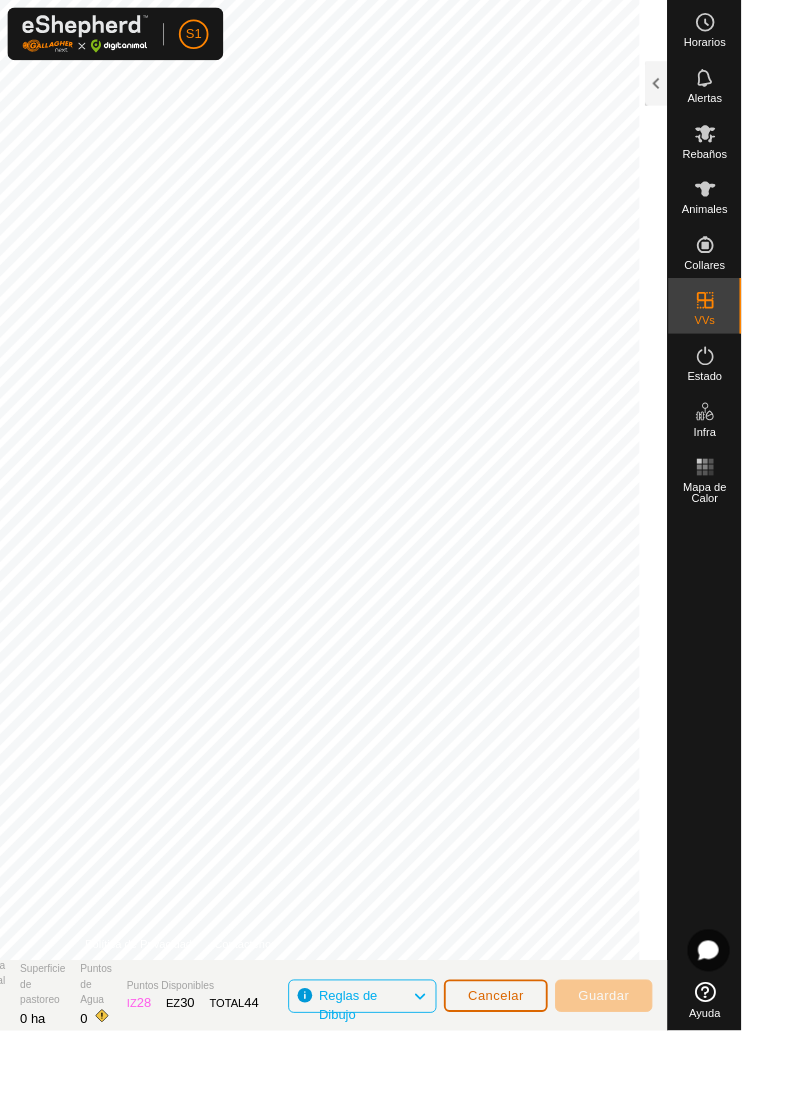 click on "Cancelar" 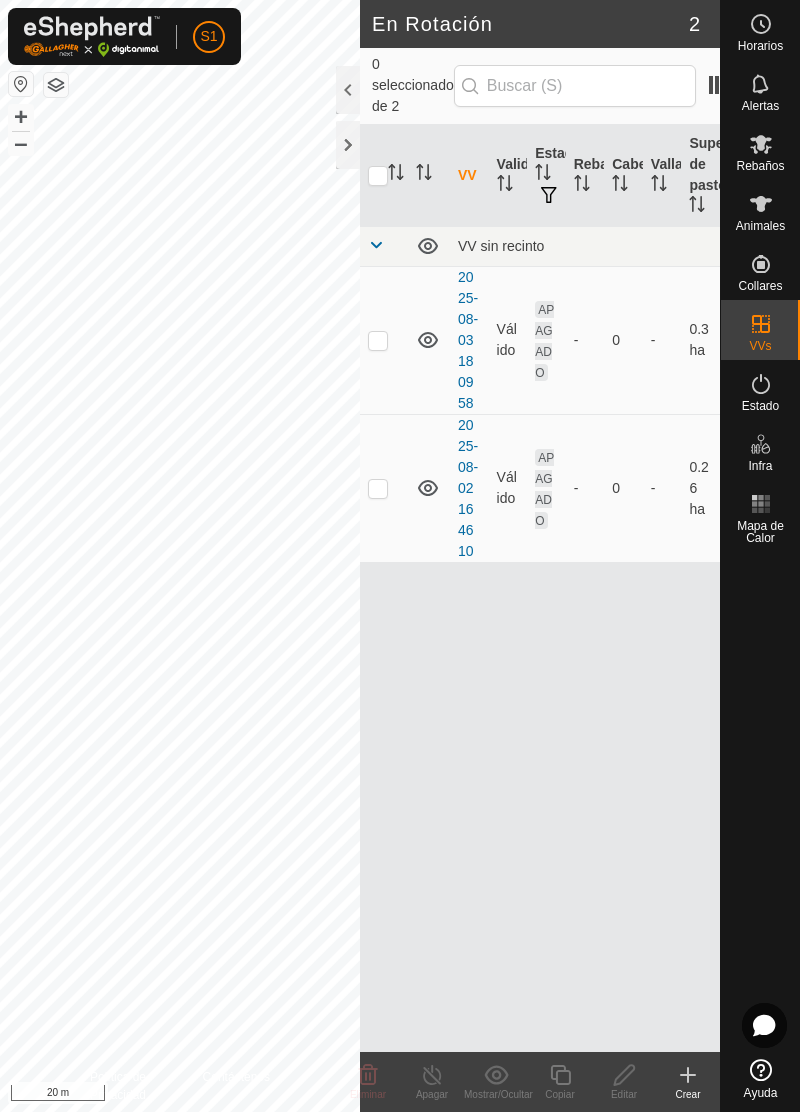 click 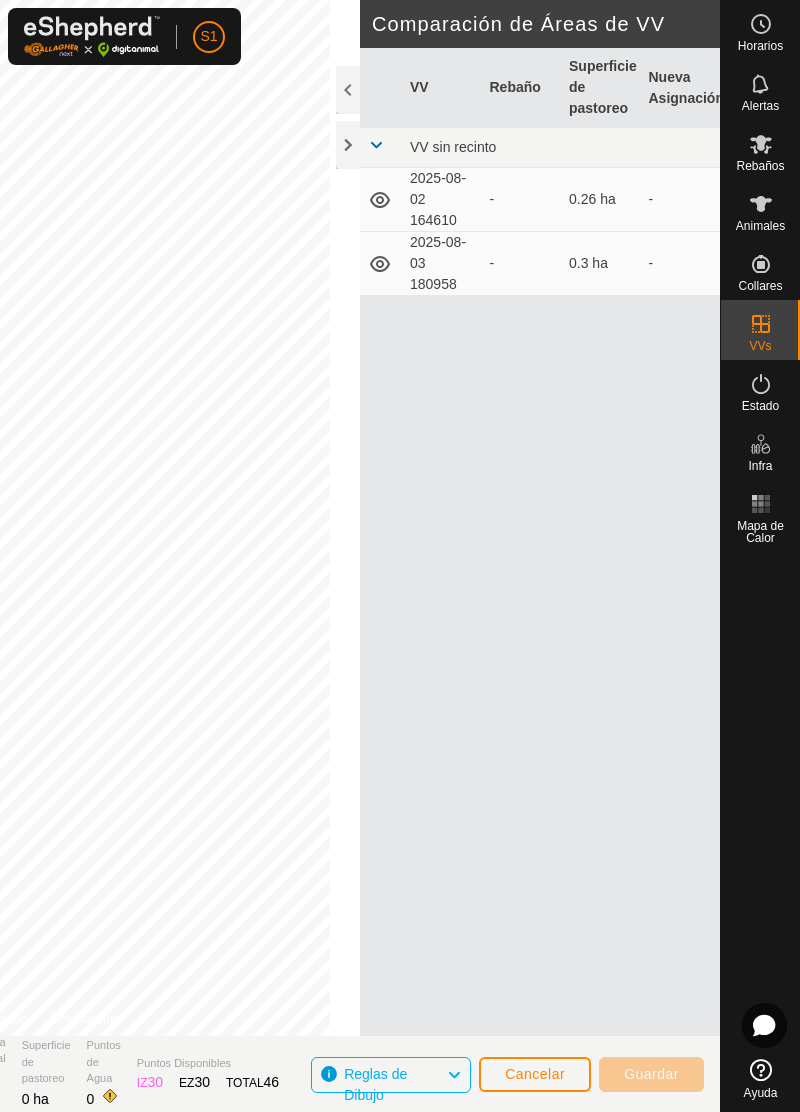 click 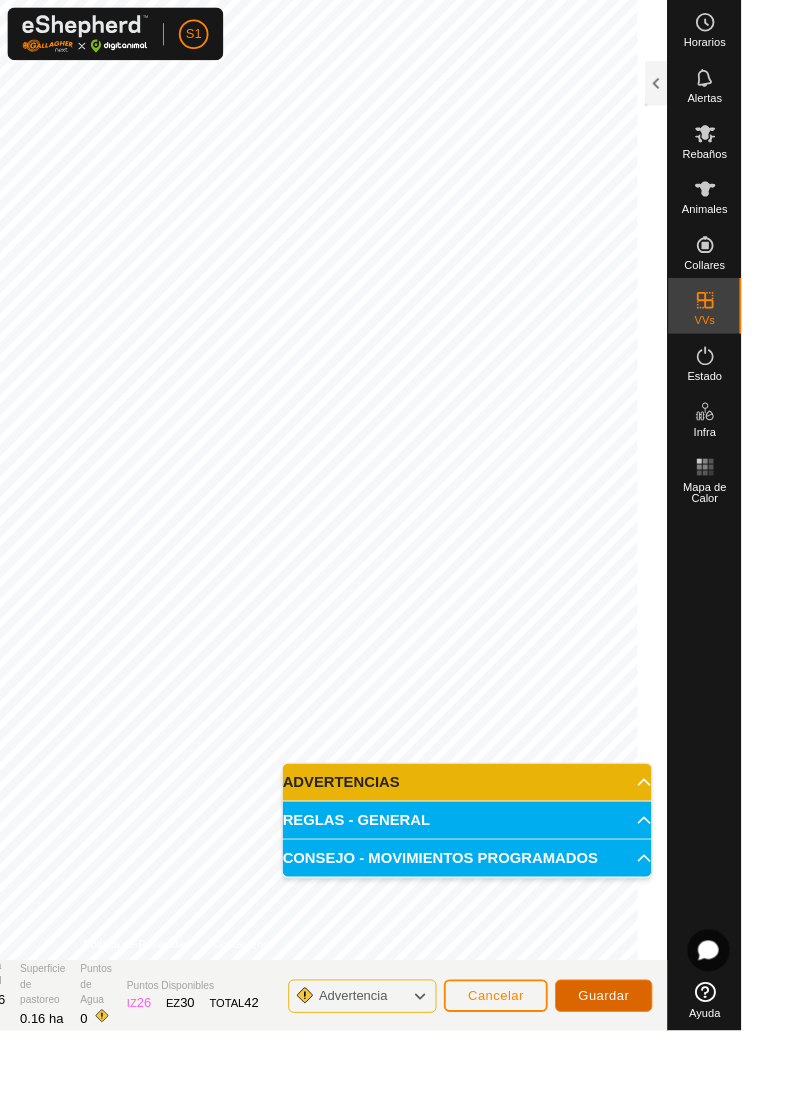 click on "Guardar" 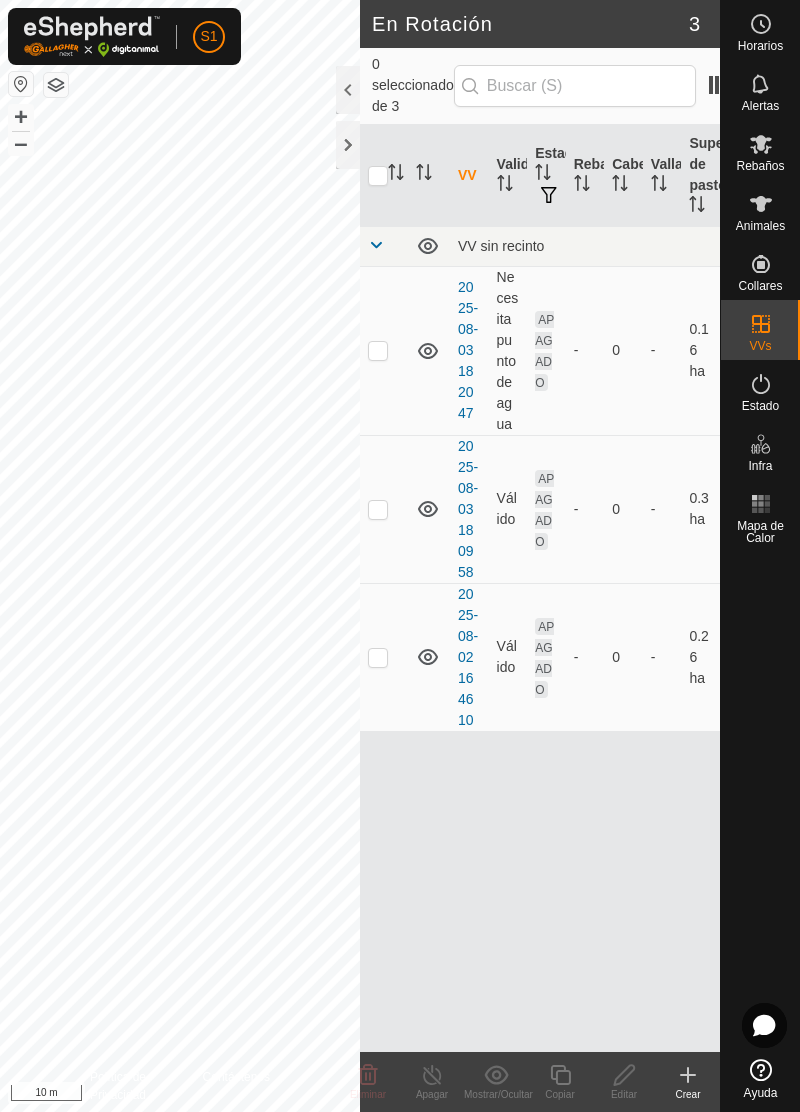 click 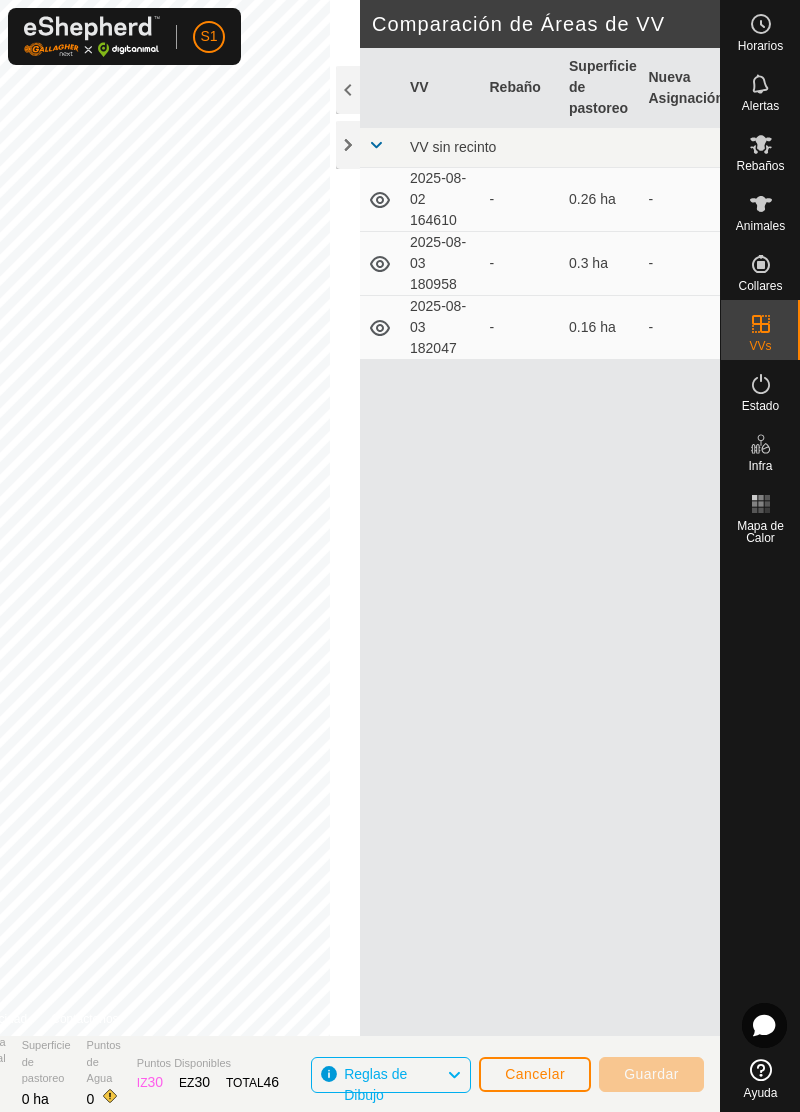 click at bounding box center [376, 145] 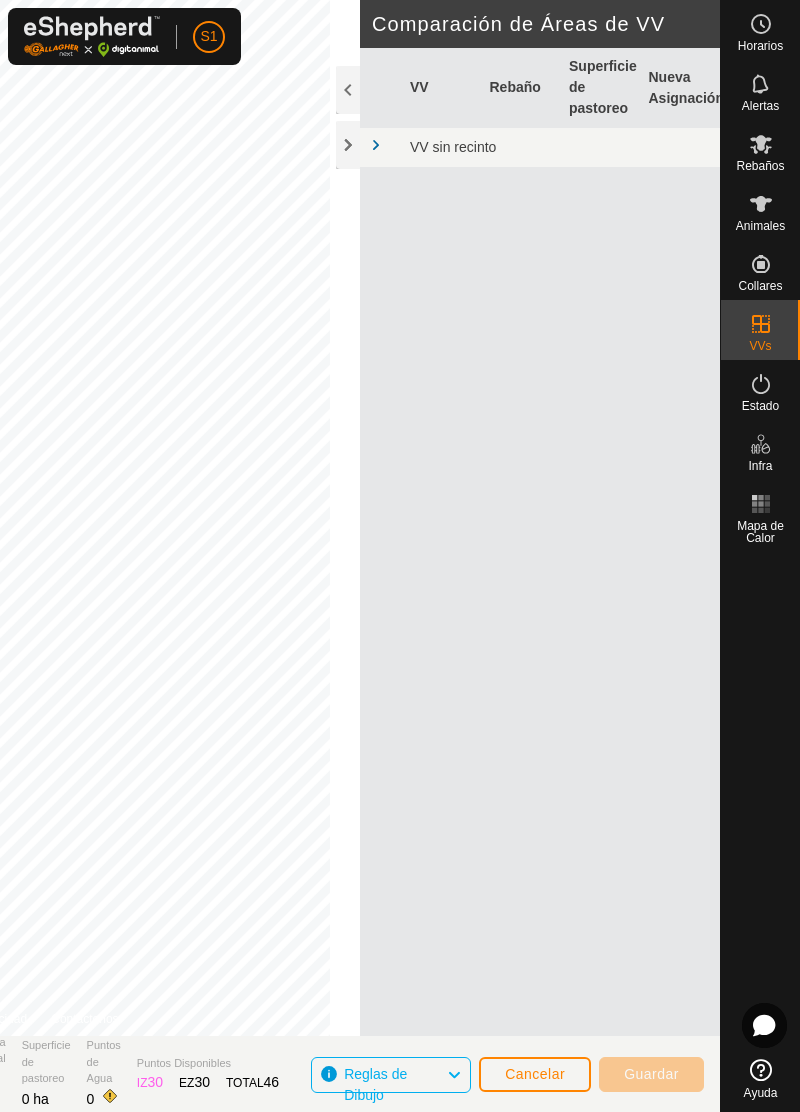 click 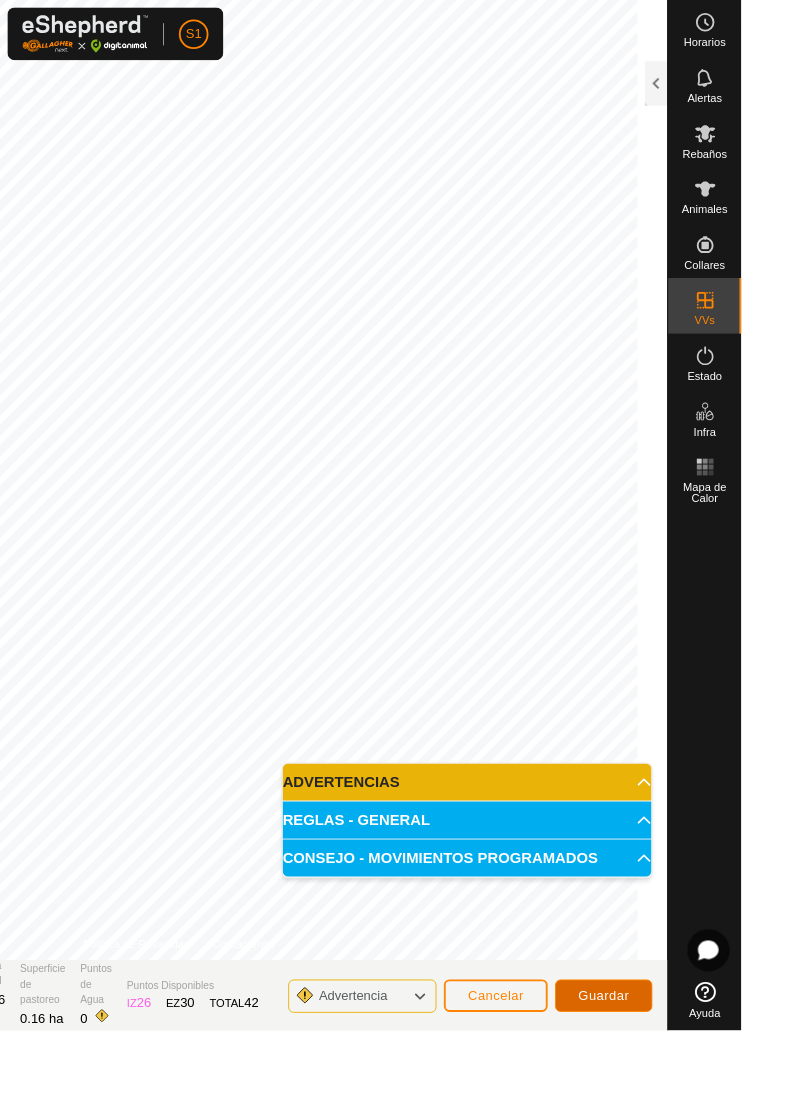 click on "Guardar" 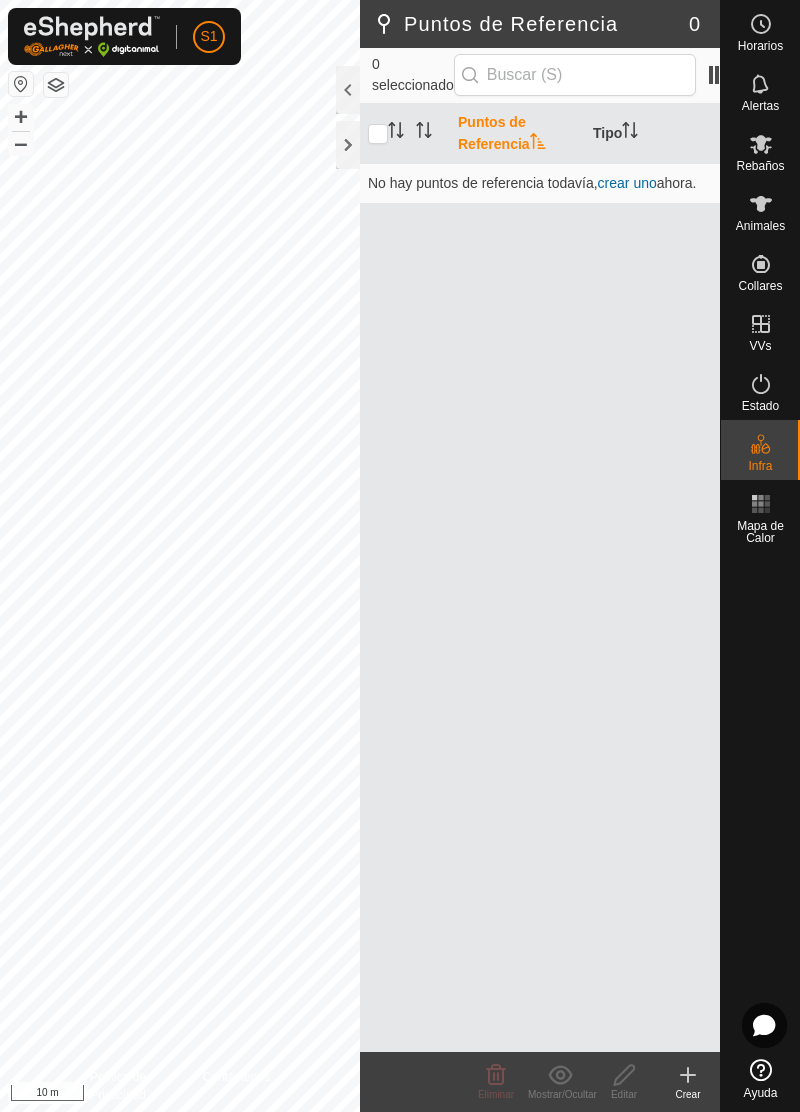 scroll, scrollTop: 0, scrollLeft: 0, axis: both 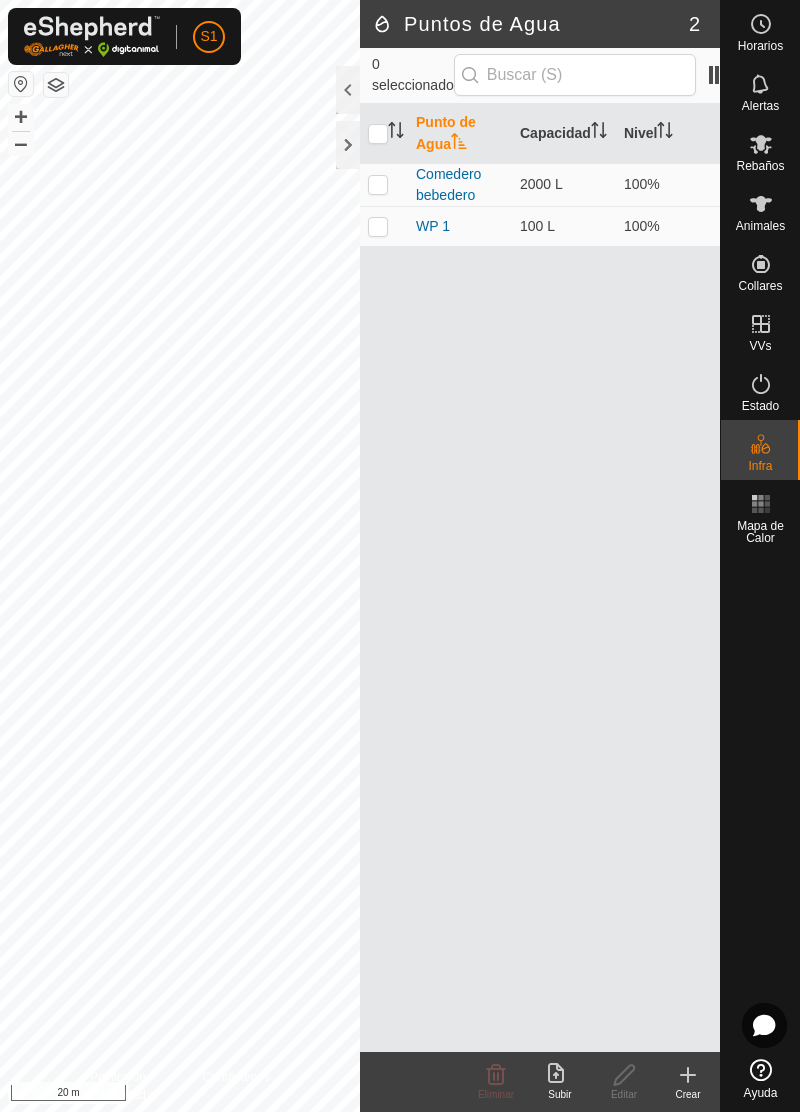 click 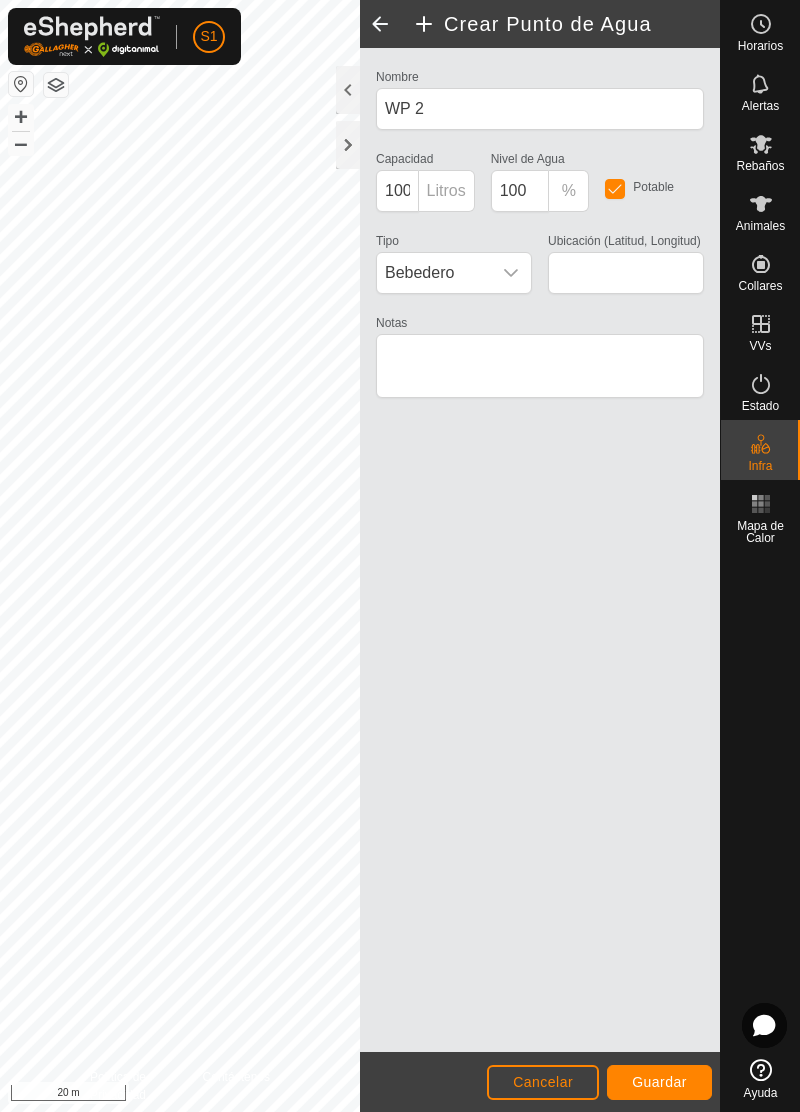 type on "41.818684, -5.953944" 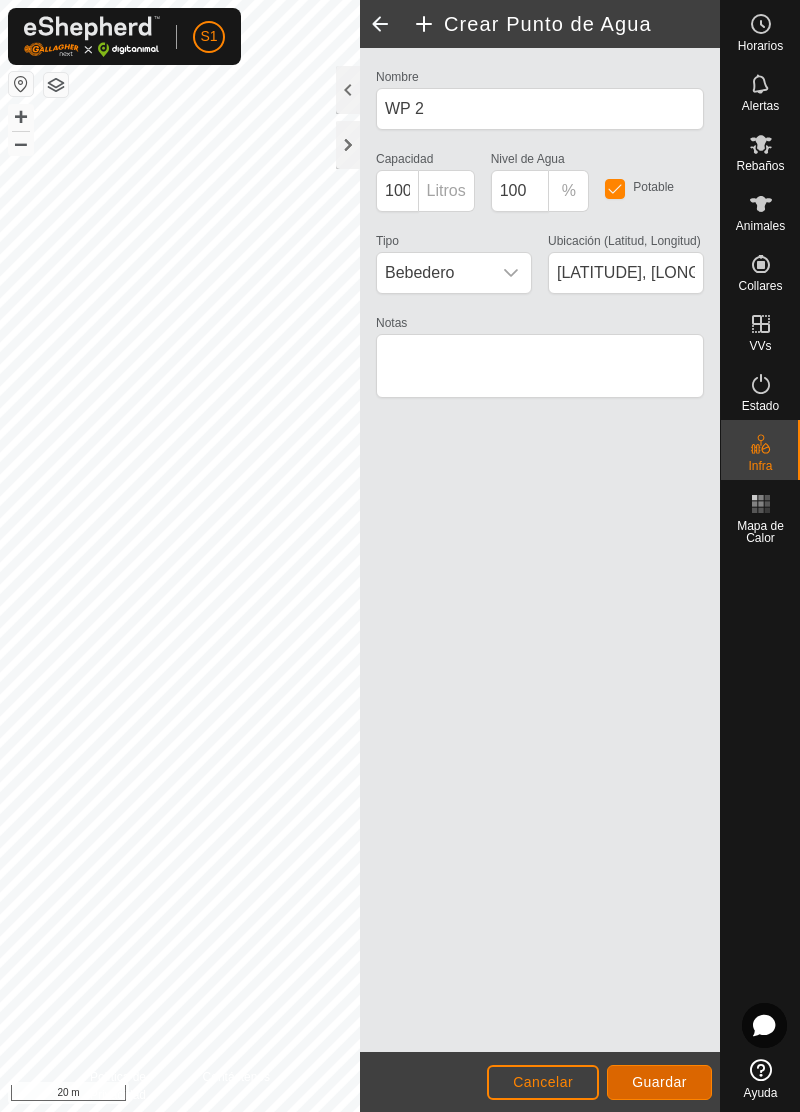 click on "Guardar" 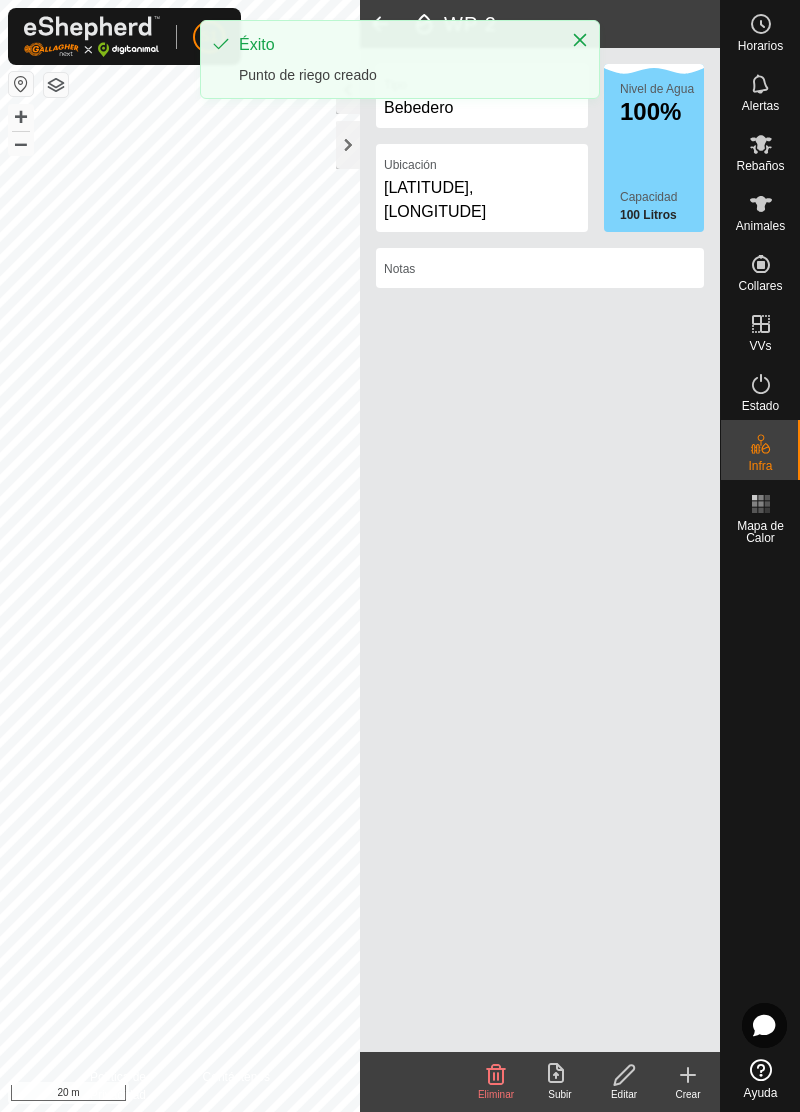 click 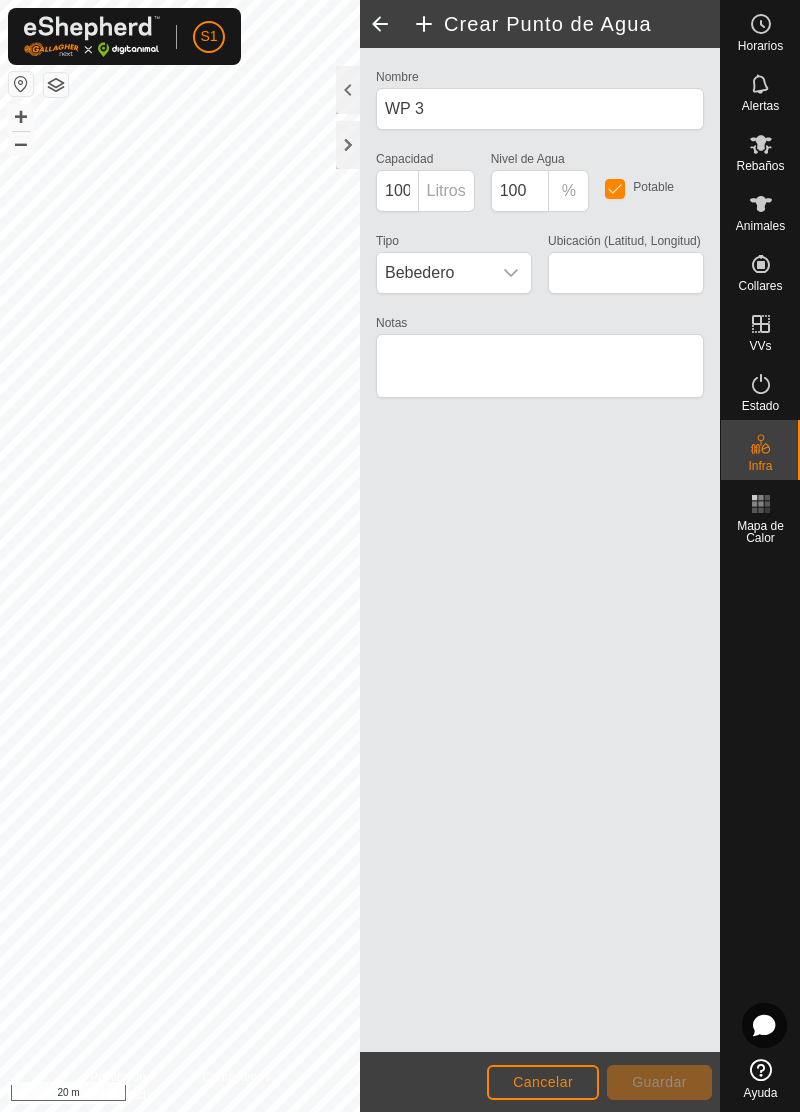 type on "41.818633, -5.954373" 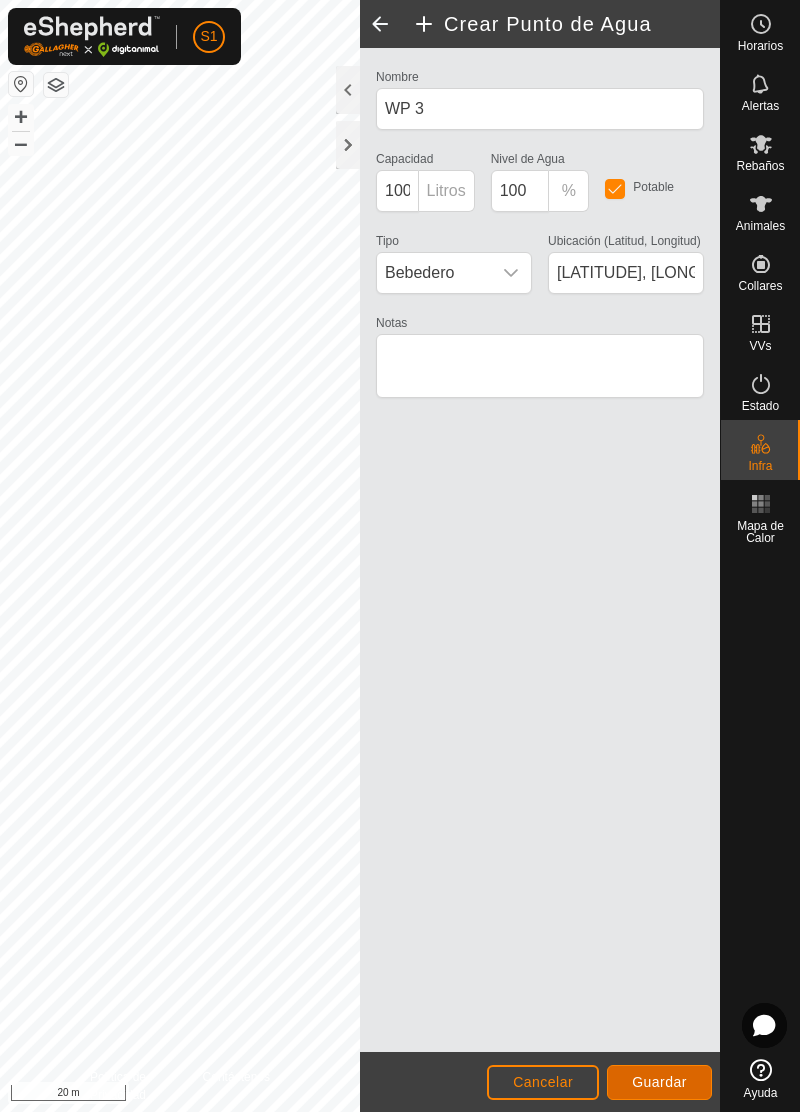 click on "Guardar" 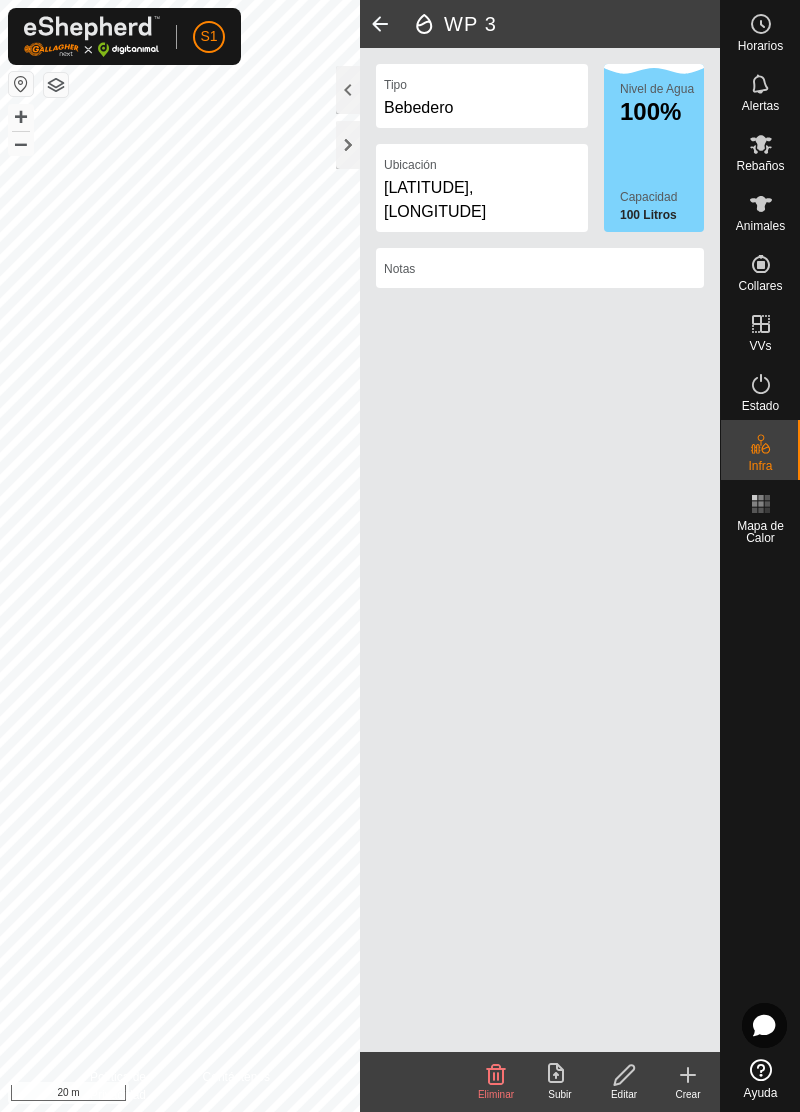 click 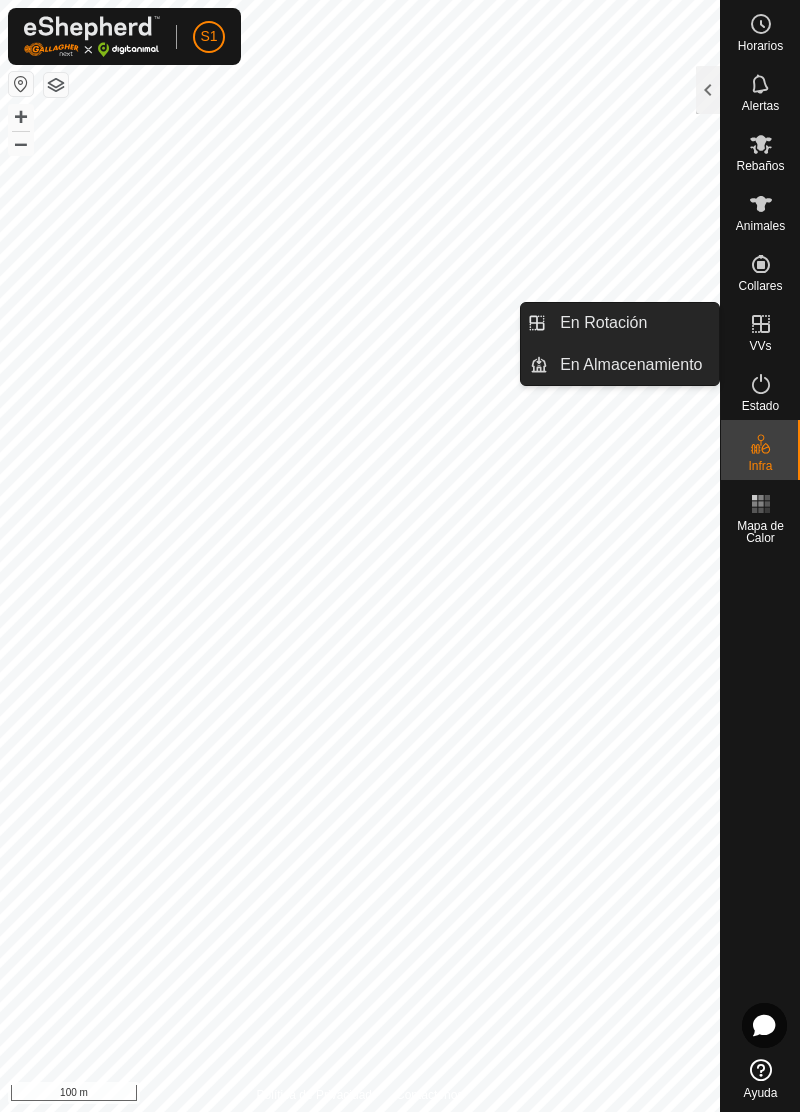 click on "En Rotación" at bounding box center (603, 323) 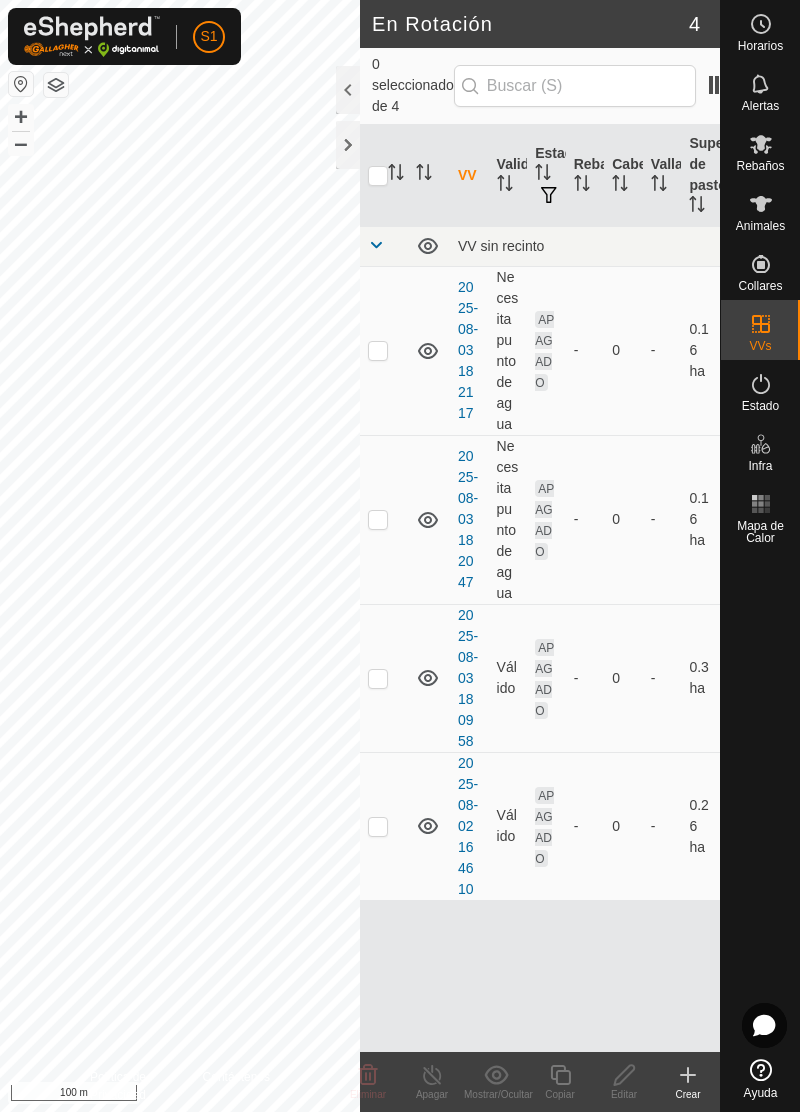 click on "Crear" 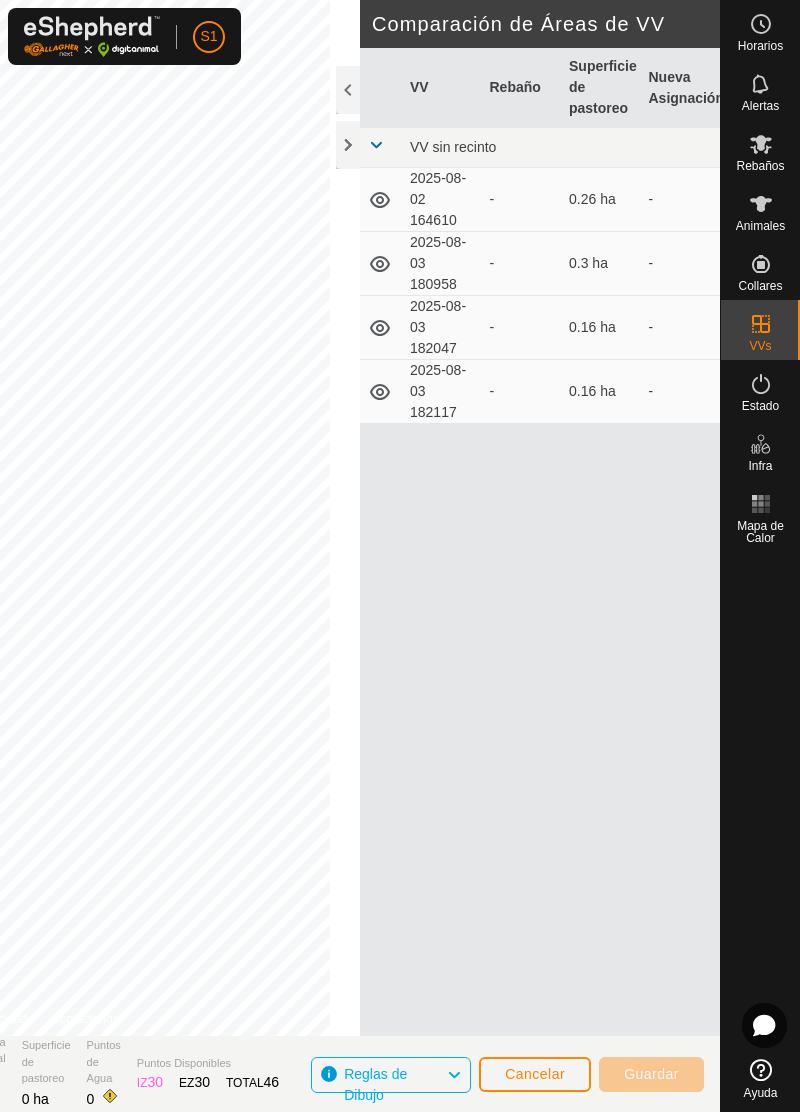 click 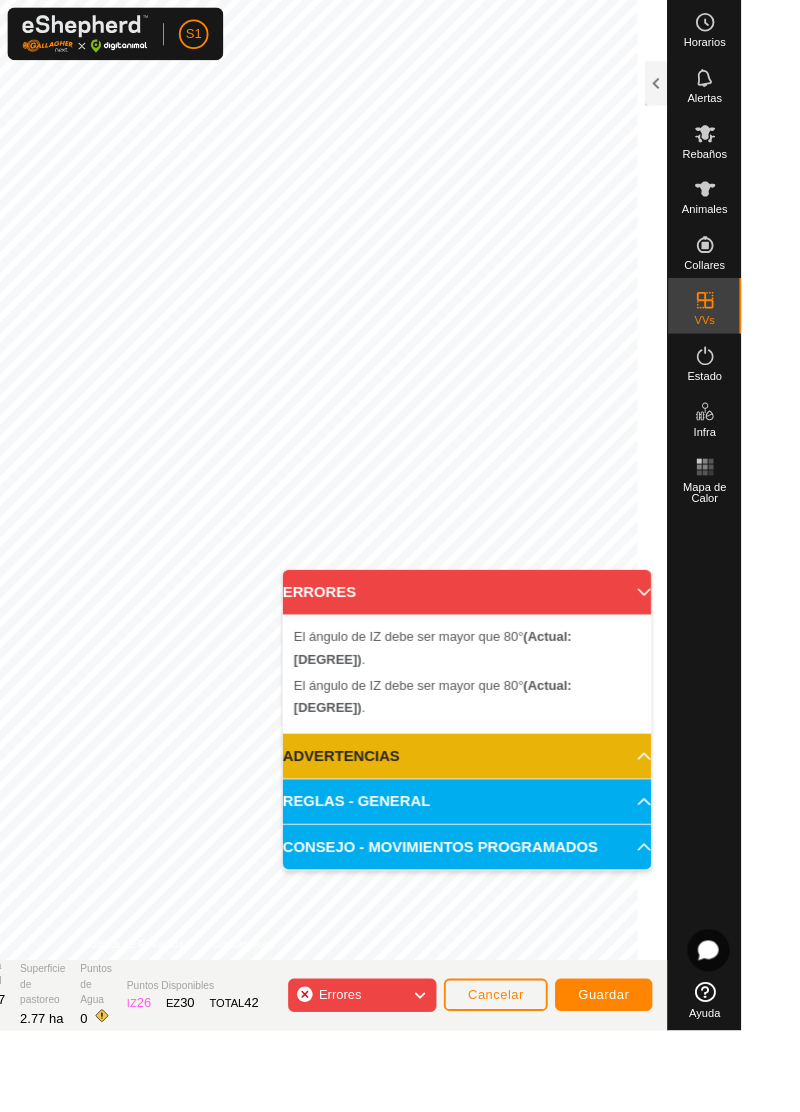click on "ERRORES" at bounding box center (504, 639) 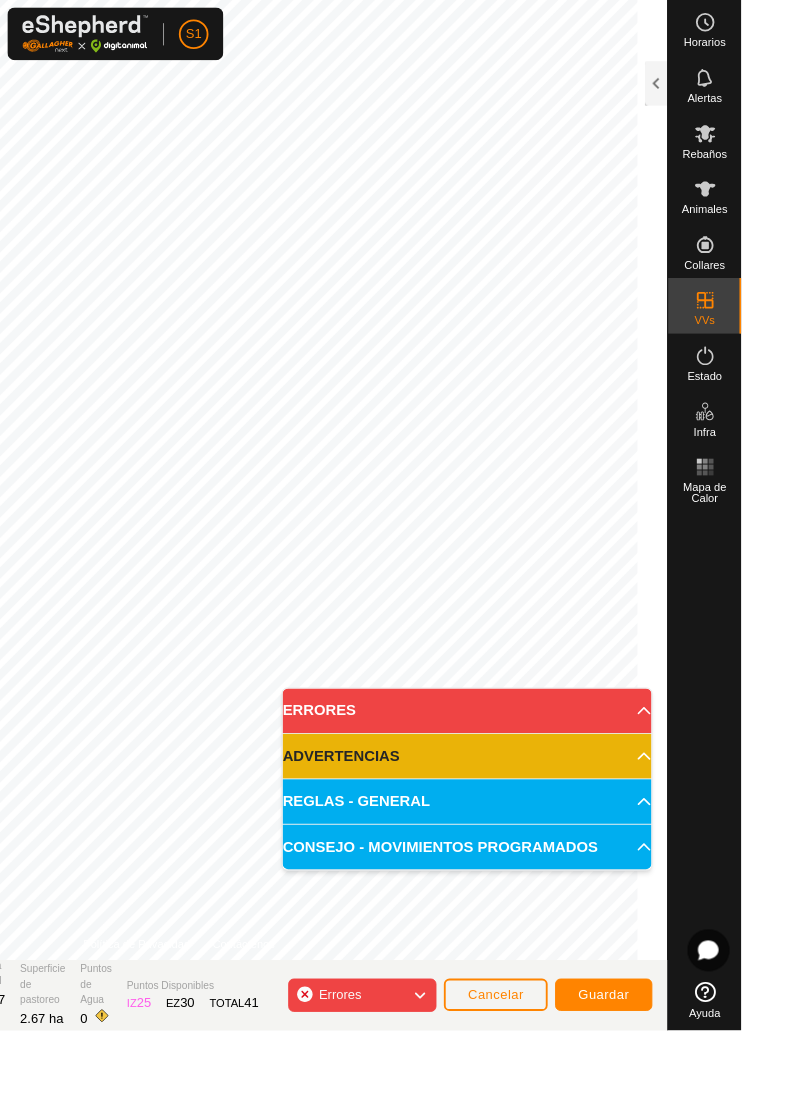 click on "Errores" 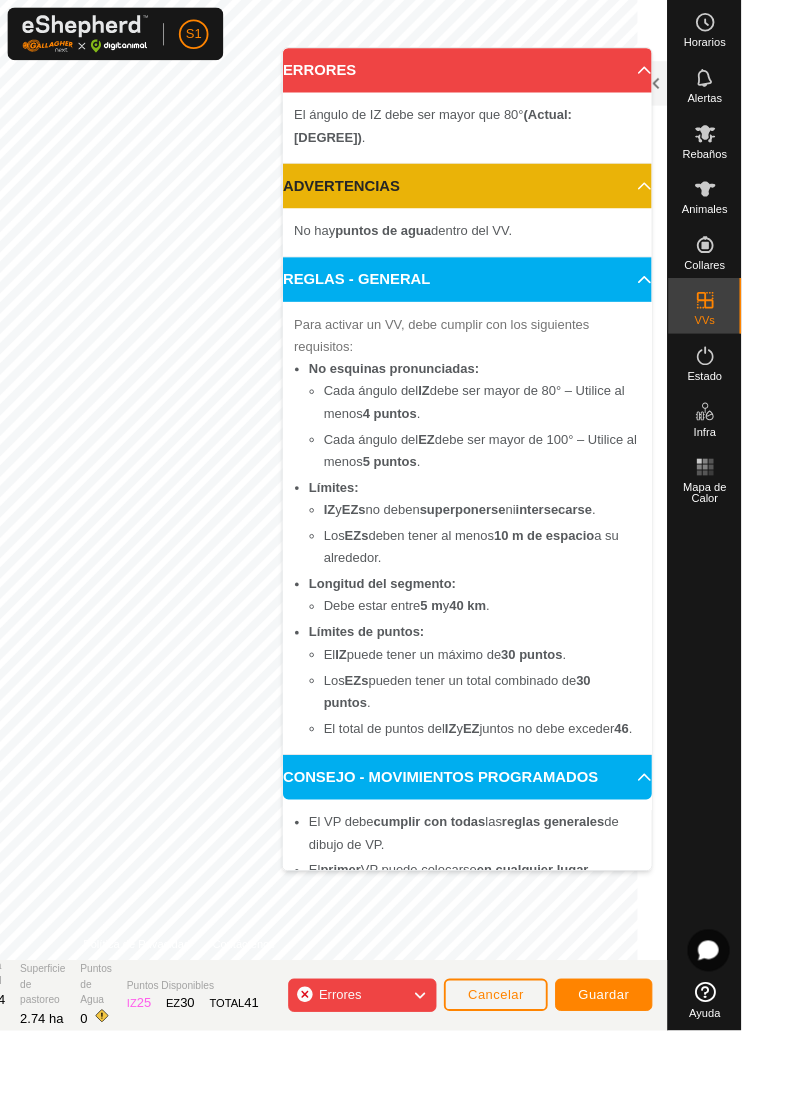click on "Errores" 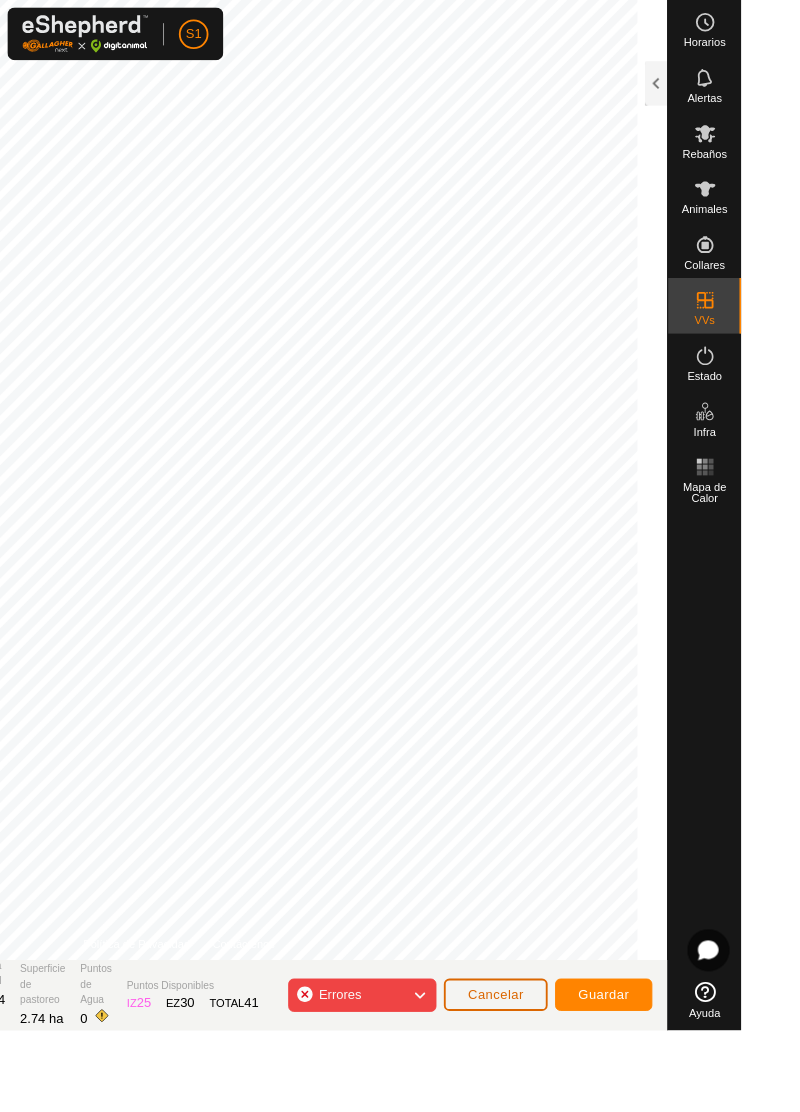 click on "Cancelar" 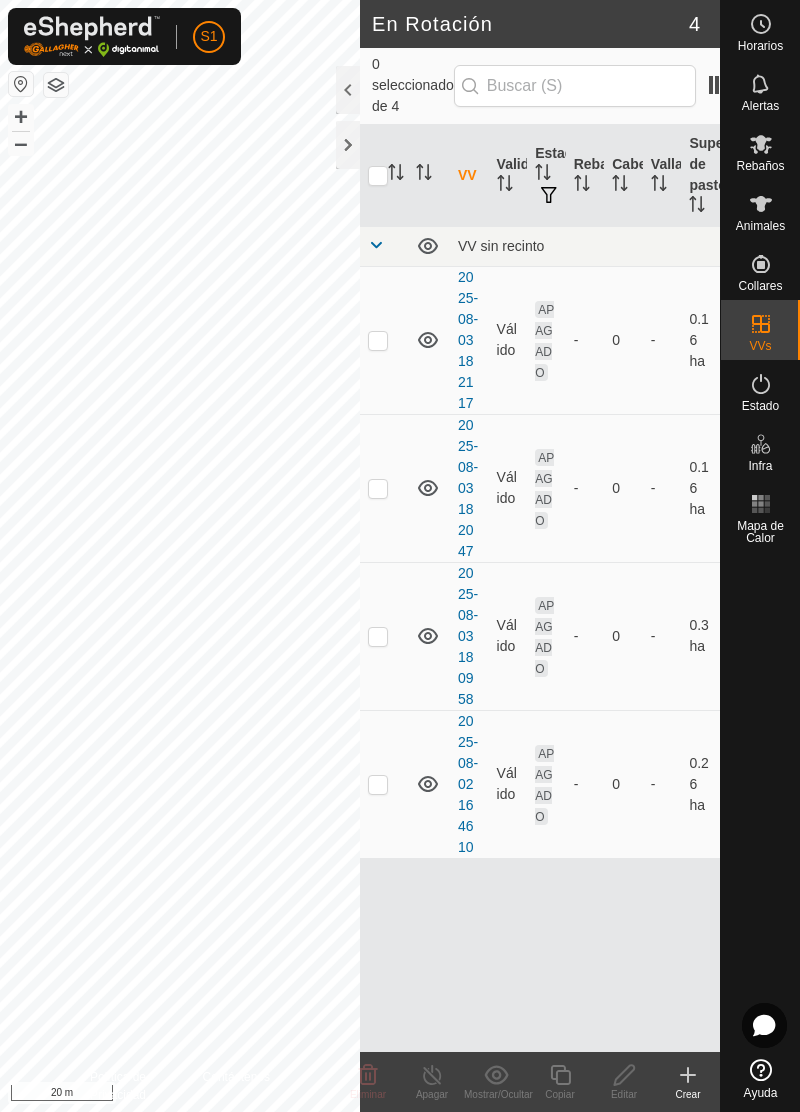 click 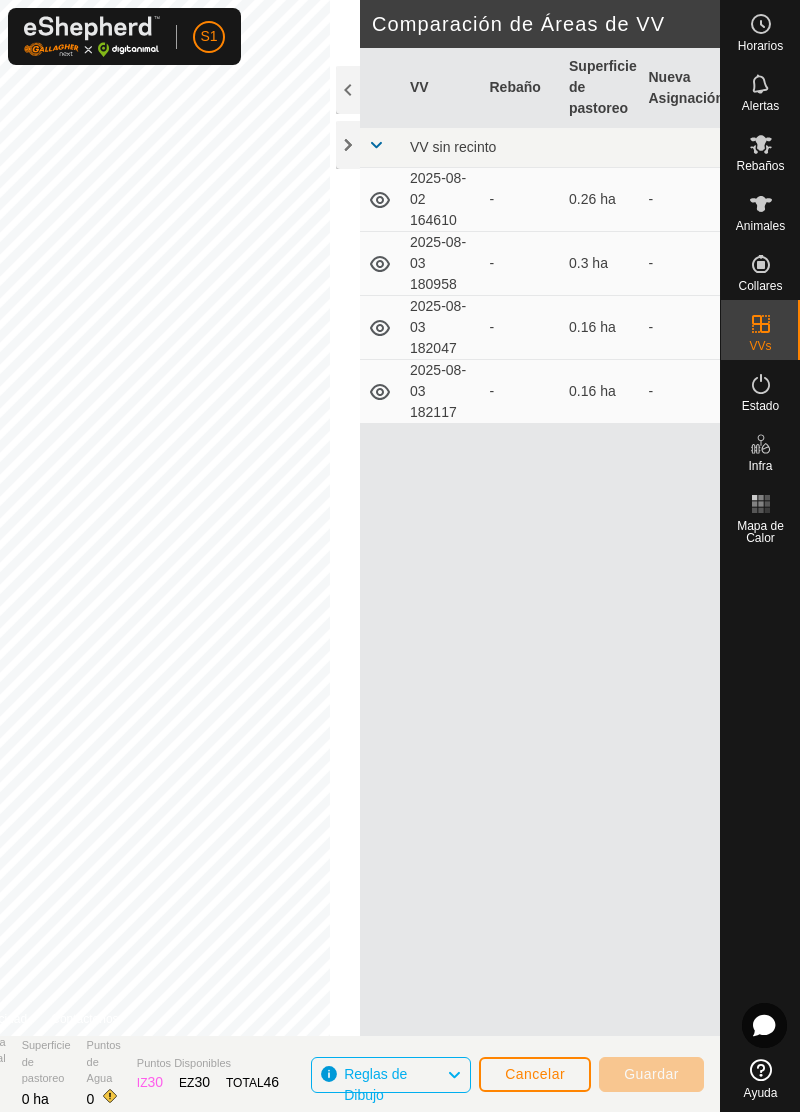 click 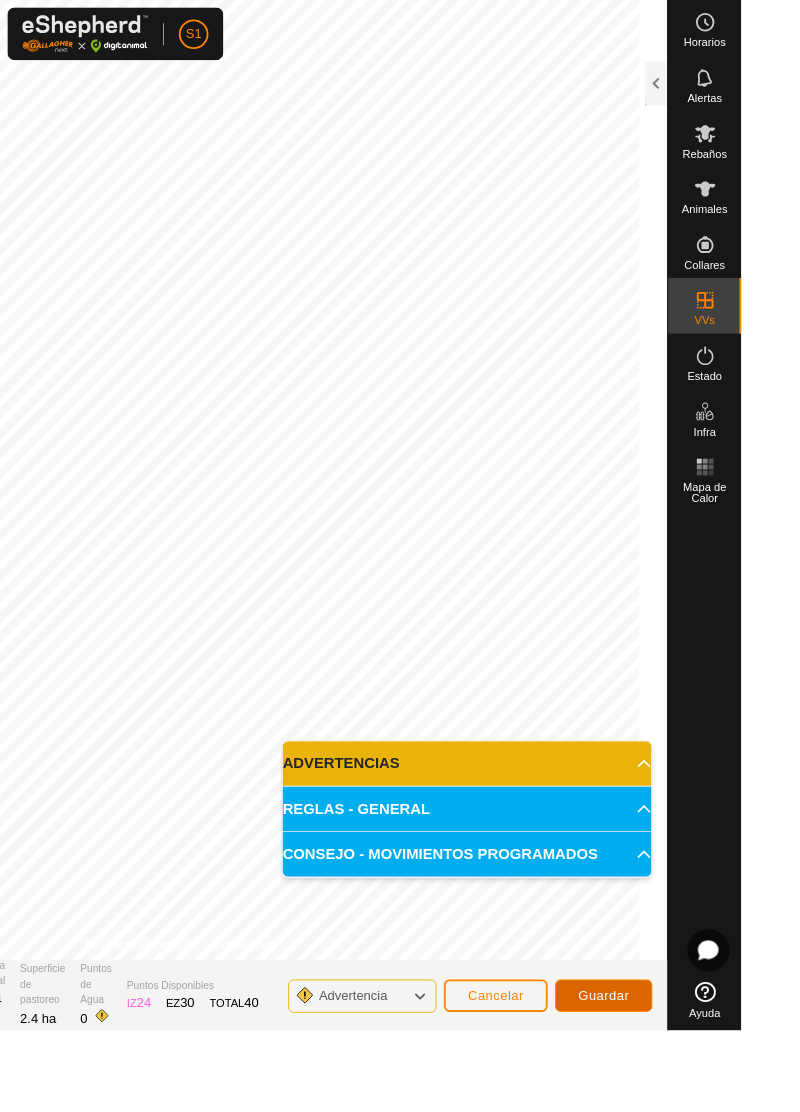 click on "Guardar" 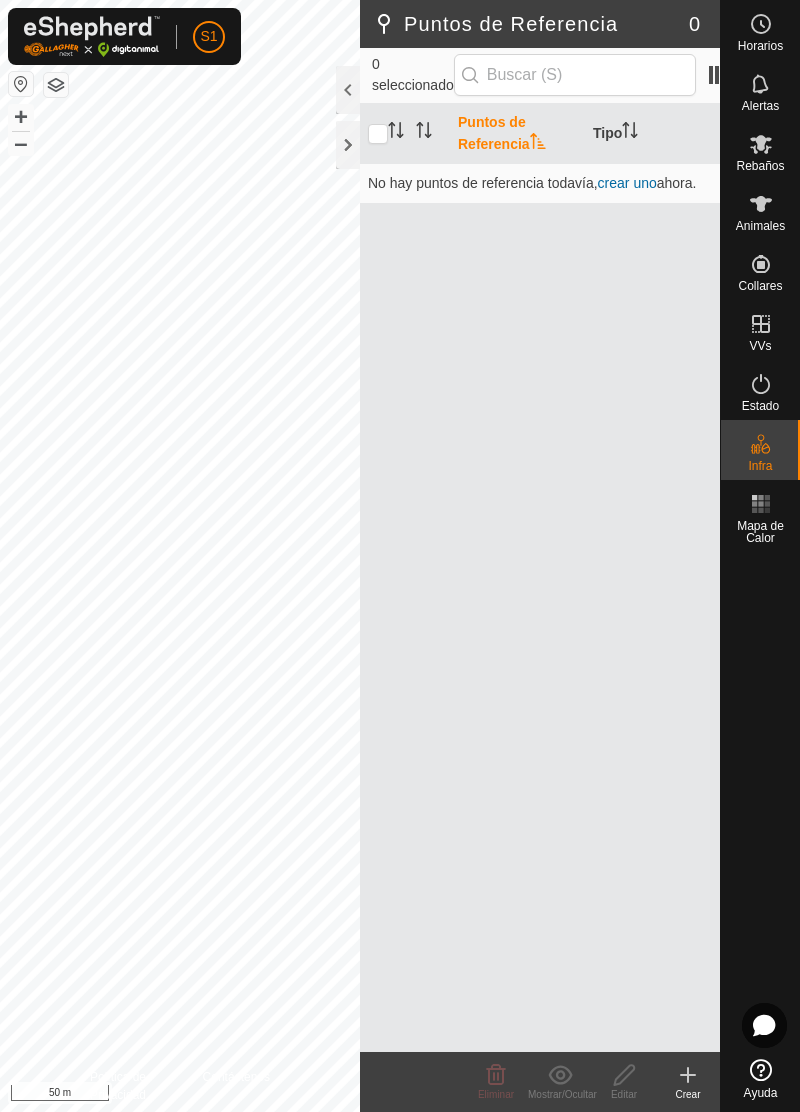 scroll, scrollTop: 0, scrollLeft: 0, axis: both 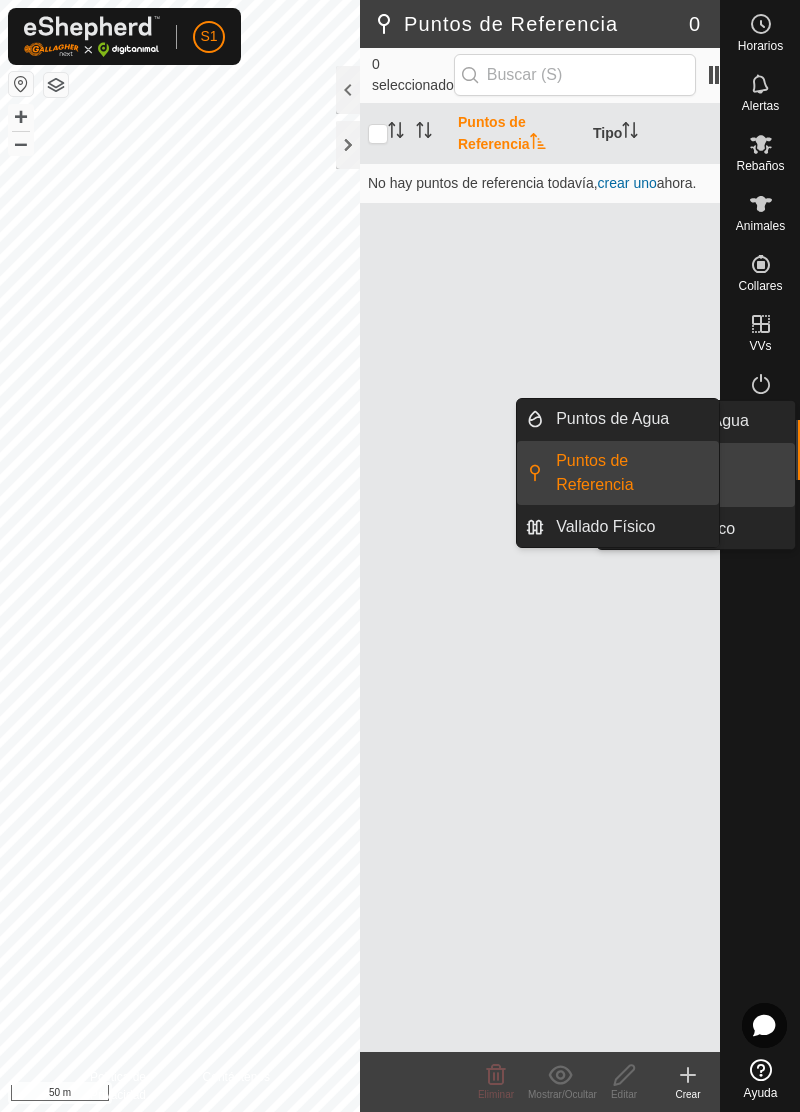 click on "Puntos de Agua" at bounding box center (692, 421) 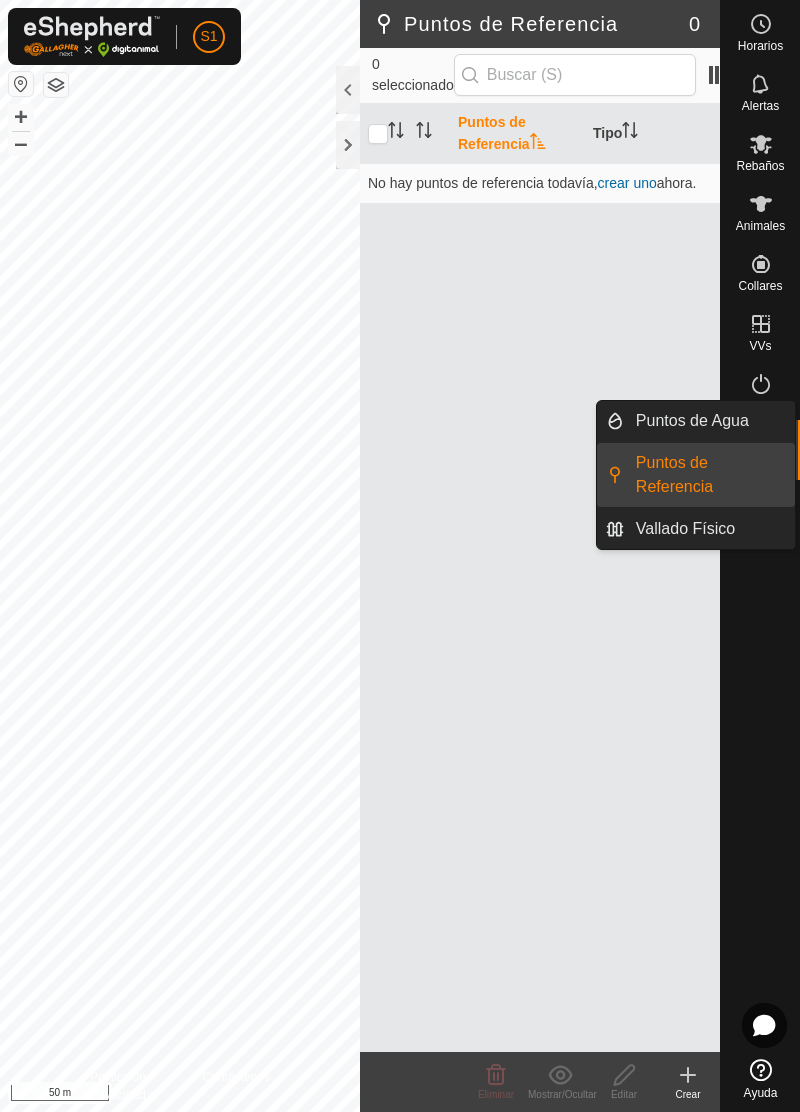 click on "Puntos de Agua" at bounding box center (692, 421) 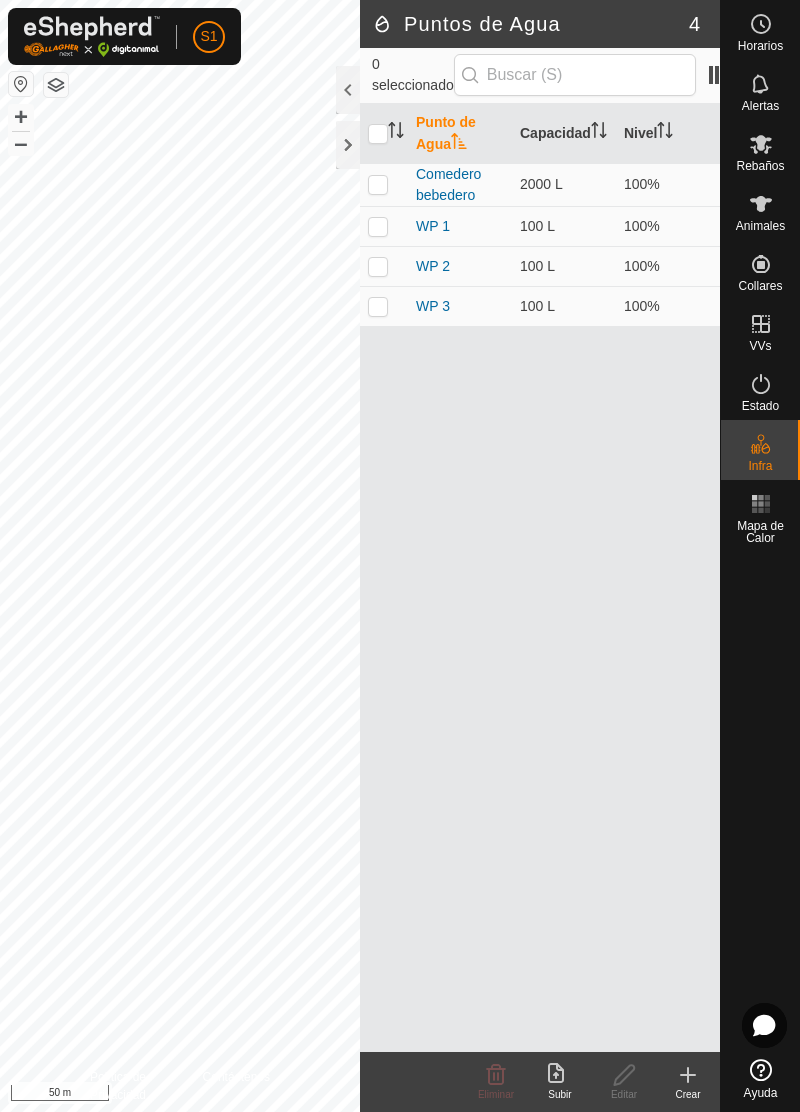 click on "Puntos de Agua" at bounding box center (612, 419) 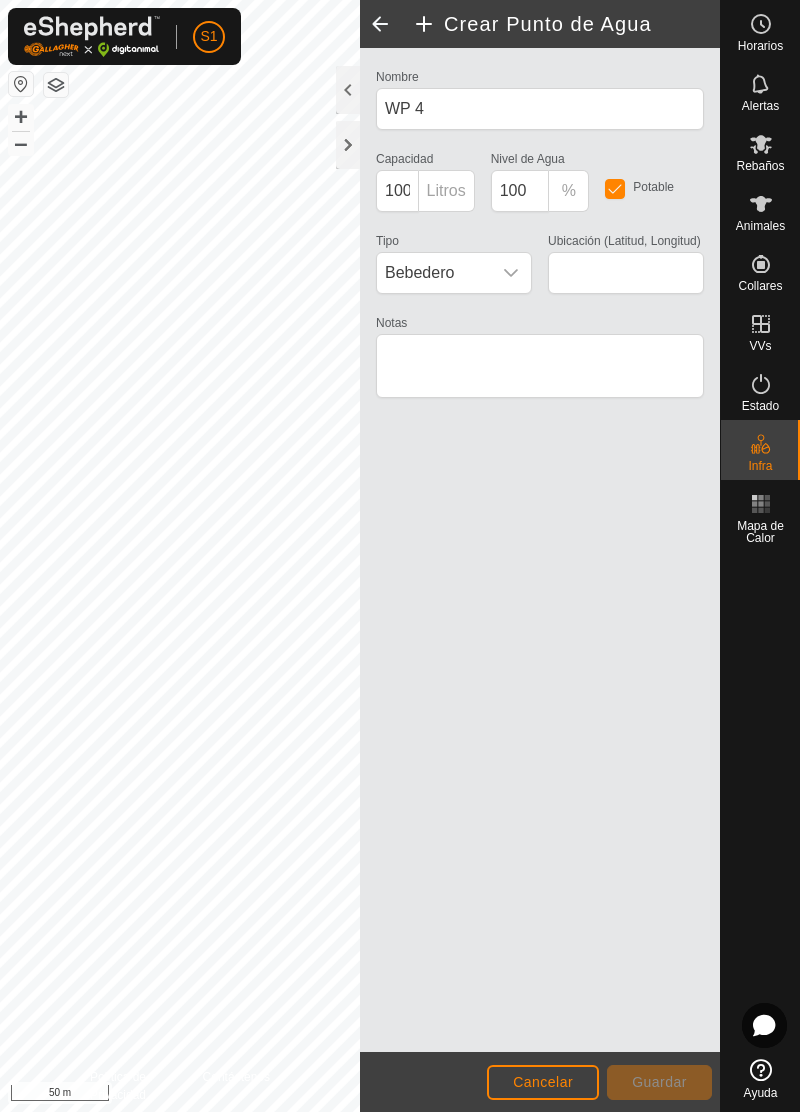 scroll, scrollTop: 0, scrollLeft: 0, axis: both 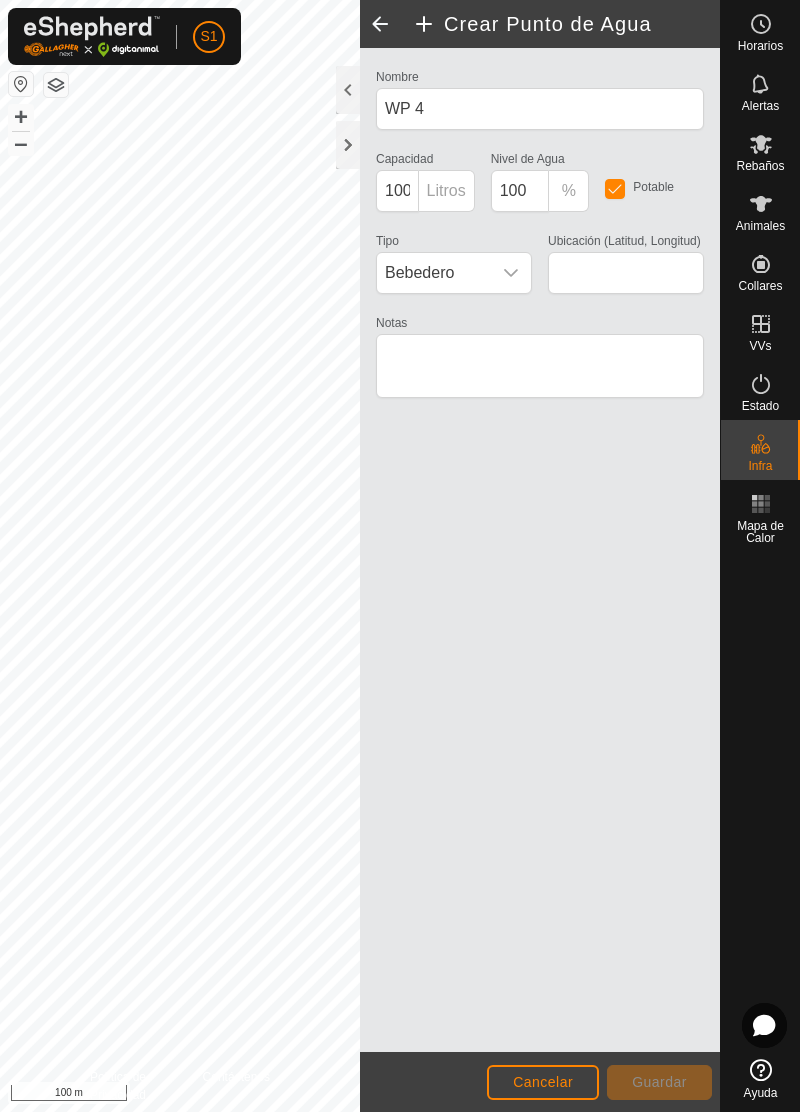 type on "[LATITUDE], [LONGITUDE]" 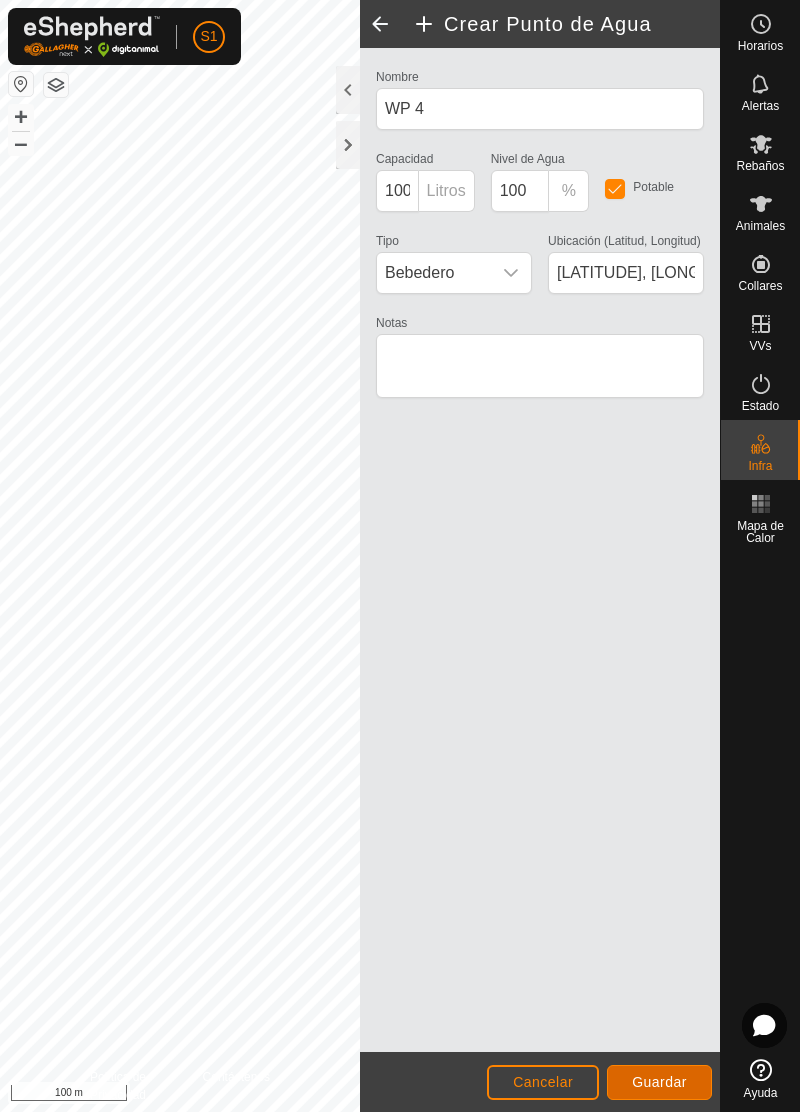 click on "Guardar" 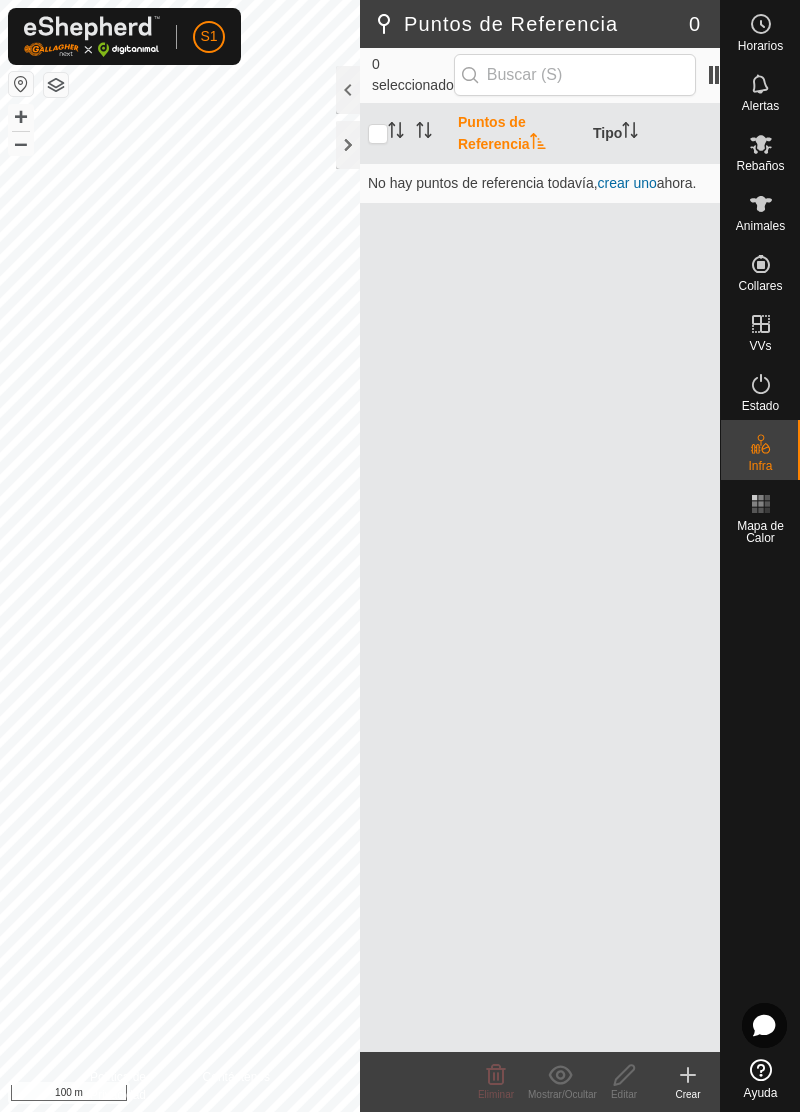 scroll, scrollTop: 0, scrollLeft: 0, axis: both 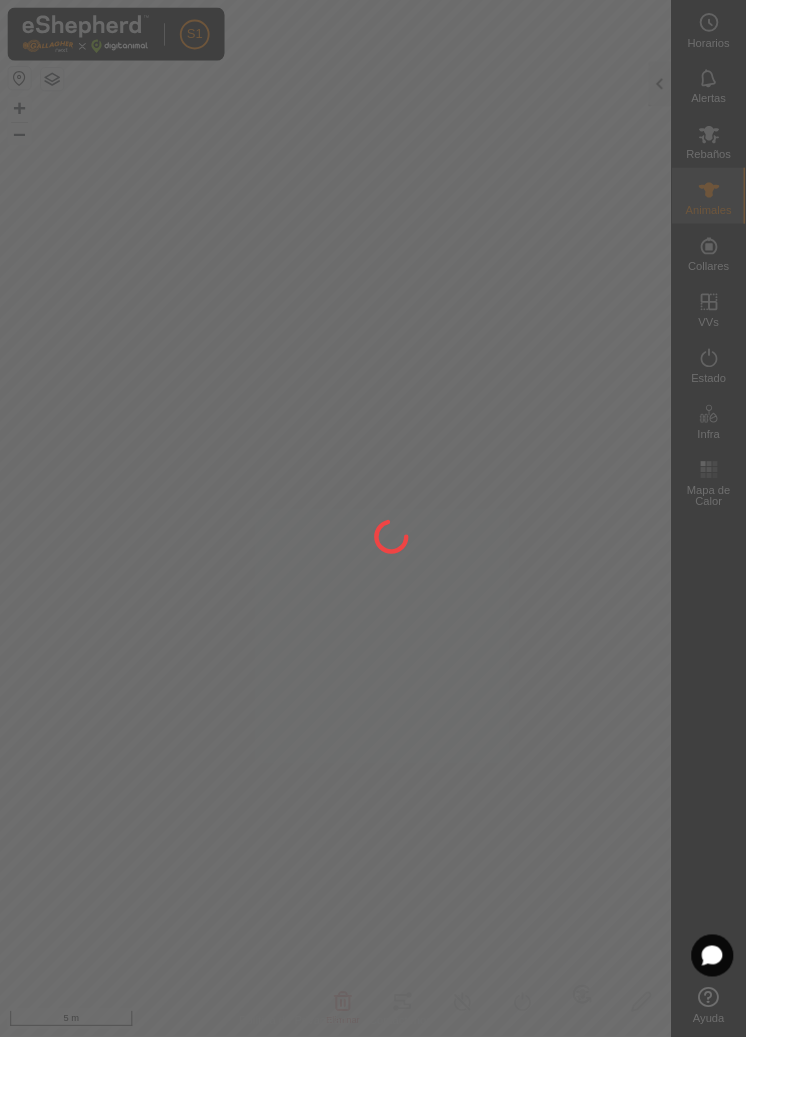 type on "Tika" 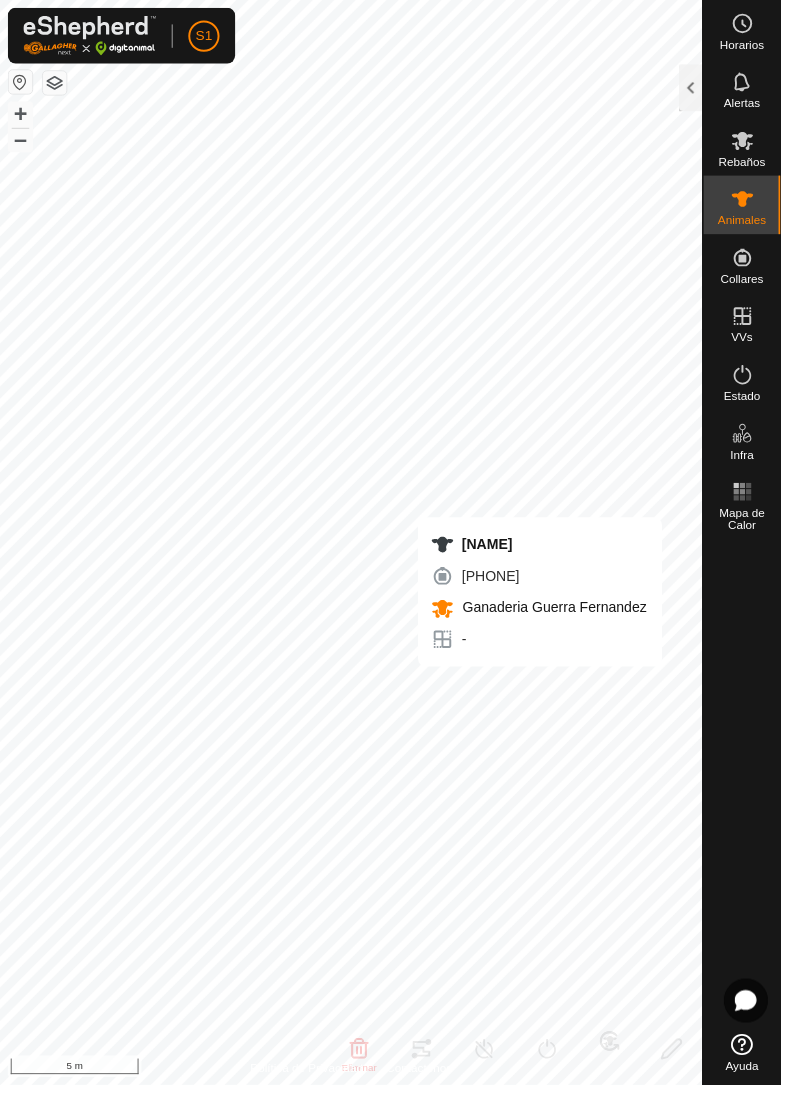 click on "Ganaderia Guerra Fernandez" at bounding box center [552, 622] 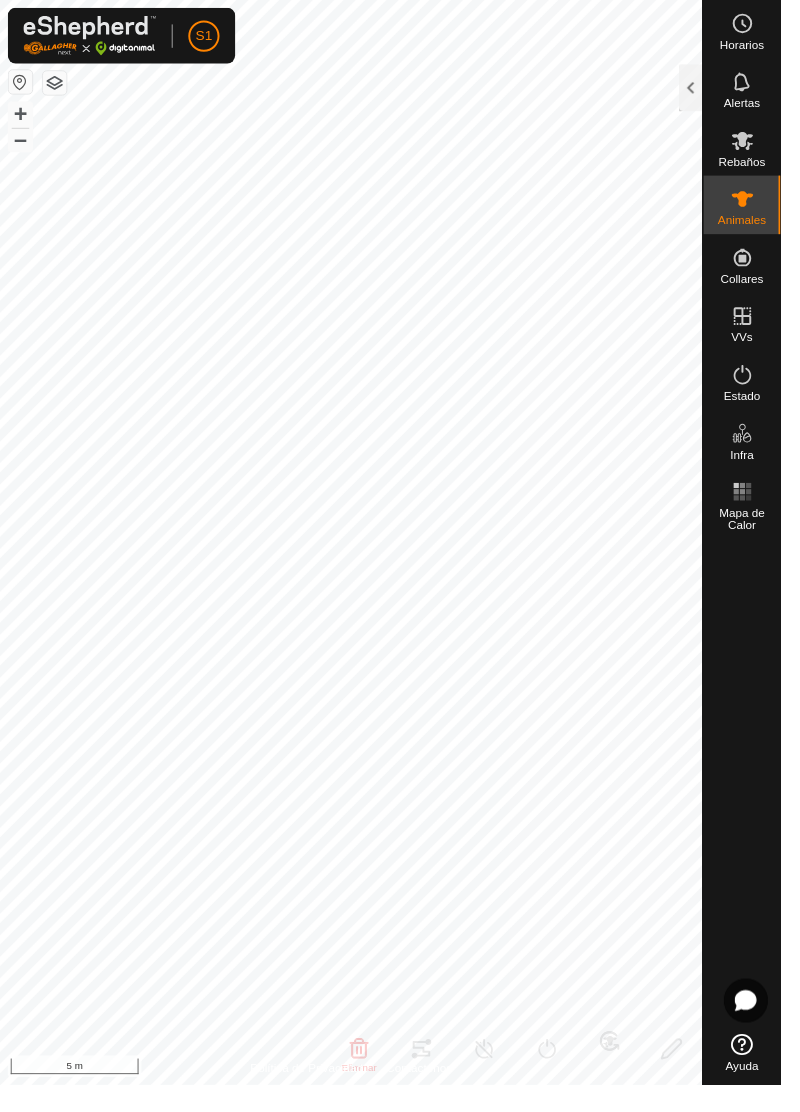 type on "Marquesa" 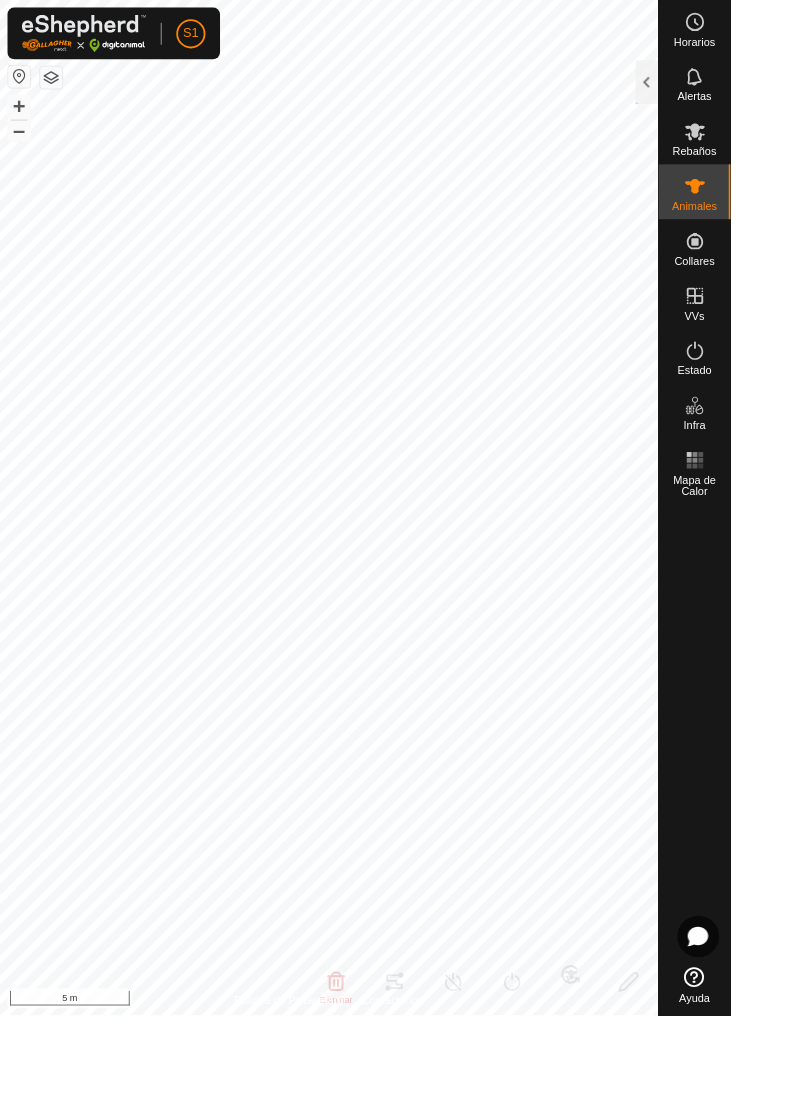 click on "Animales" at bounding box center (760, 226) 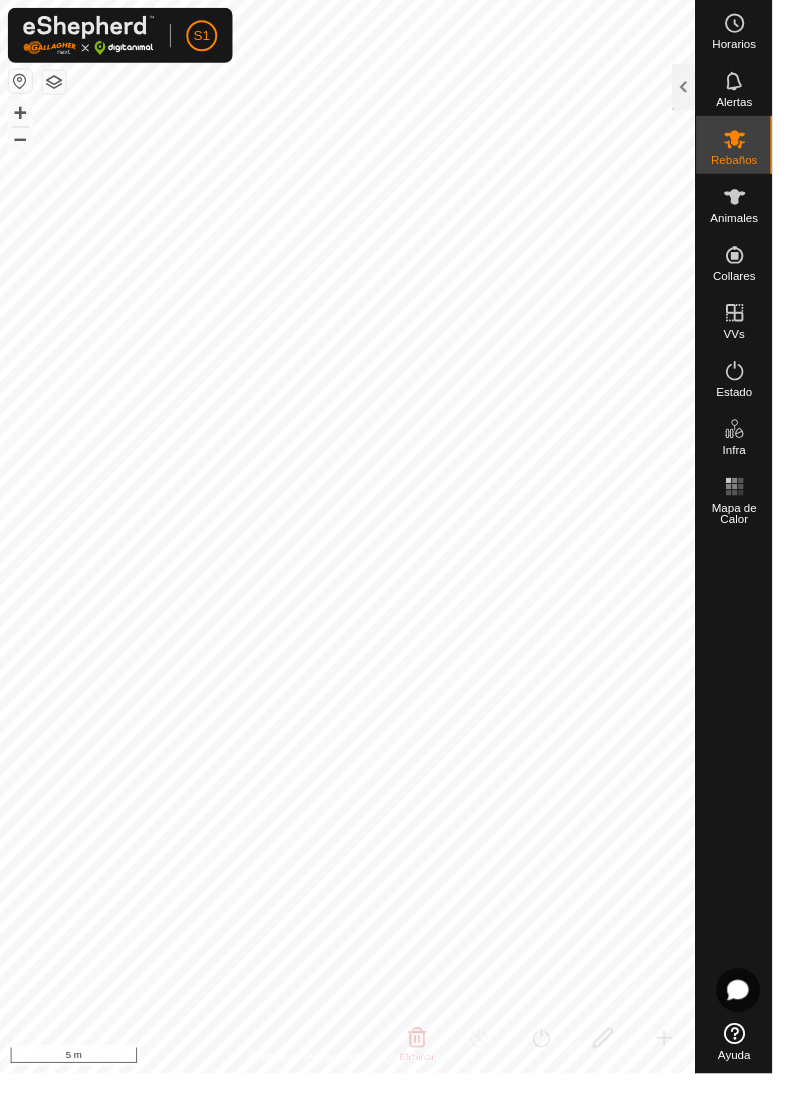 checkbox on "false" 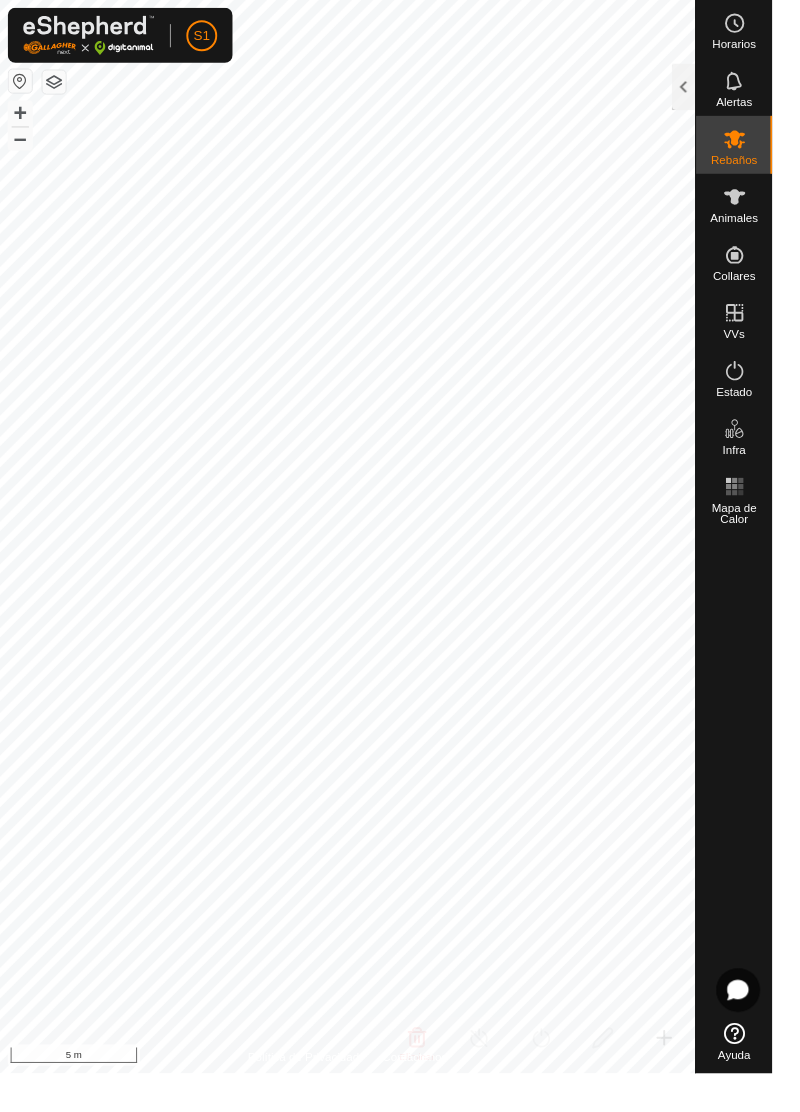 checkbox on "true" 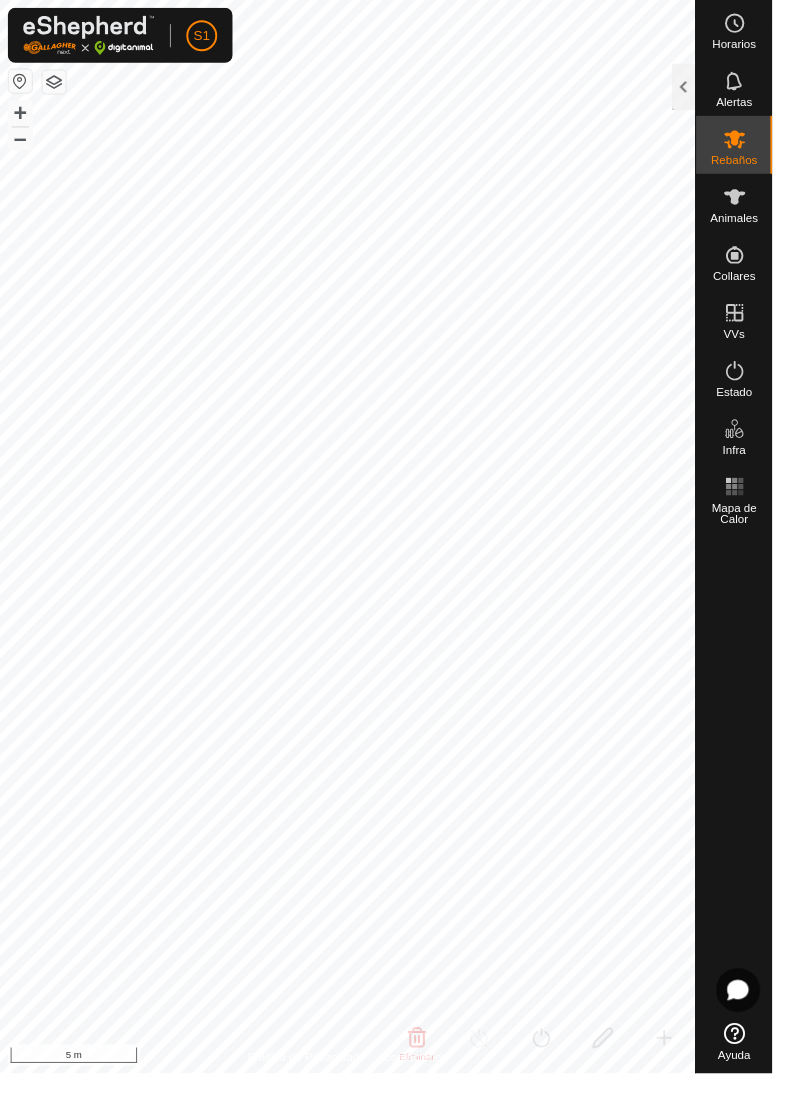 click 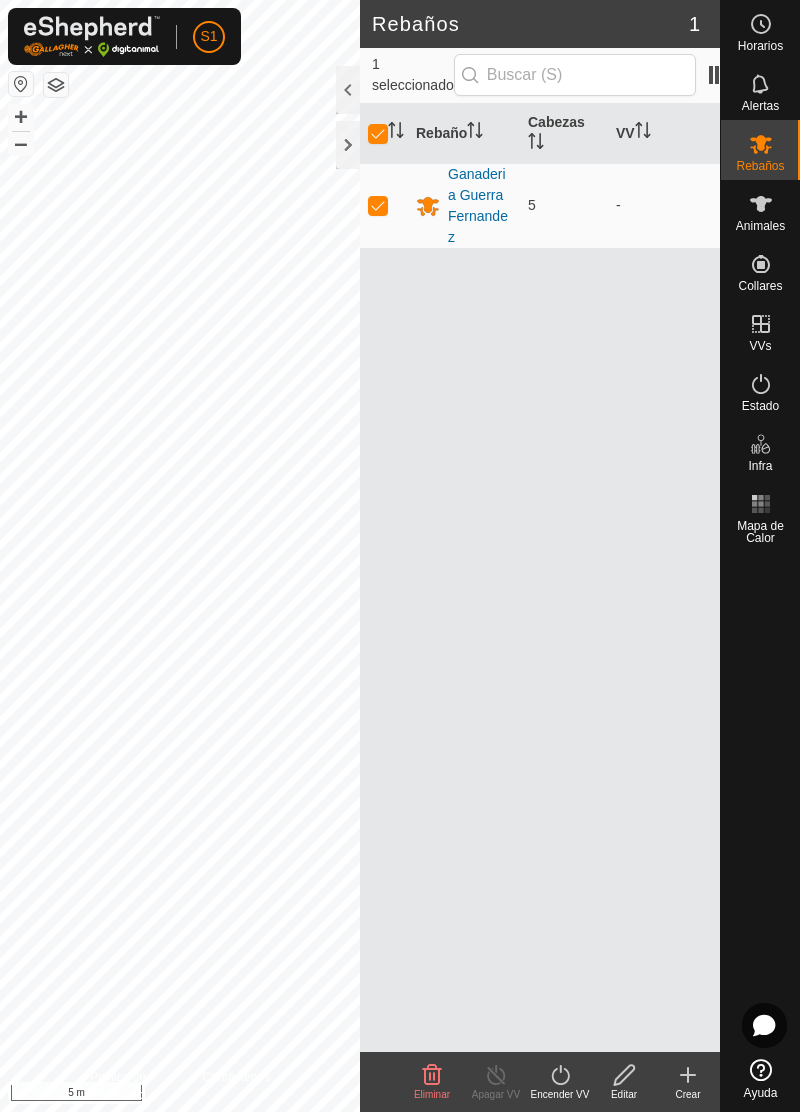 click 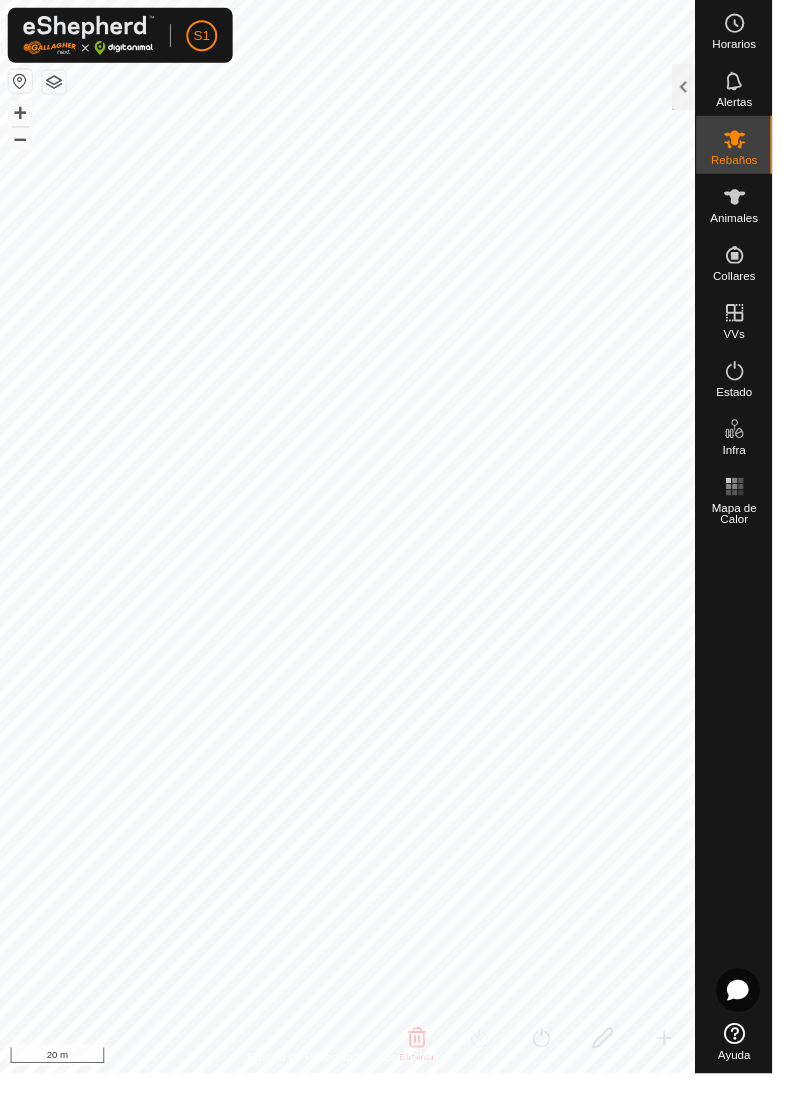 click on "Mapa de Calor" at bounding box center [760, 532] 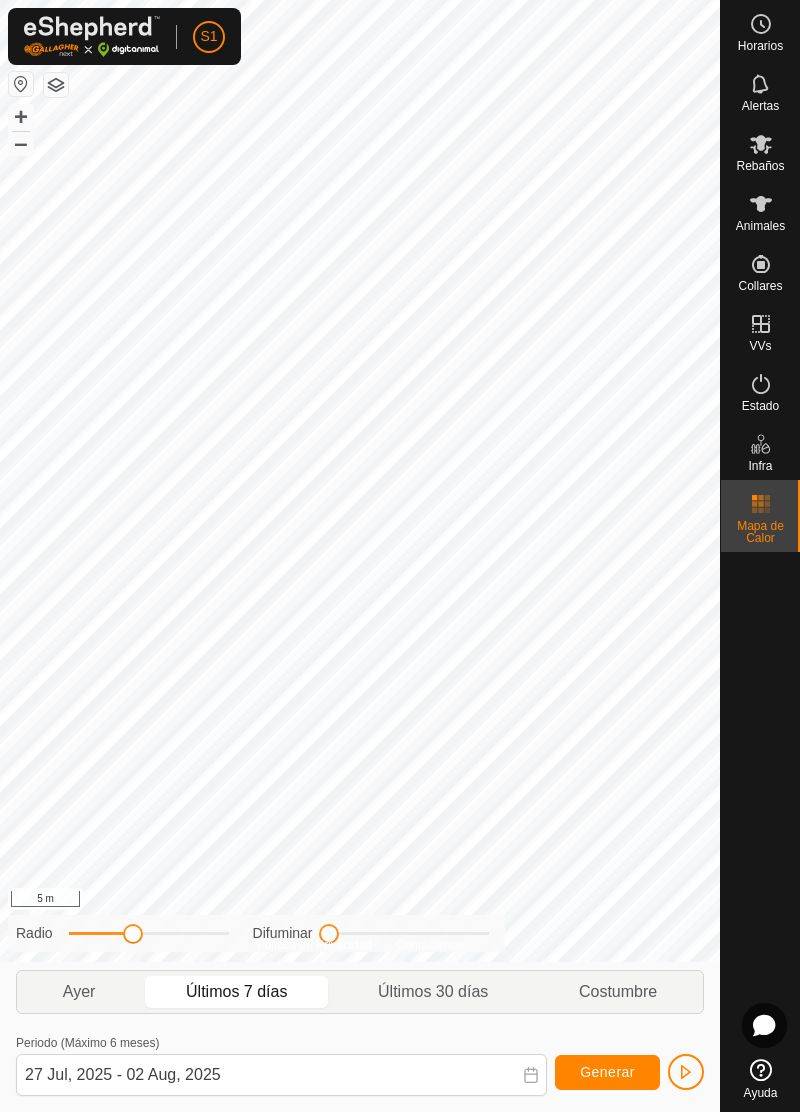 click on "Costumbre" 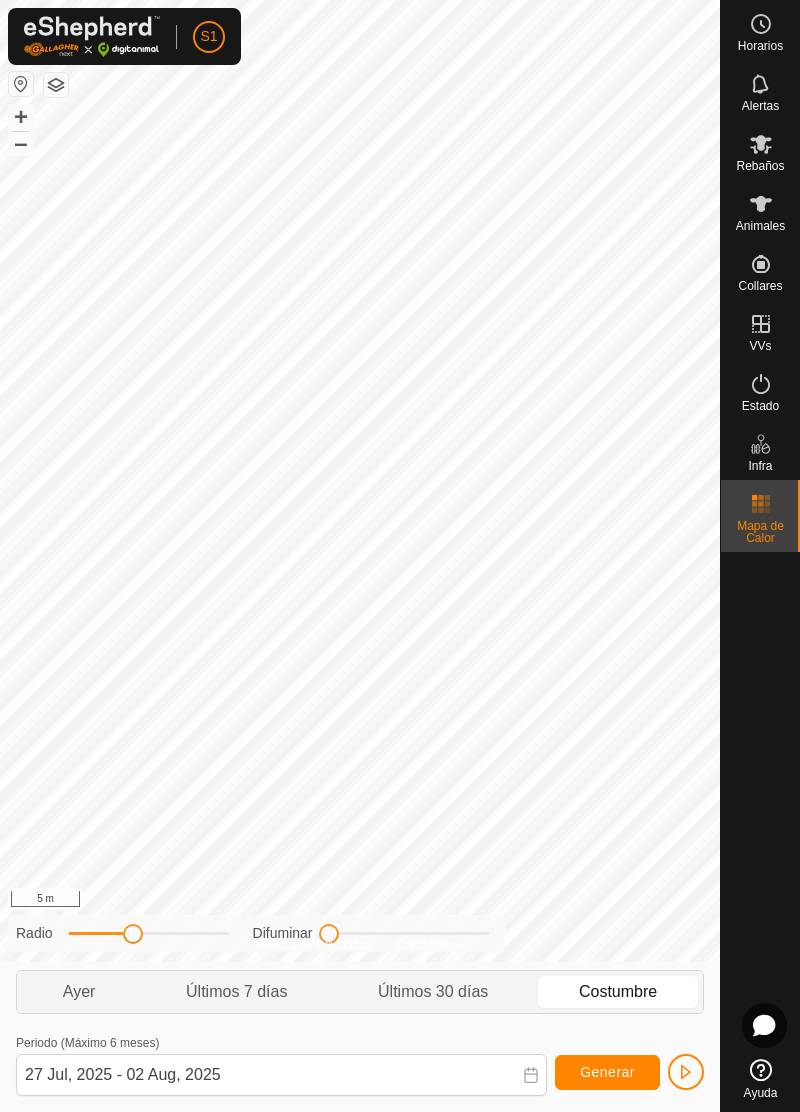 click on "Últimos 30 días" 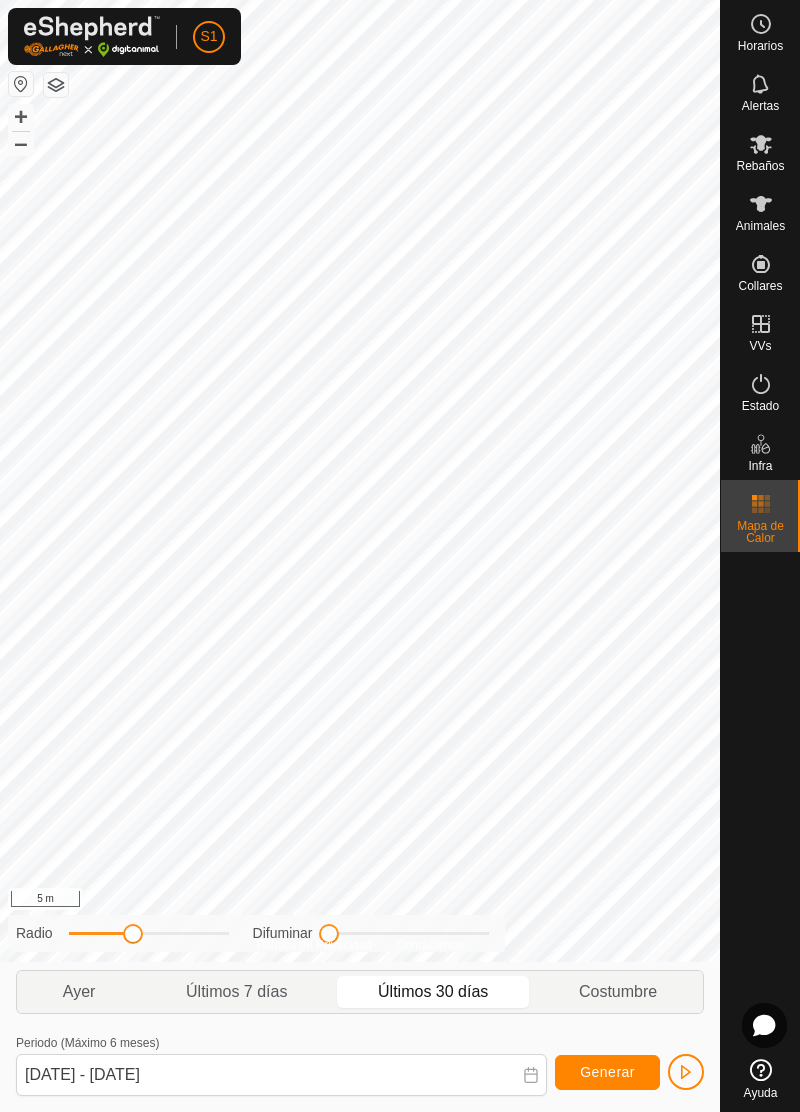 click on "Últimos 7 días" 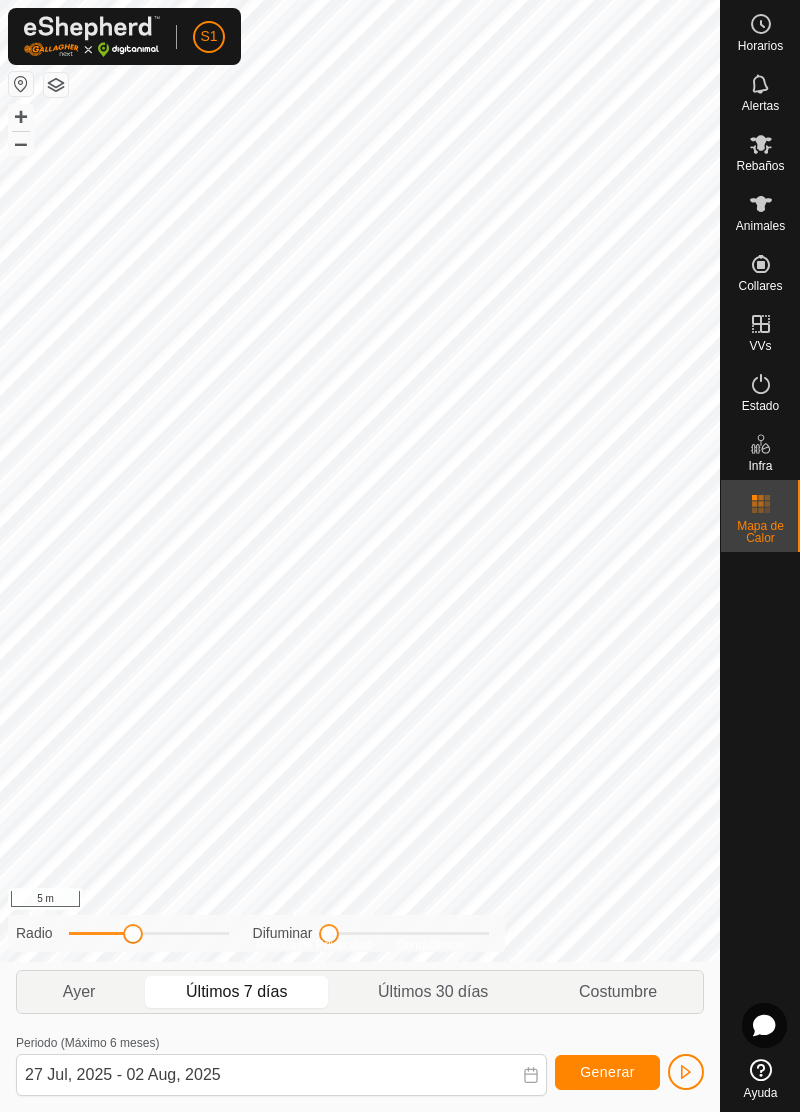 click on "Ayer" 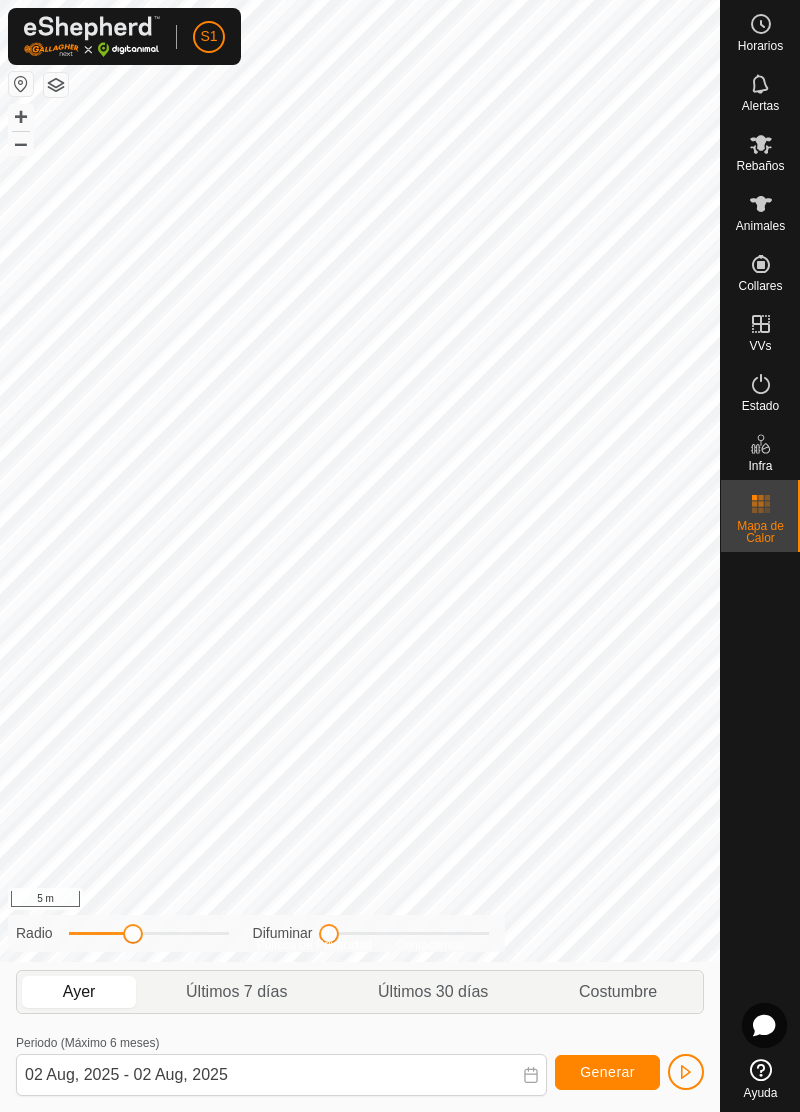 click at bounding box center (761, 504) 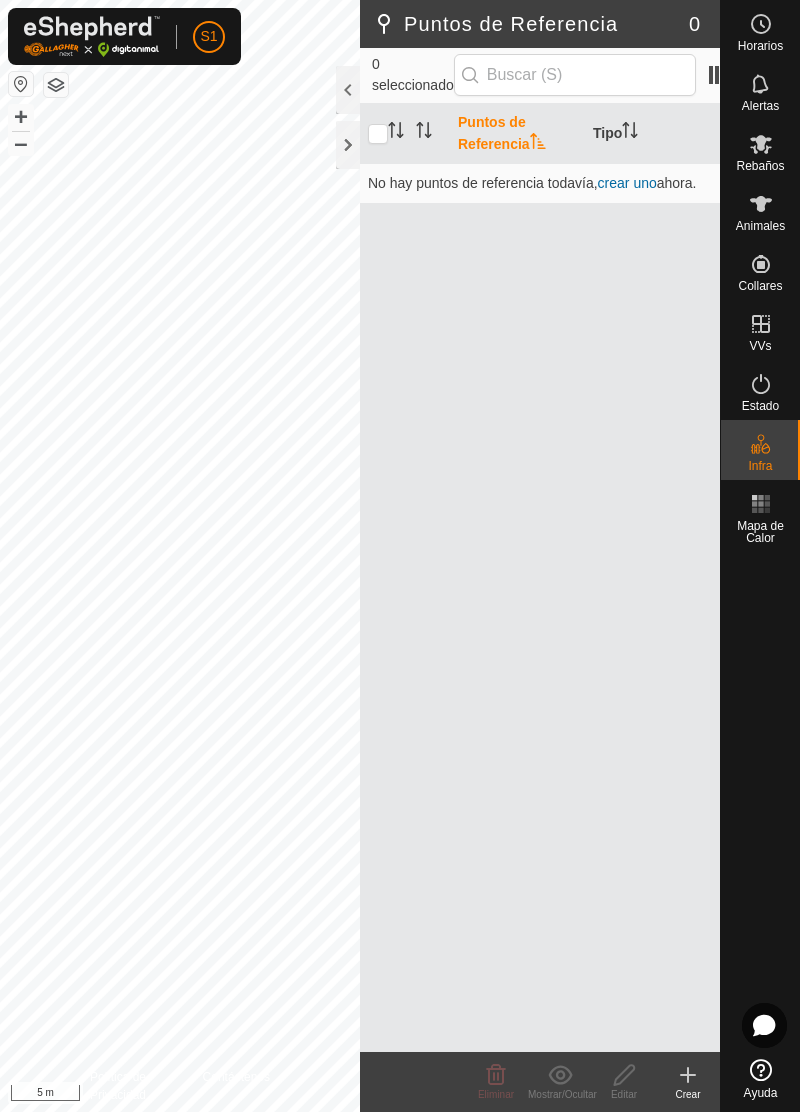 scroll, scrollTop: 0, scrollLeft: 0, axis: both 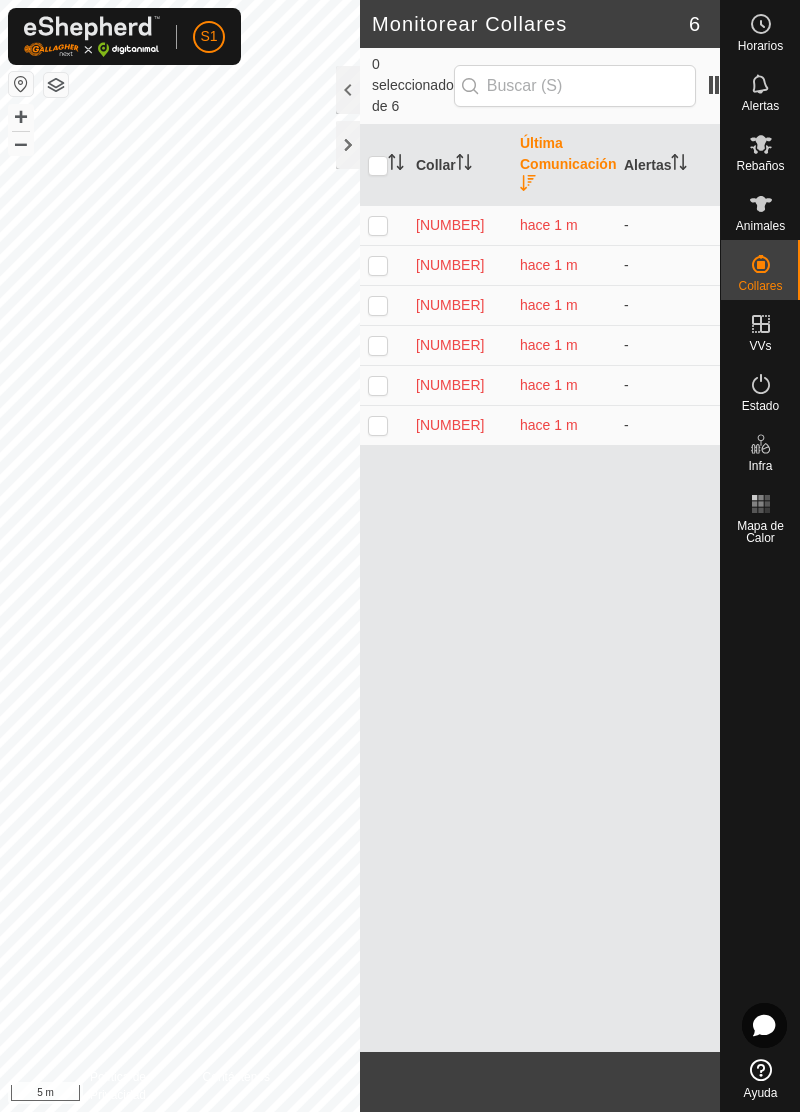 click on "0801062598" at bounding box center (460, 425) 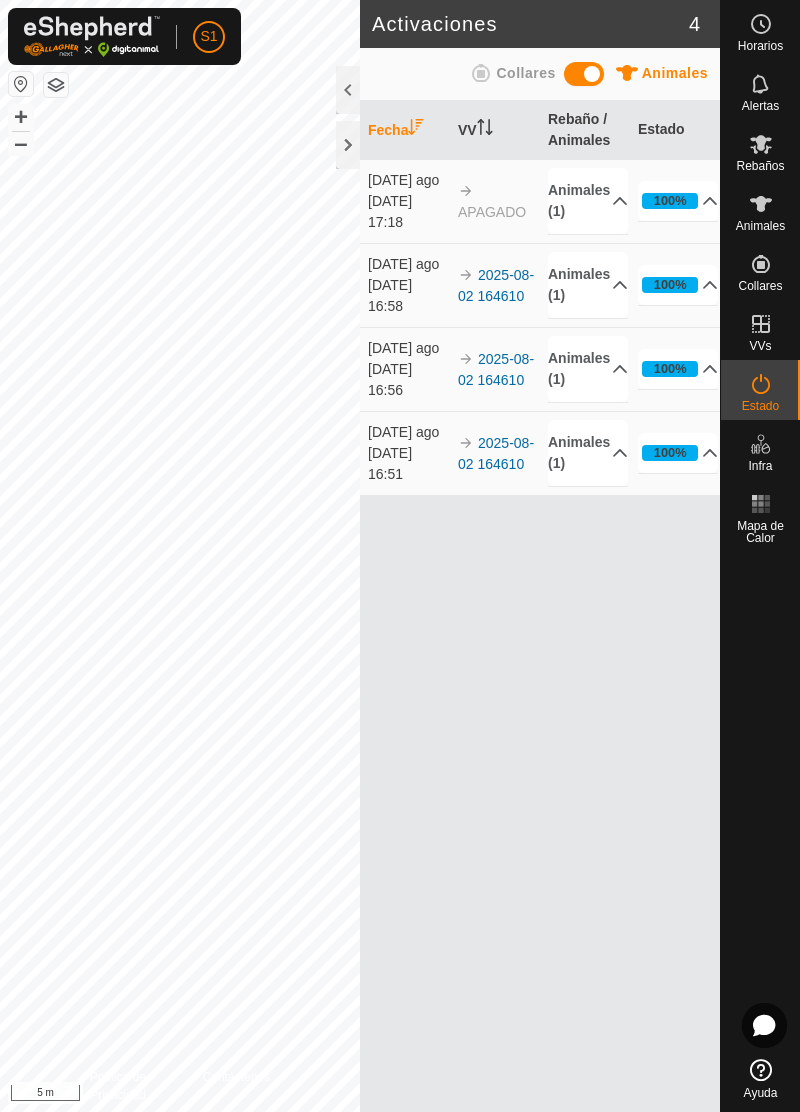 scroll, scrollTop: 0, scrollLeft: 0, axis: both 